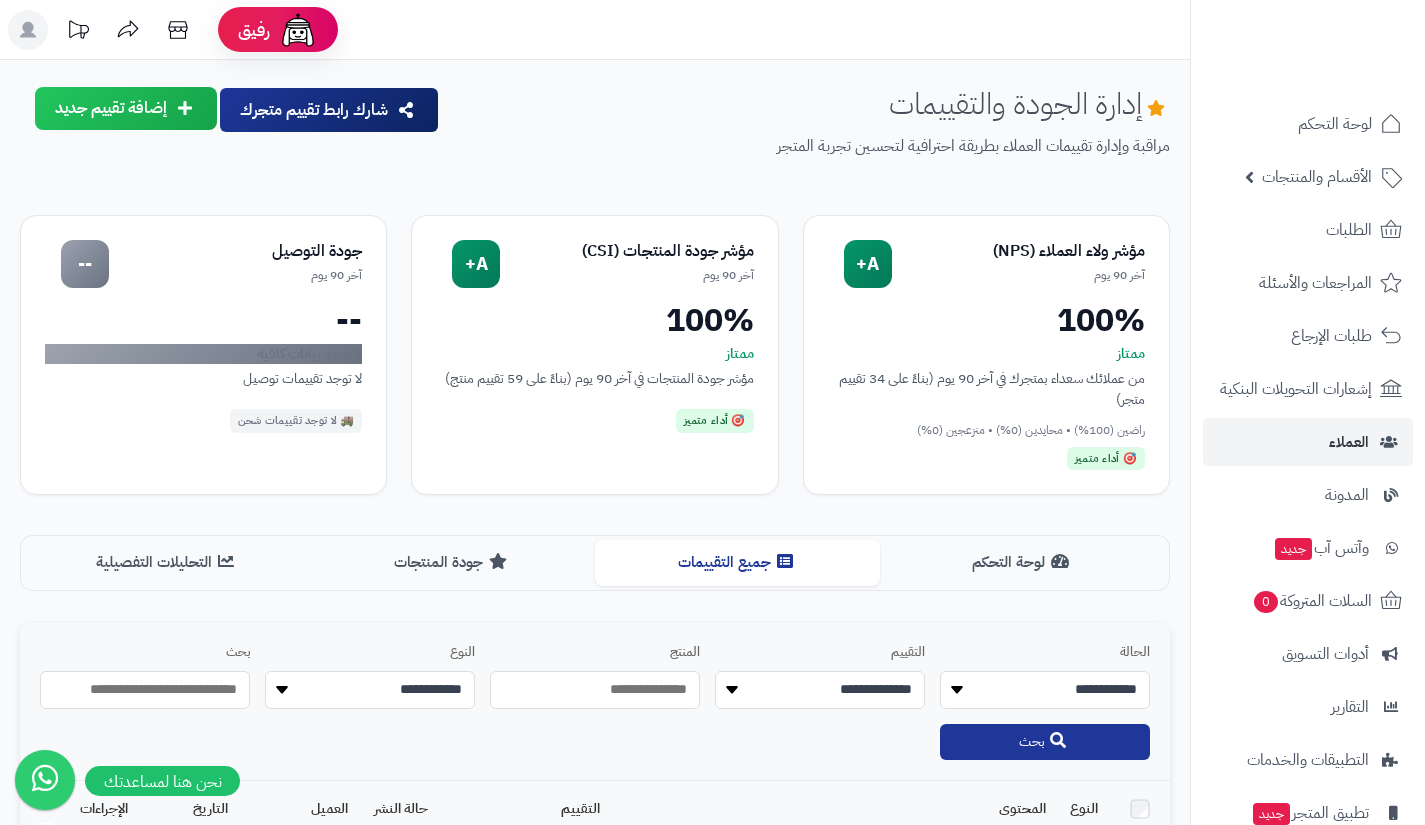 scroll, scrollTop: 0, scrollLeft: 0, axis: both 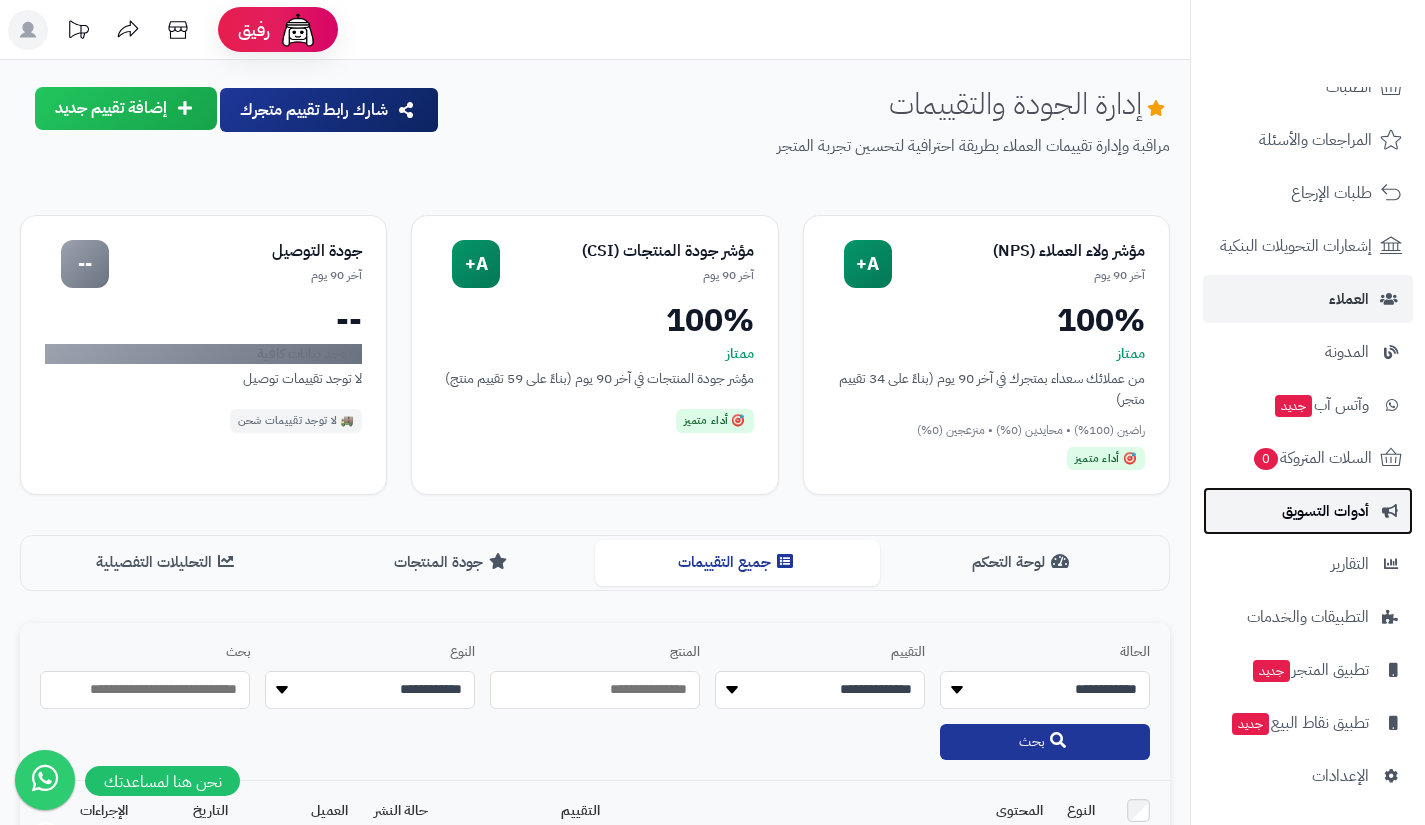 click on "أدوات التسويق" at bounding box center [1308, 511] 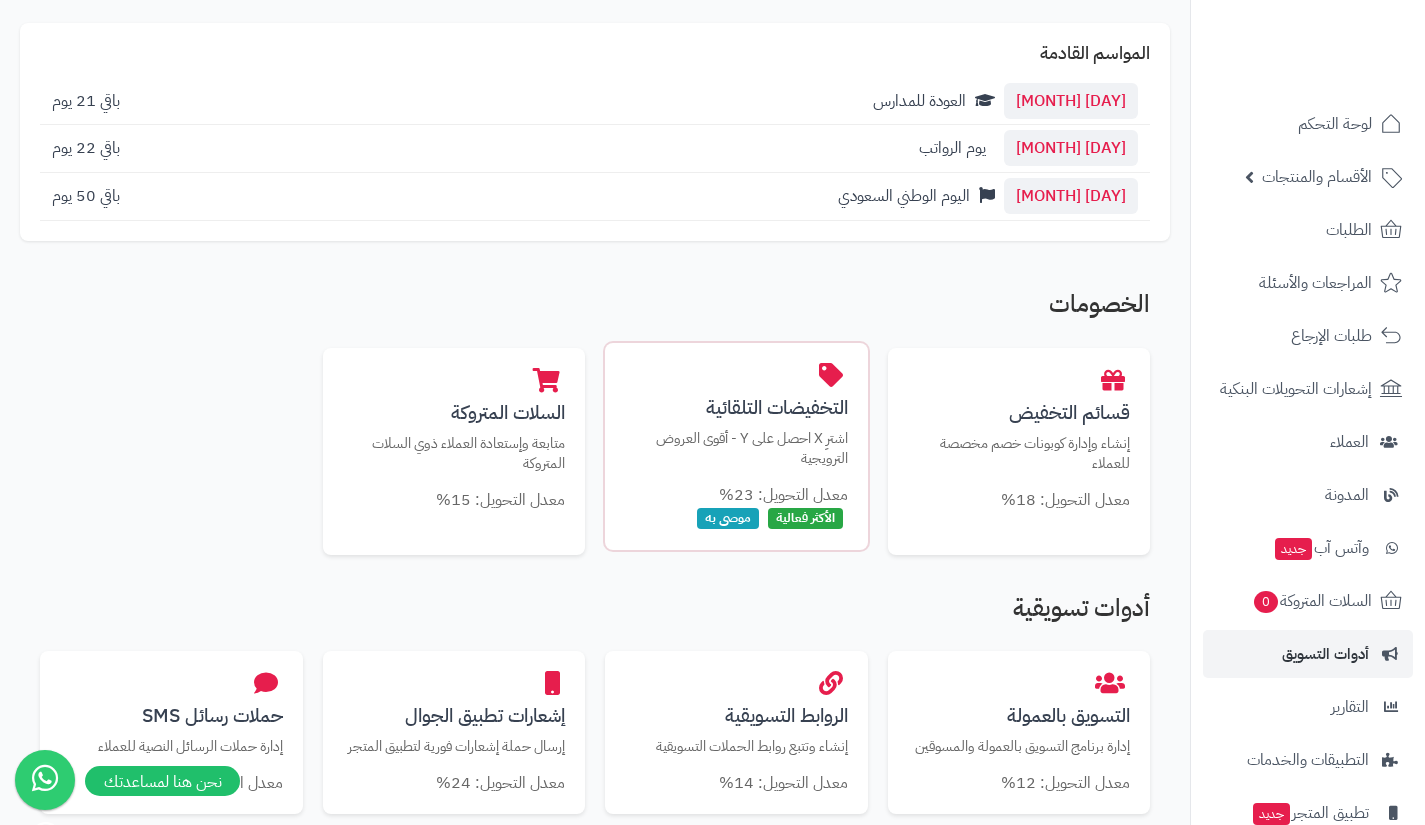scroll, scrollTop: 215, scrollLeft: 0, axis: vertical 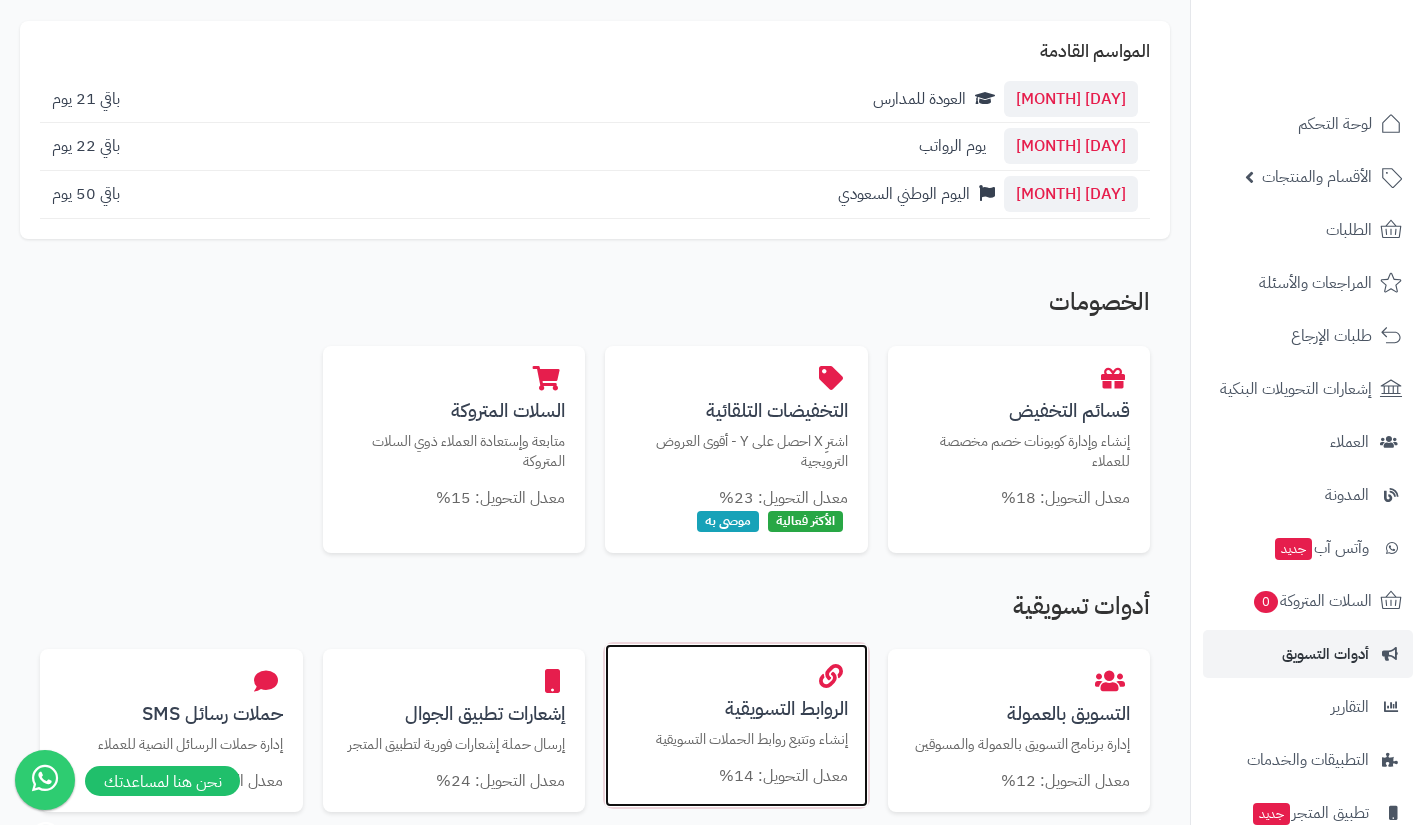click on "الروابط التسويقية إنشاء وتتبع روابط الحملات التسويقية
معدل التحويل: 14%" at bounding box center [736, 726] 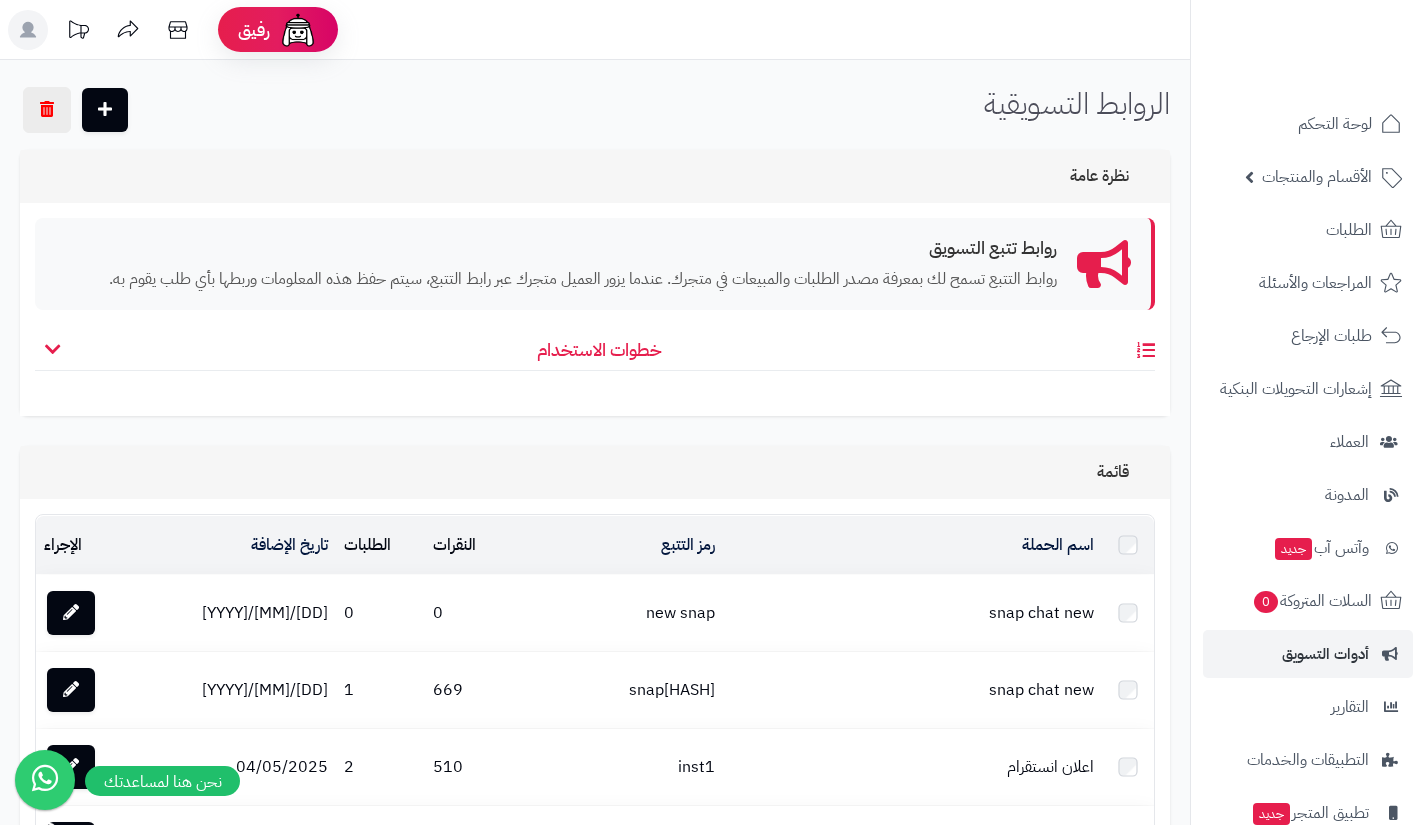 scroll, scrollTop: 0, scrollLeft: 0, axis: both 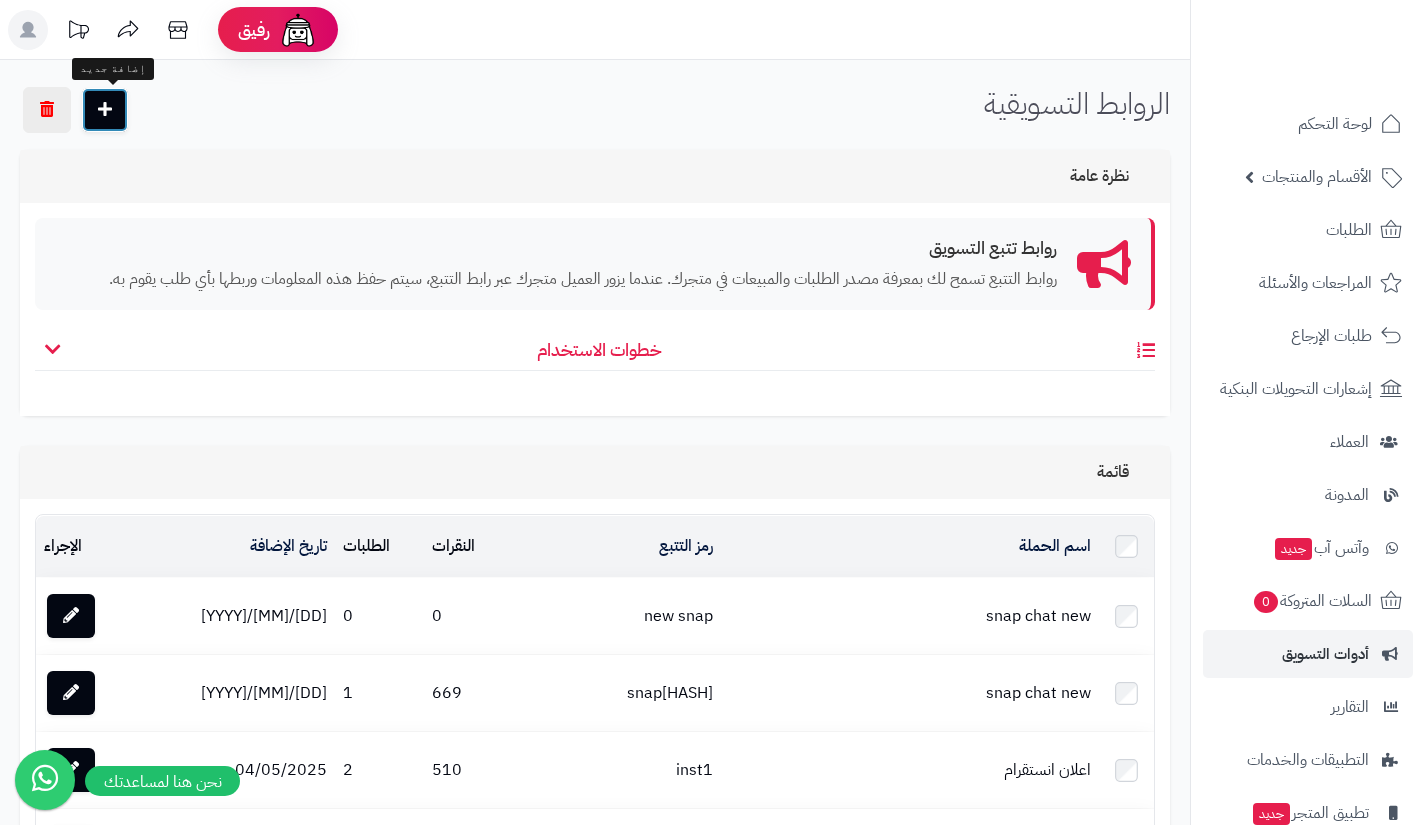 click at bounding box center [105, 110] 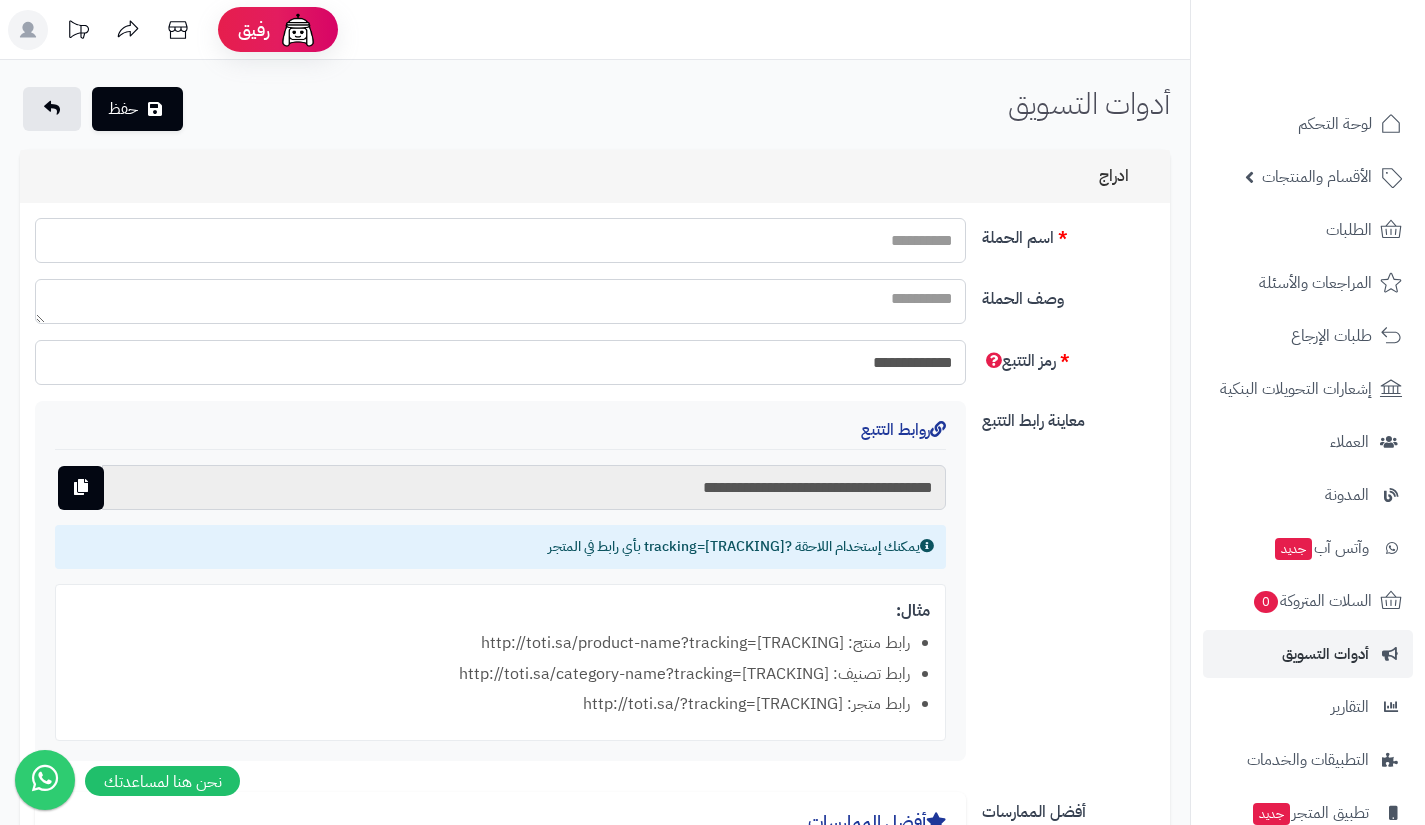 scroll, scrollTop: 0, scrollLeft: 0, axis: both 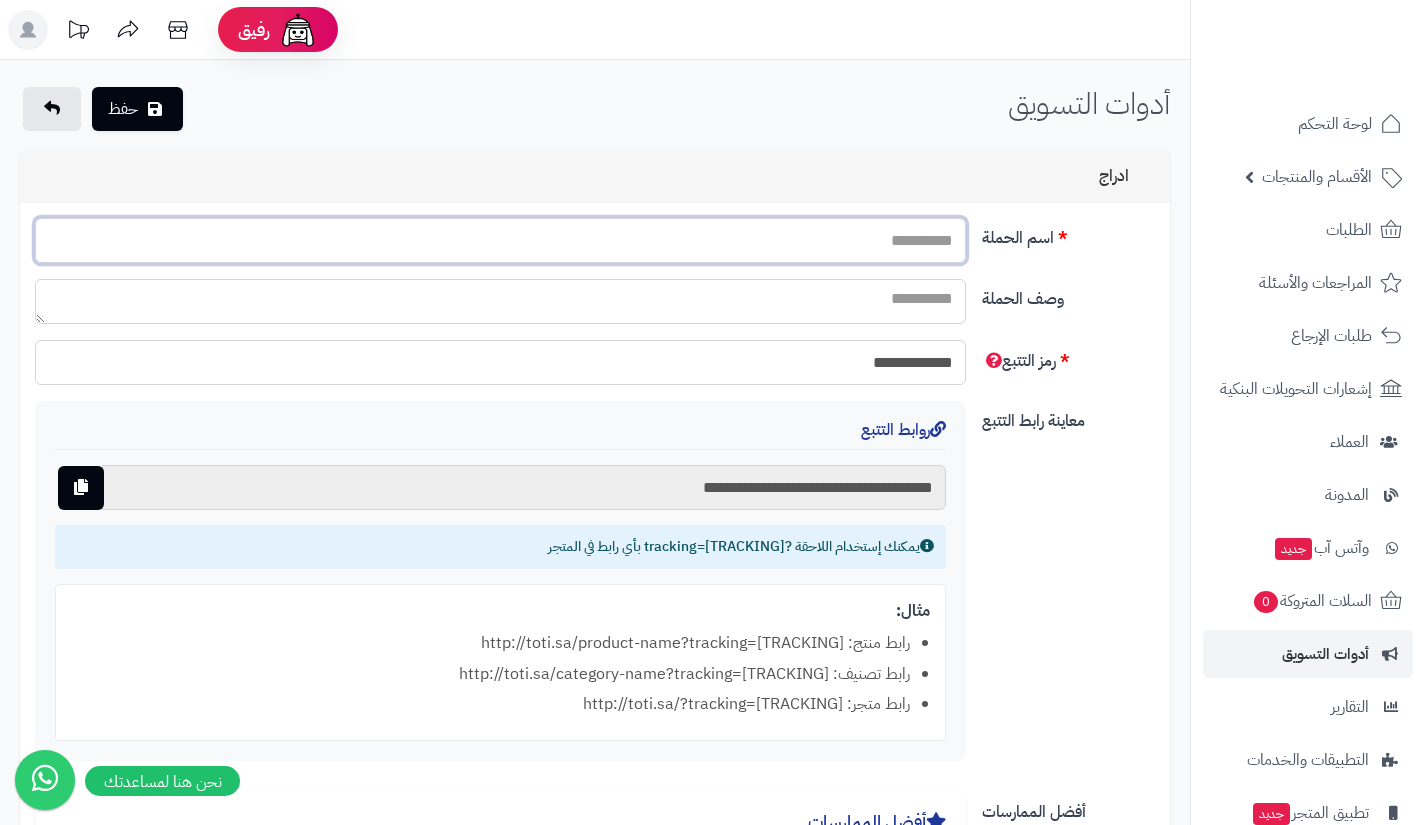 click on "اسم الحملة" at bounding box center [500, 240] 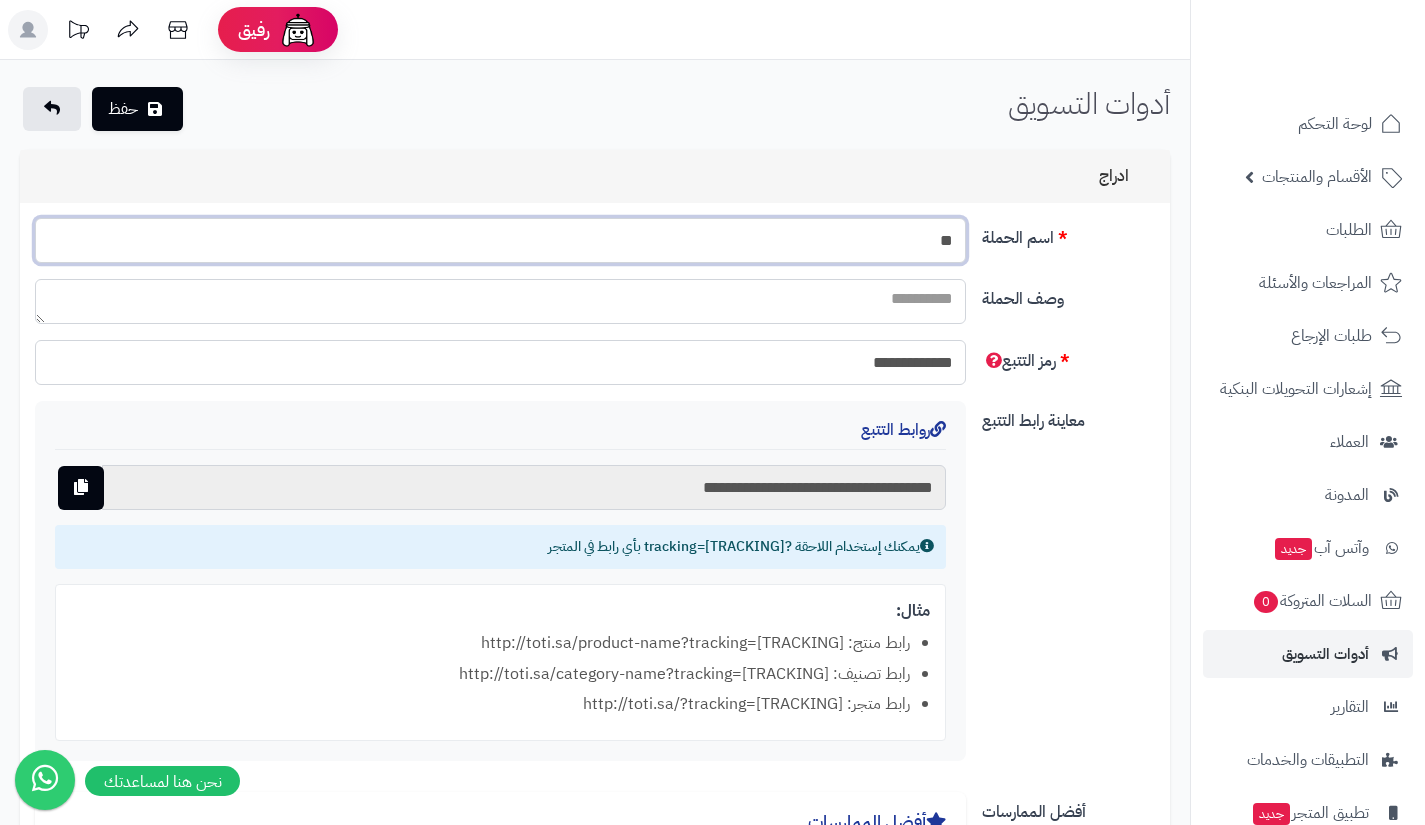 type on "*" 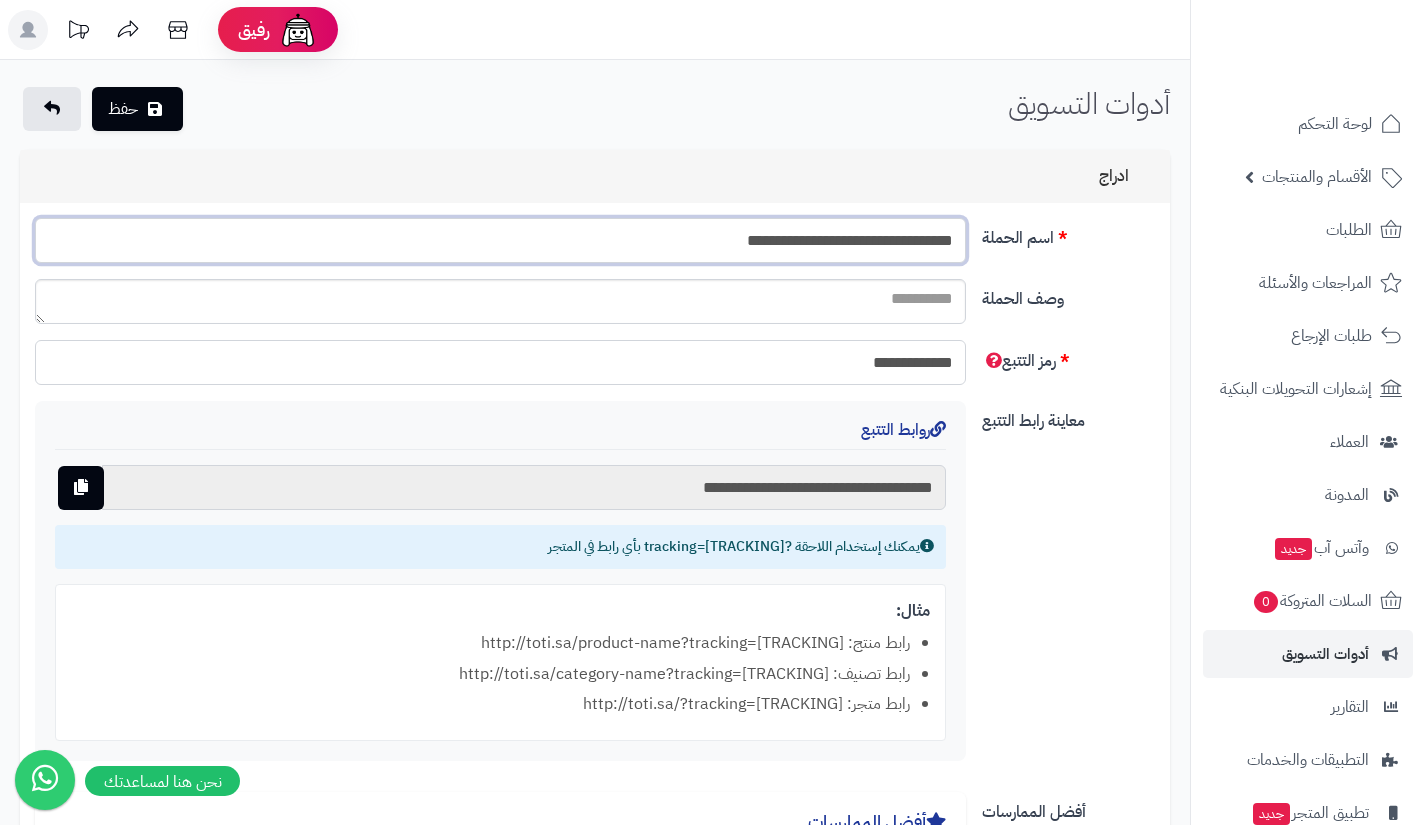 type on "**********" 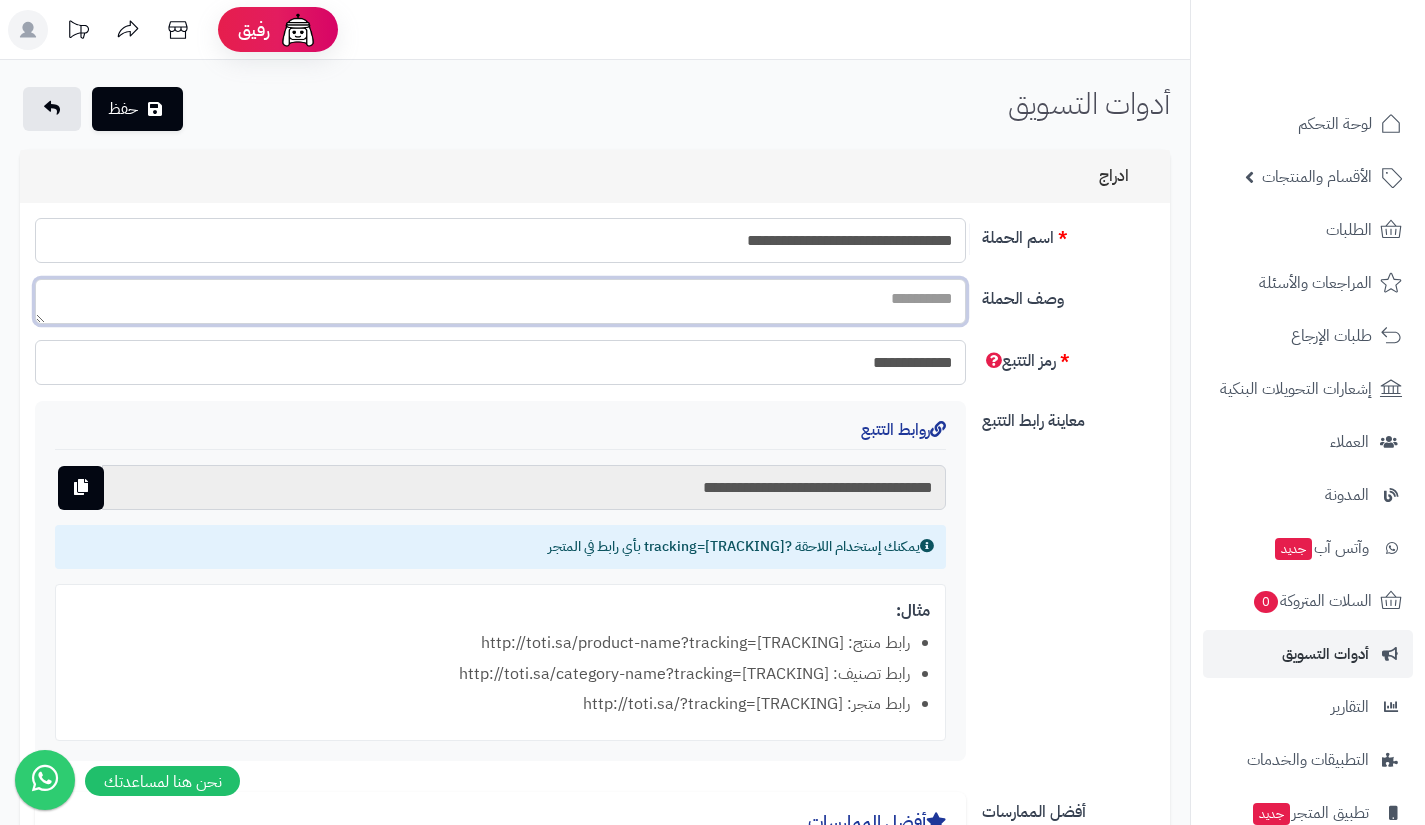 click on "وصف الحملة" at bounding box center [500, 301] 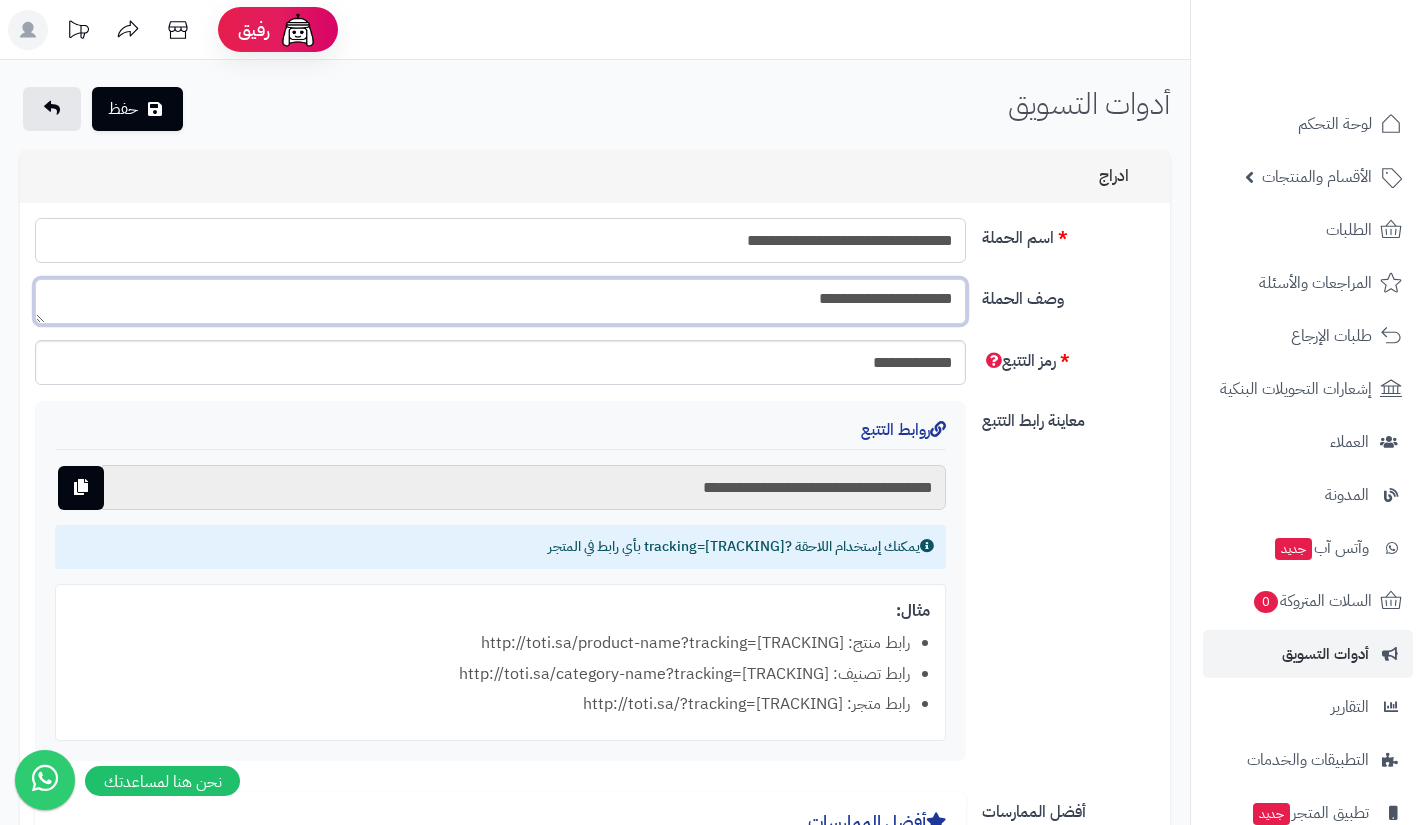 type on "**********" 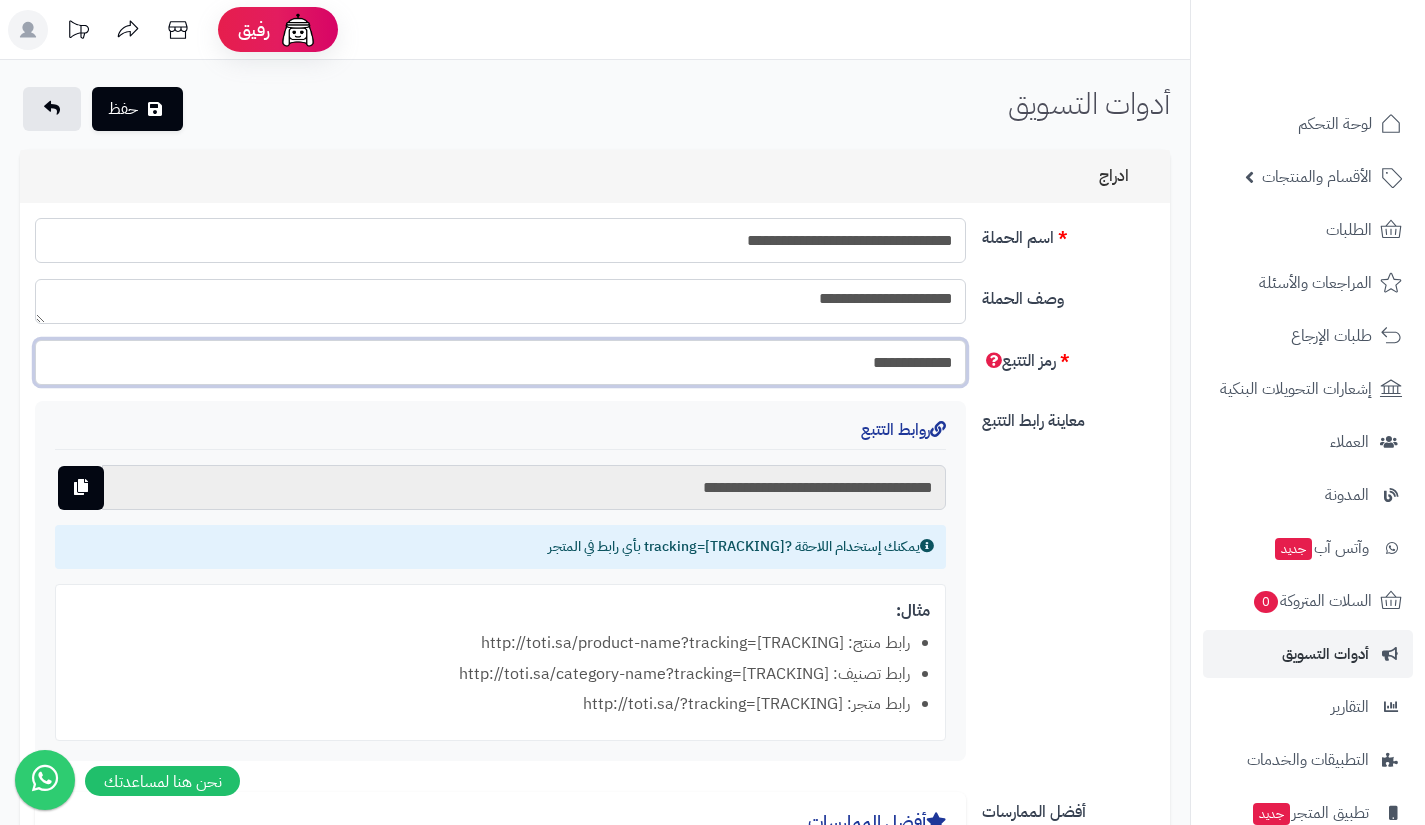 click on "**********" at bounding box center (500, 362) 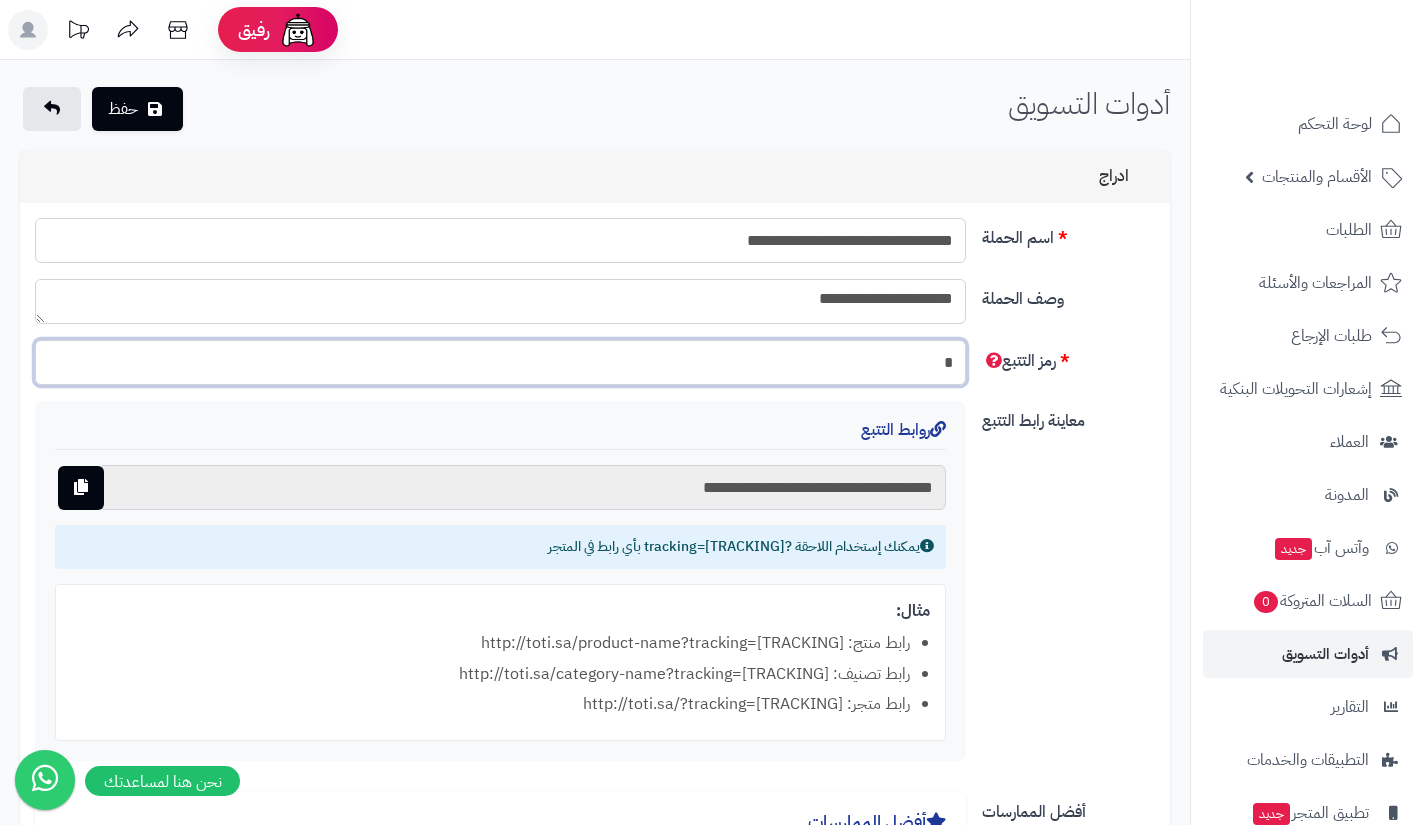 type on "**********" 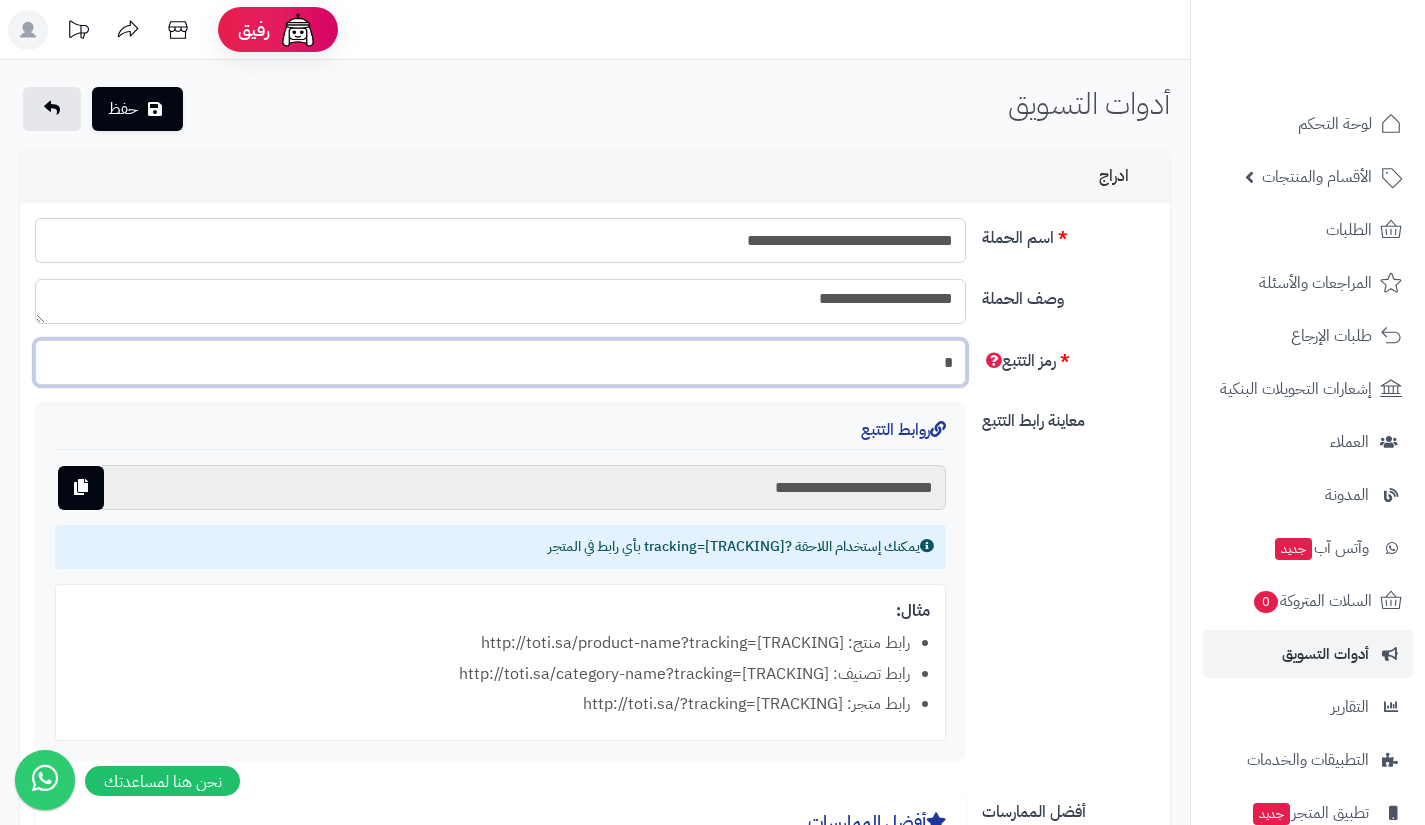 type 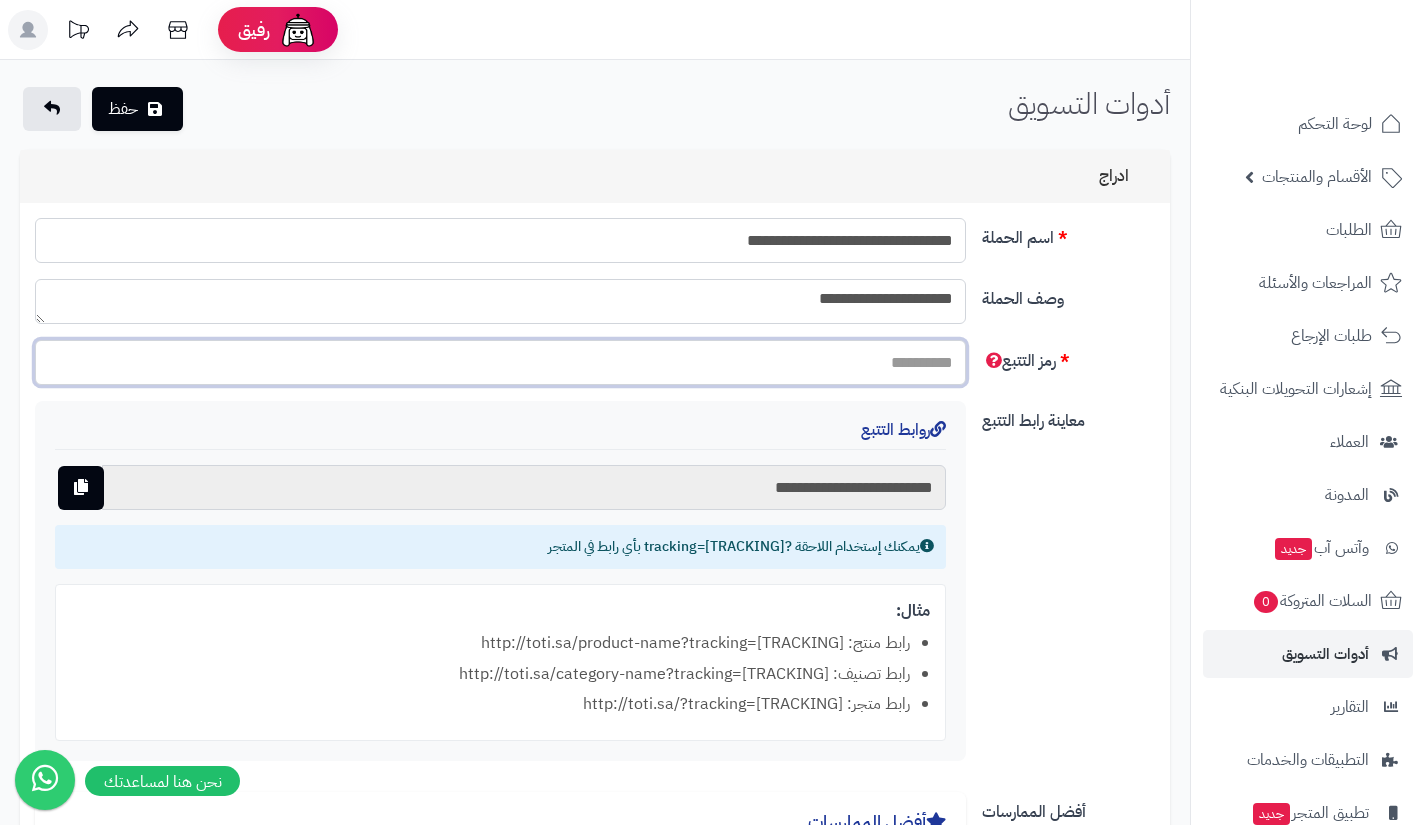 type 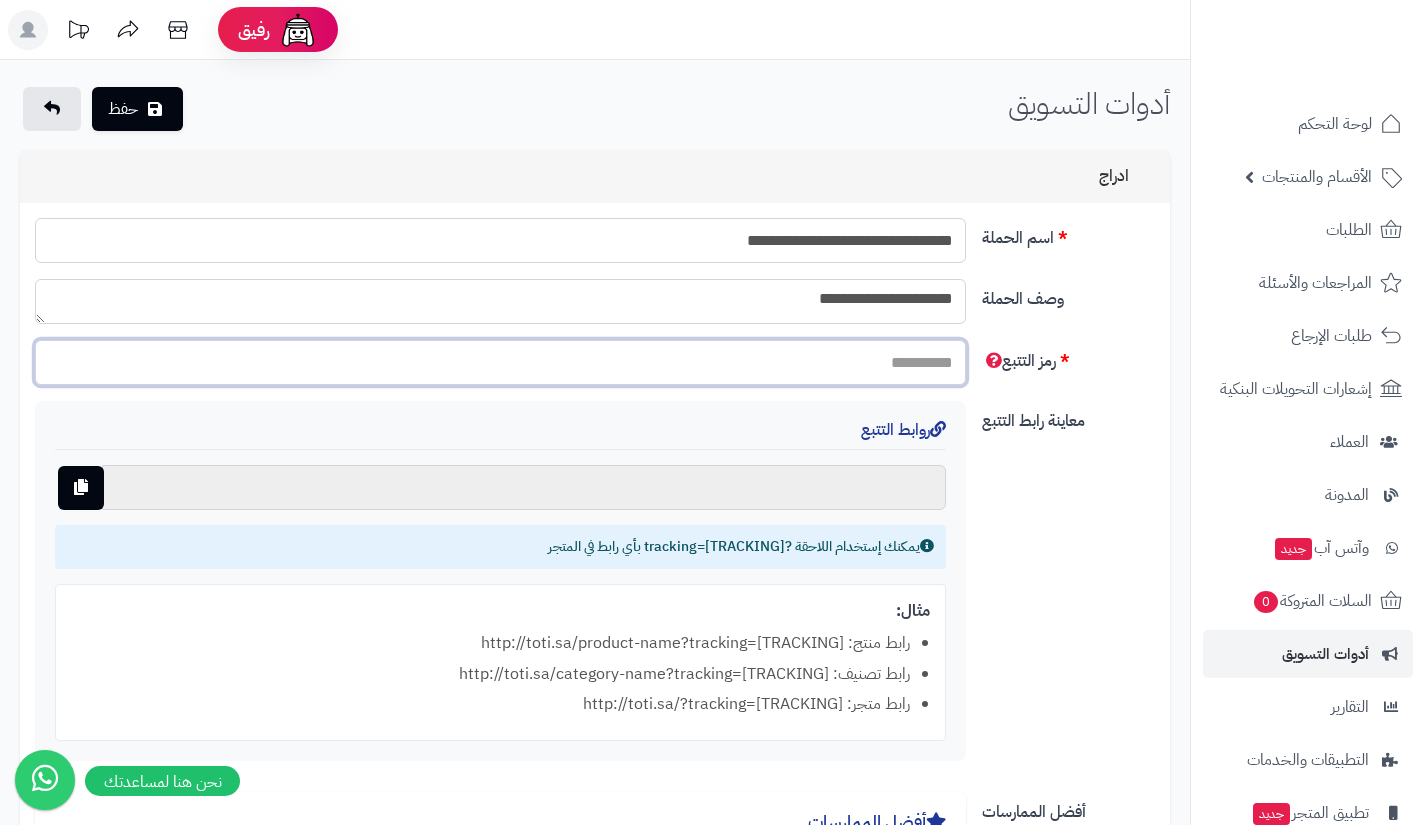type on "*" 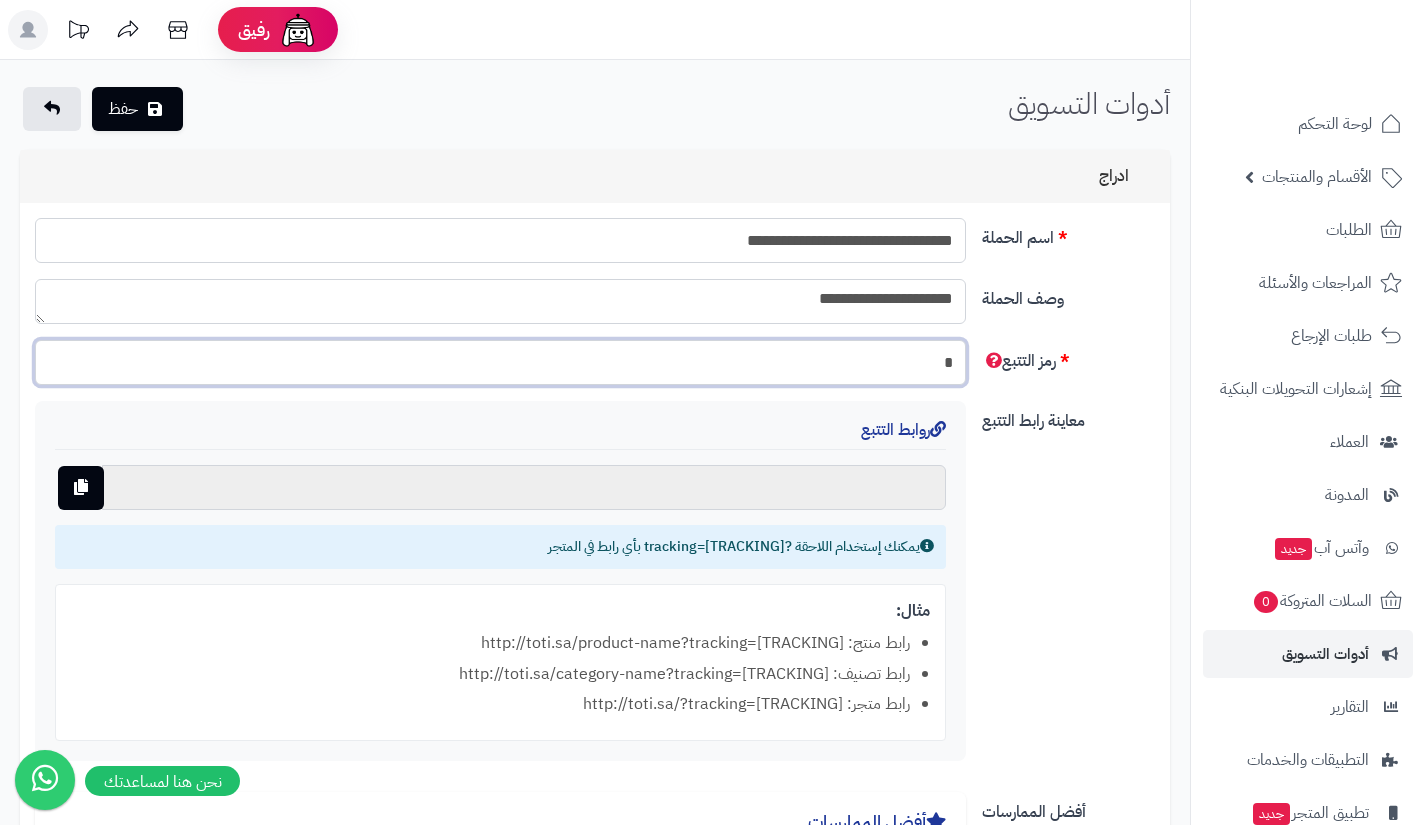 type on "**********" 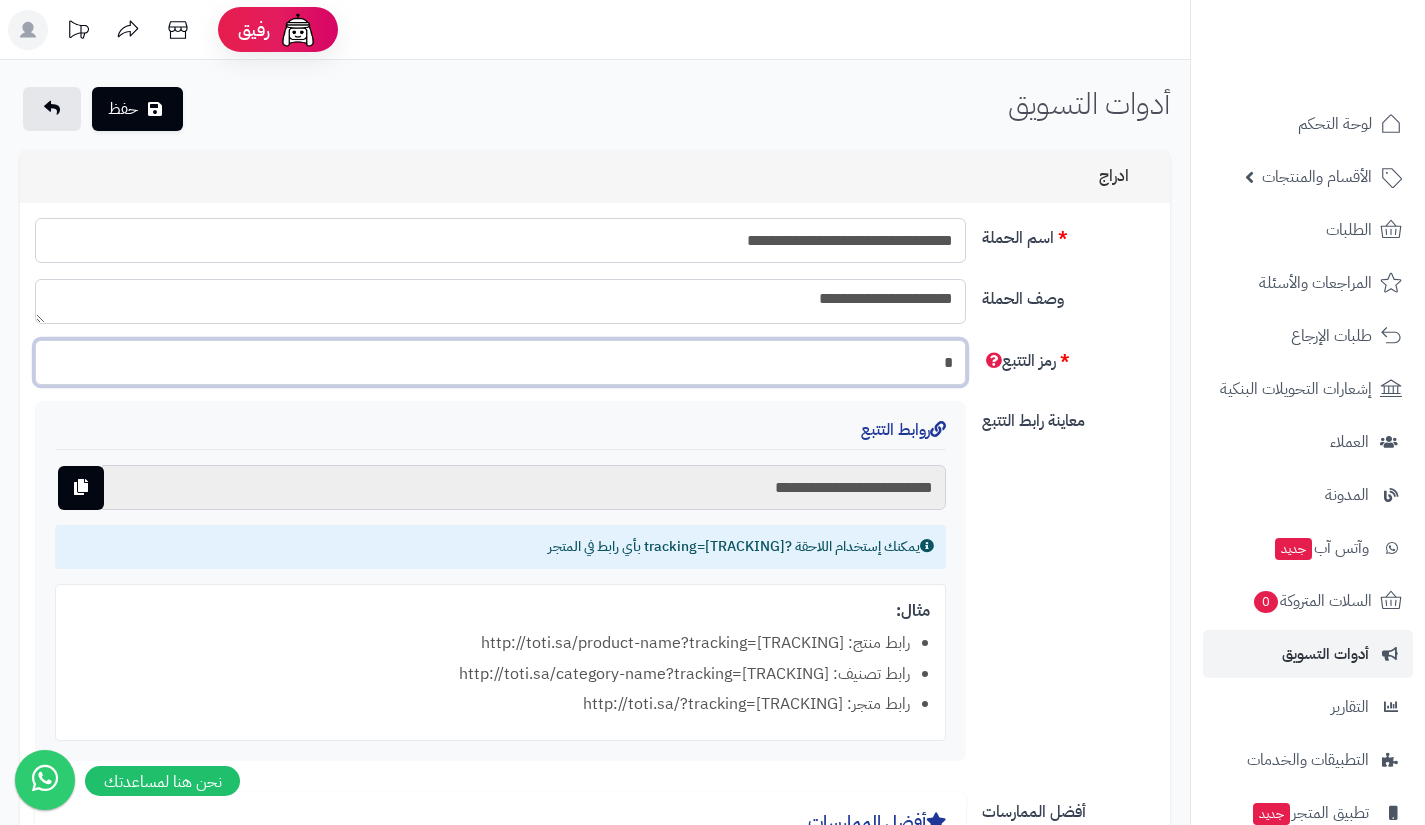 type on "**" 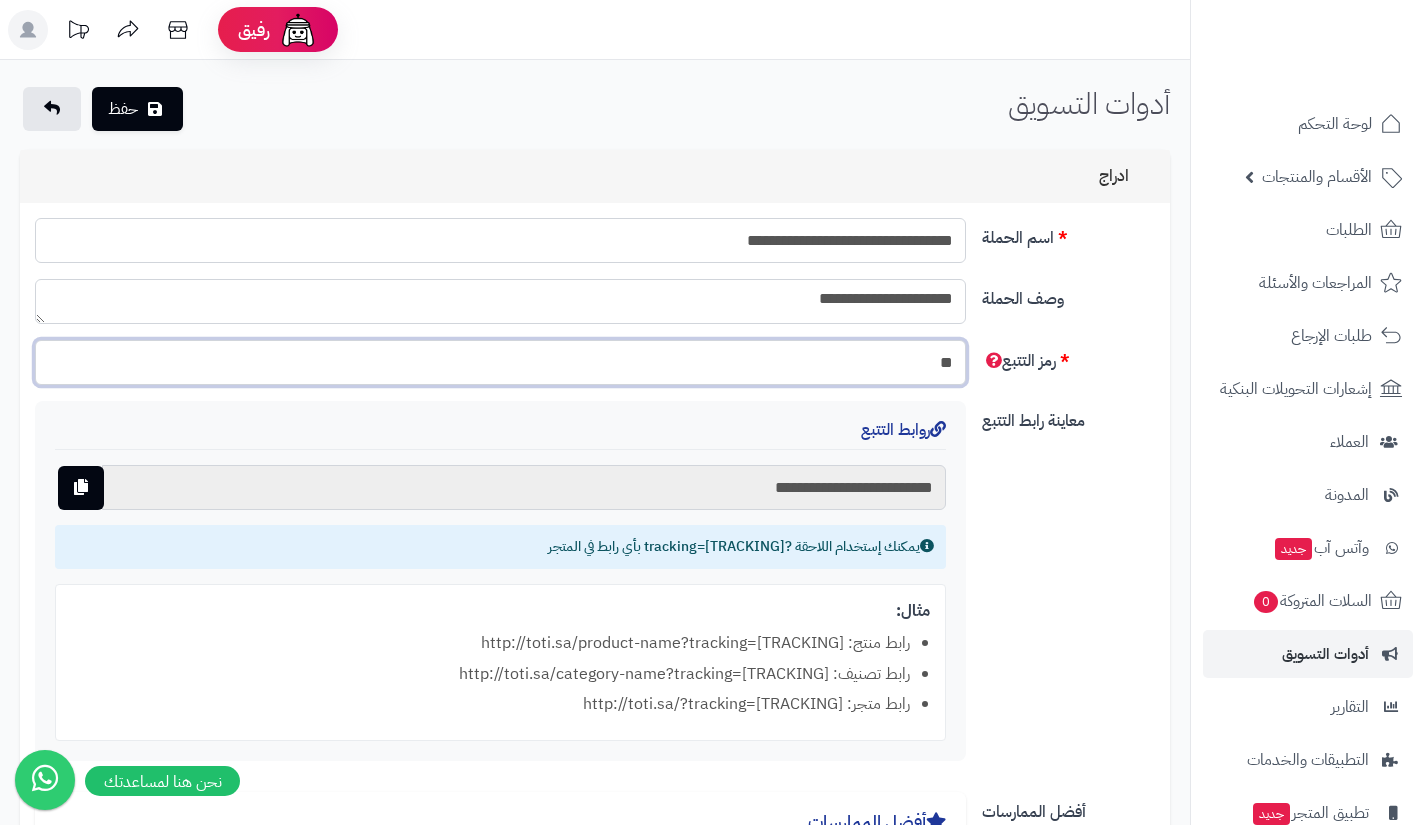 type on "**********" 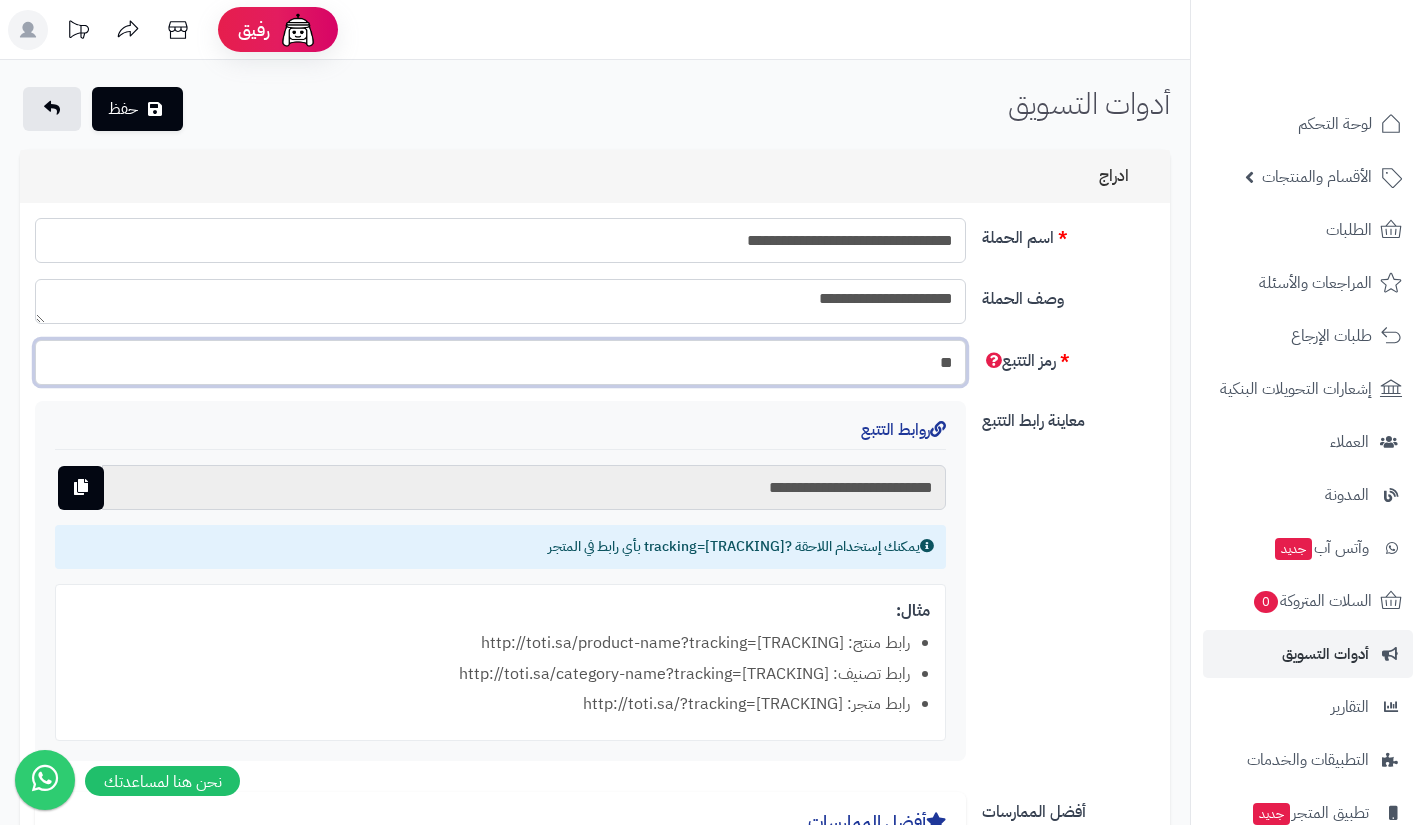 type on "***" 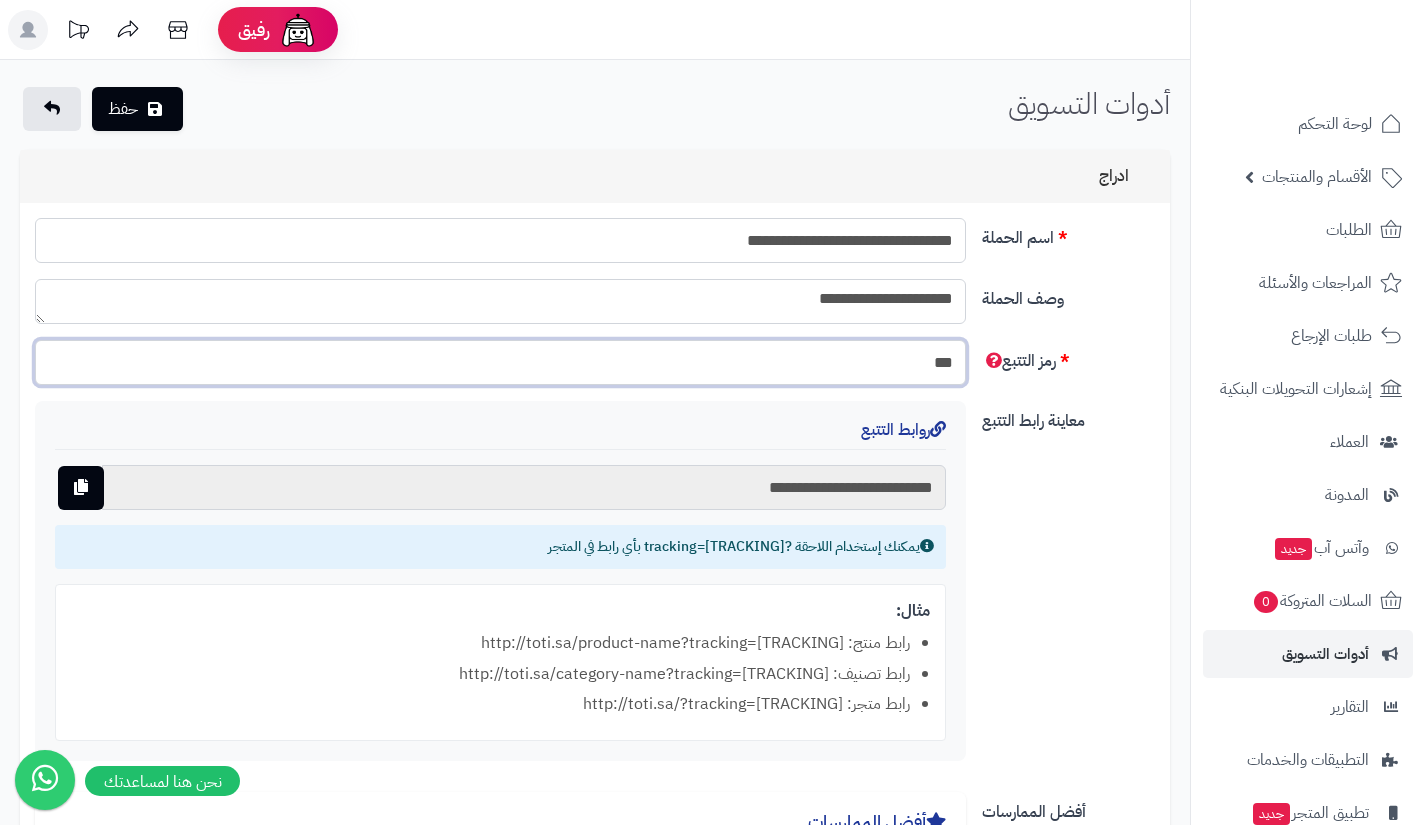 type on "**********" 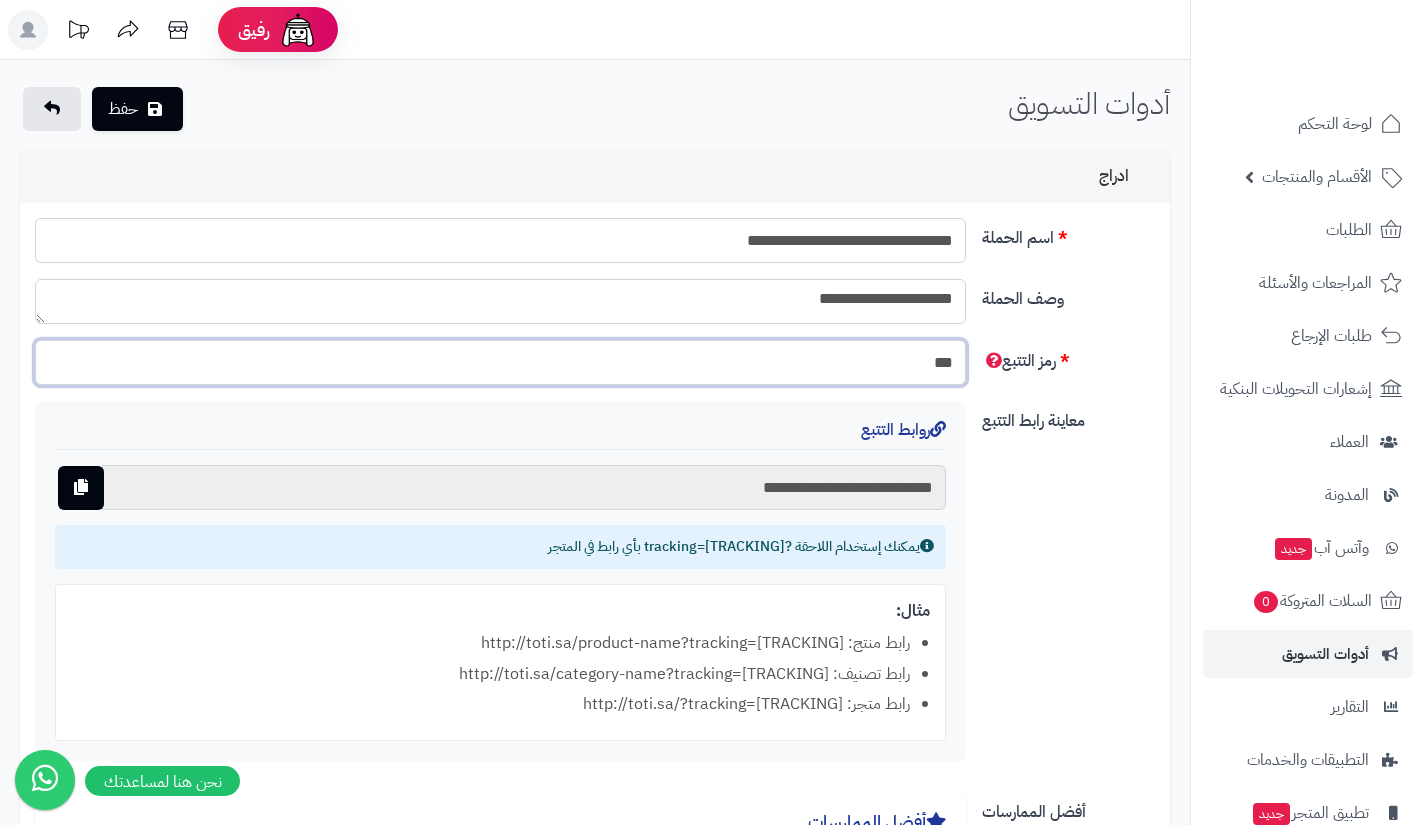 type on "****" 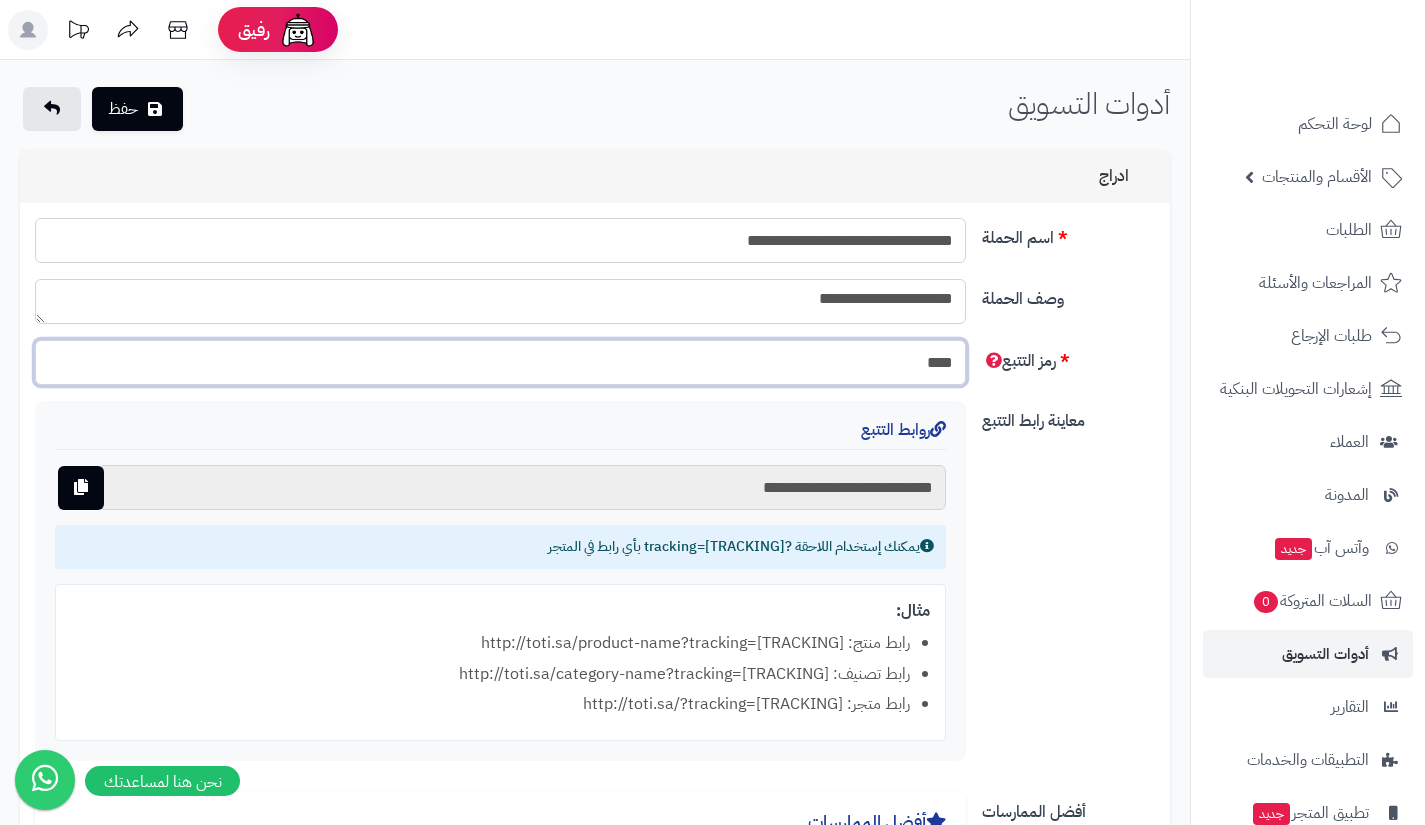 type on "**********" 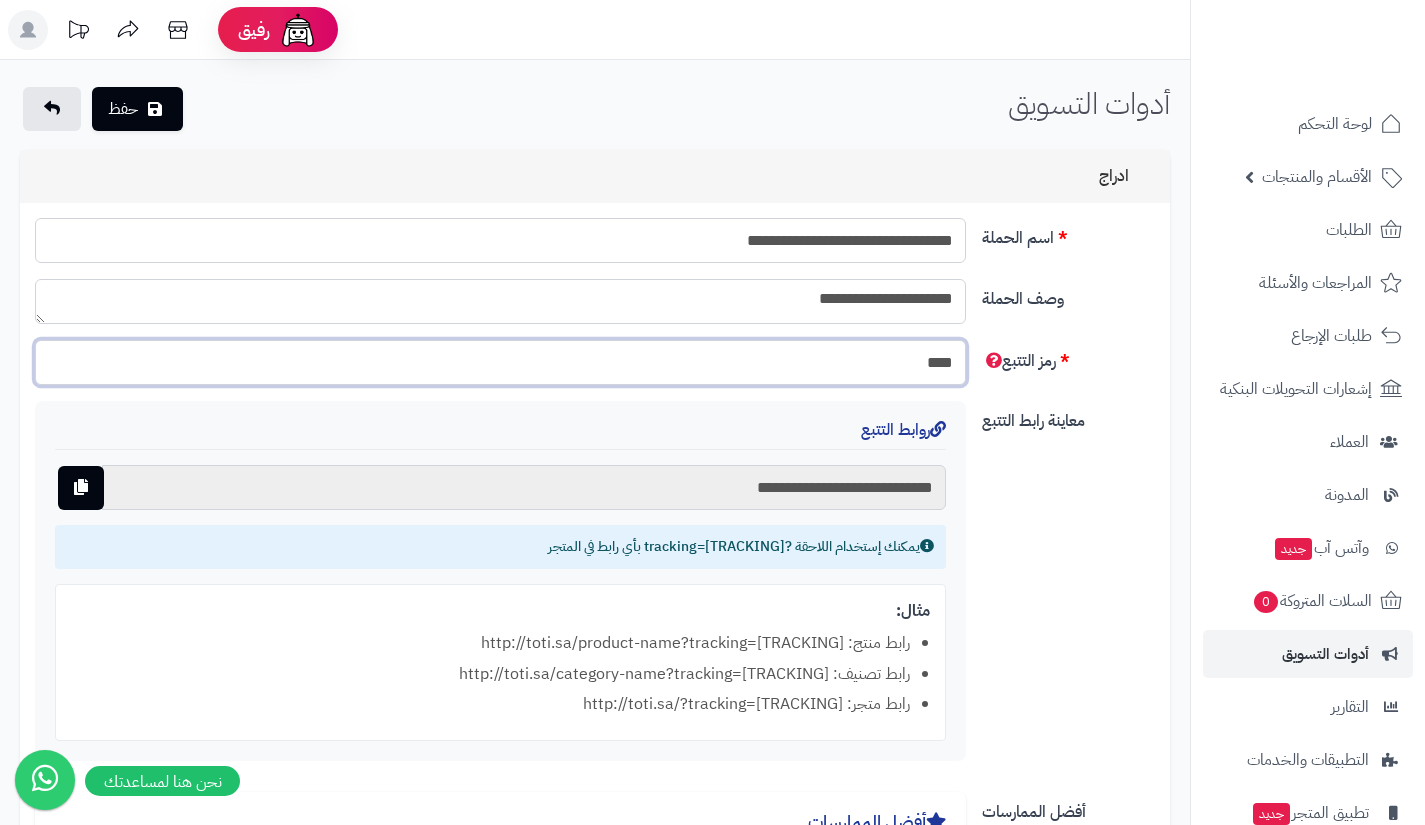 type on "*****" 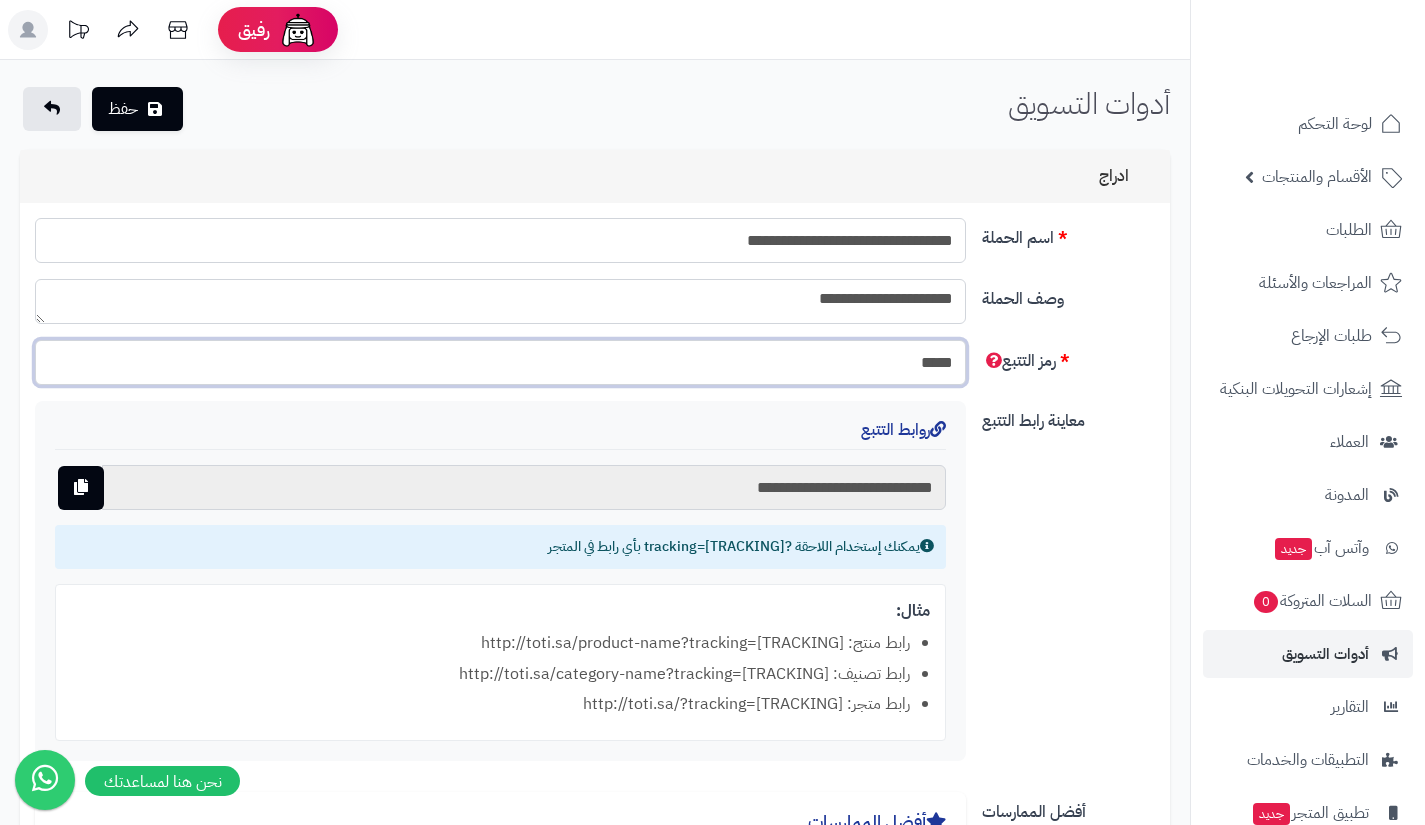type on "**********" 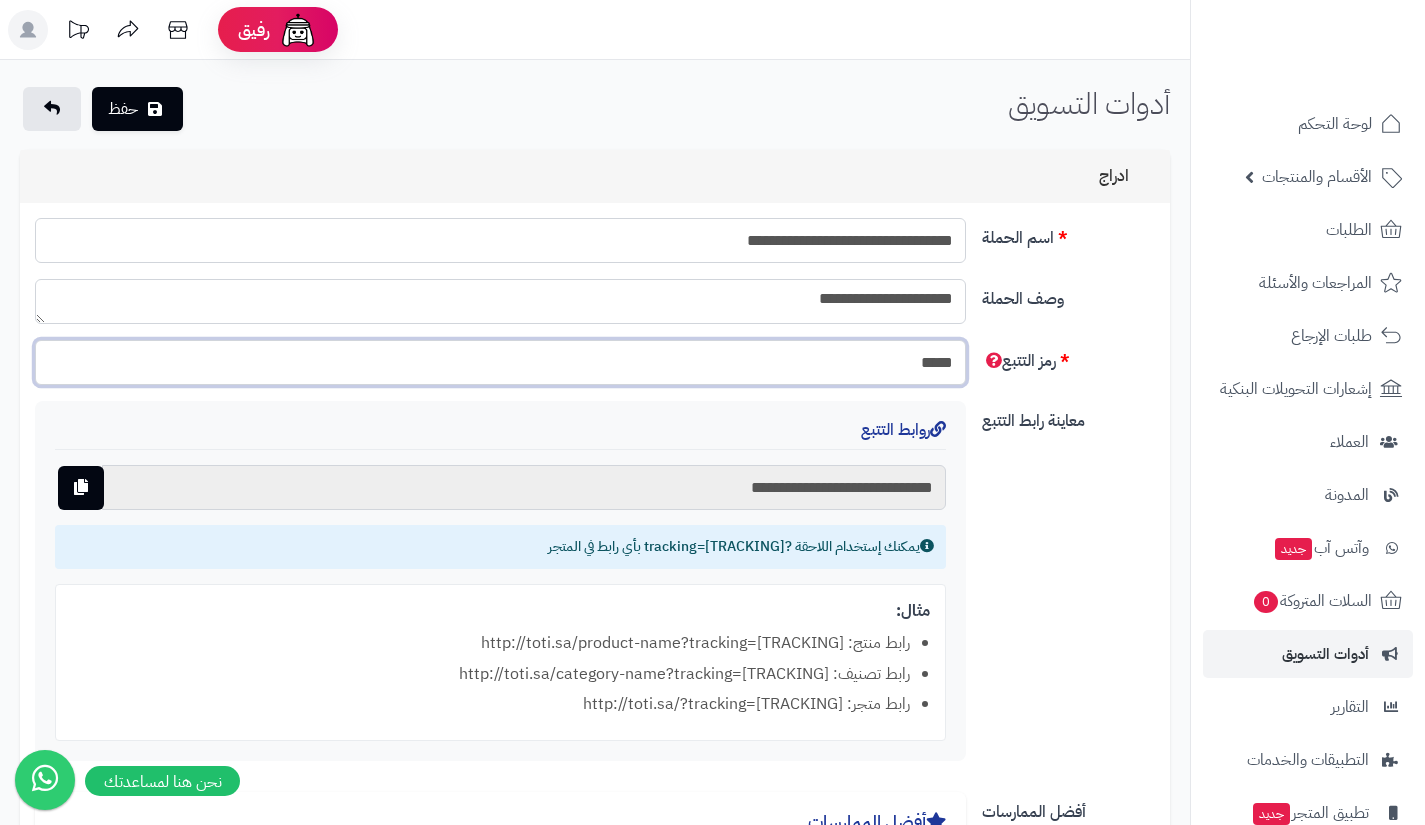 type on "******" 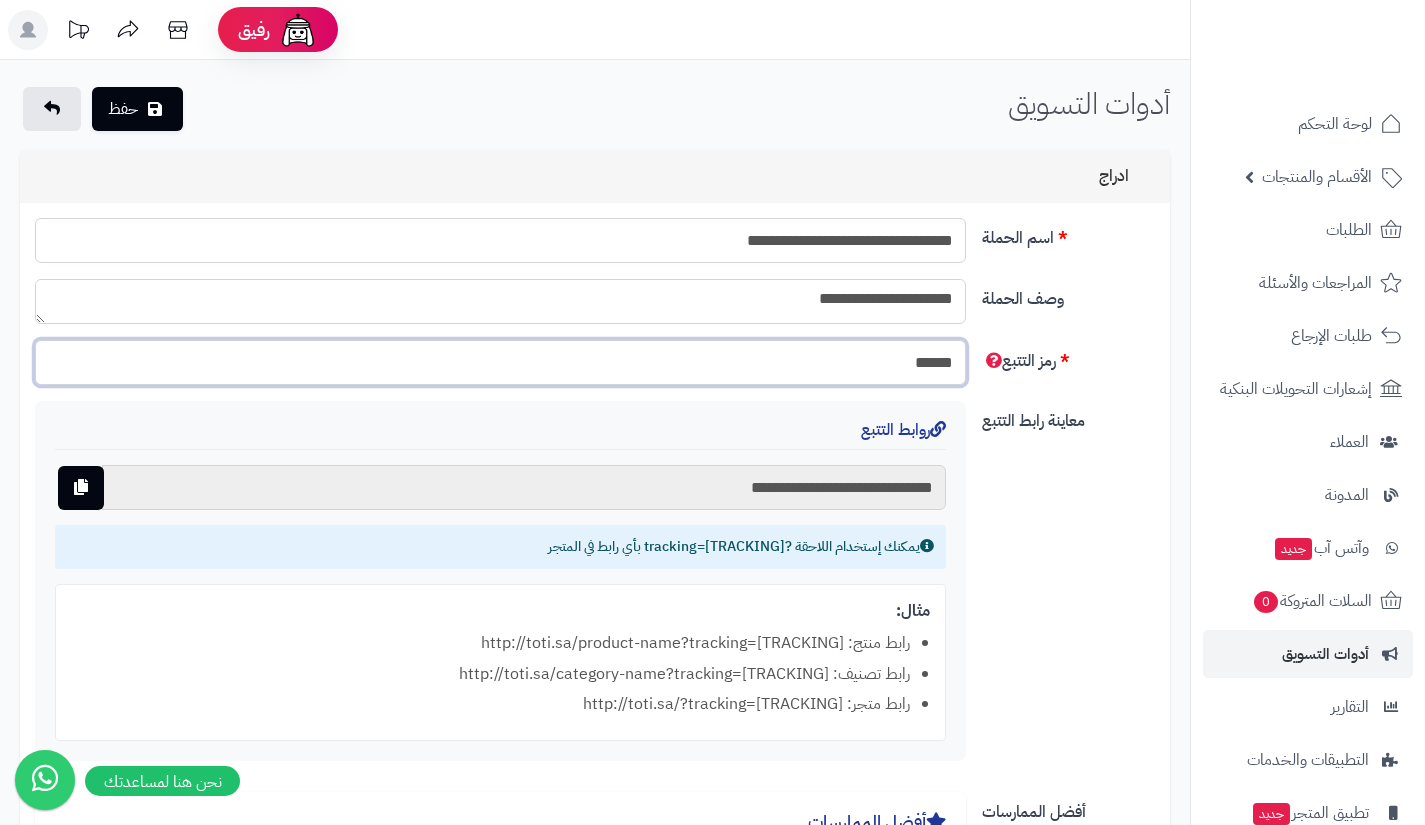 type on "**********" 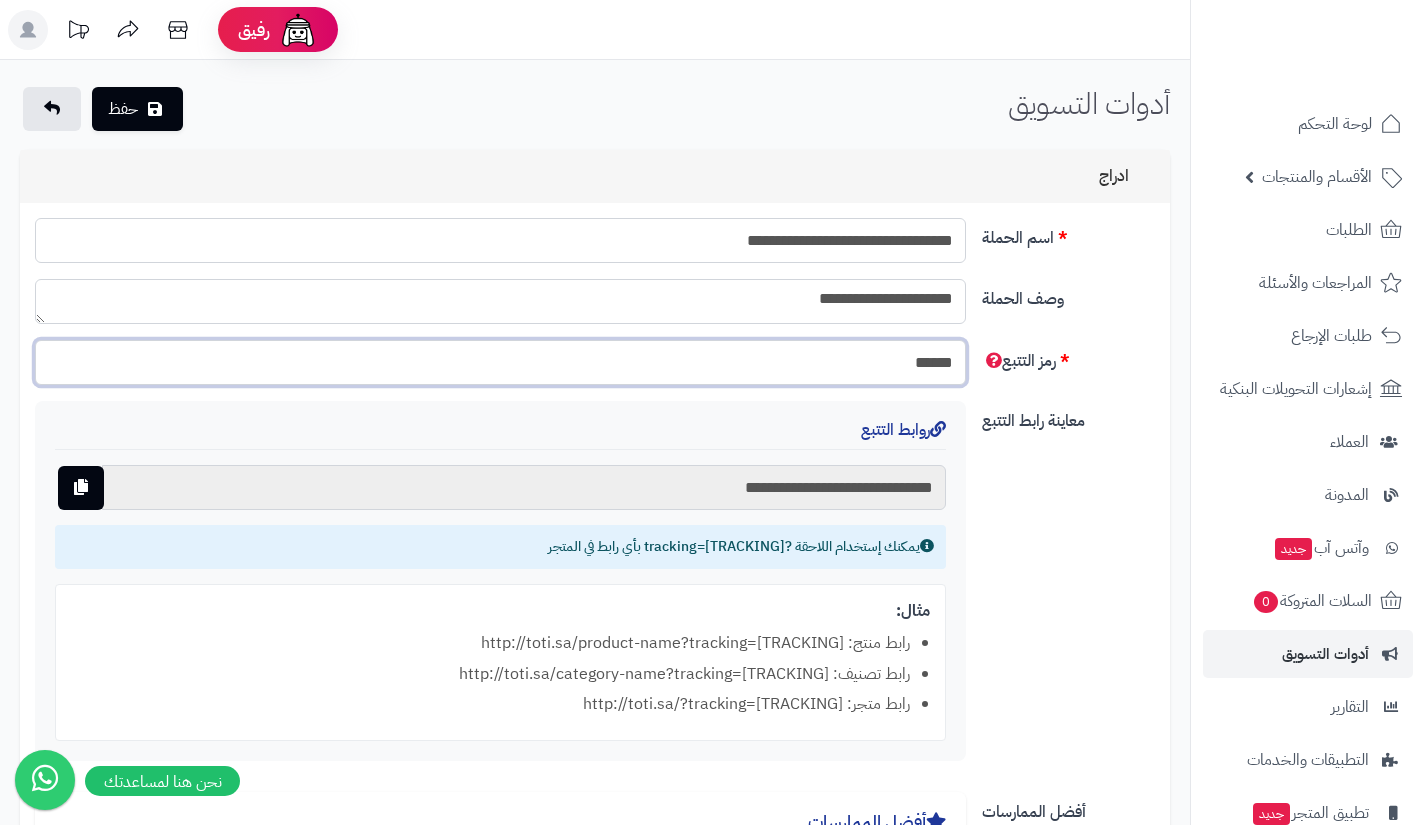 type on "*******" 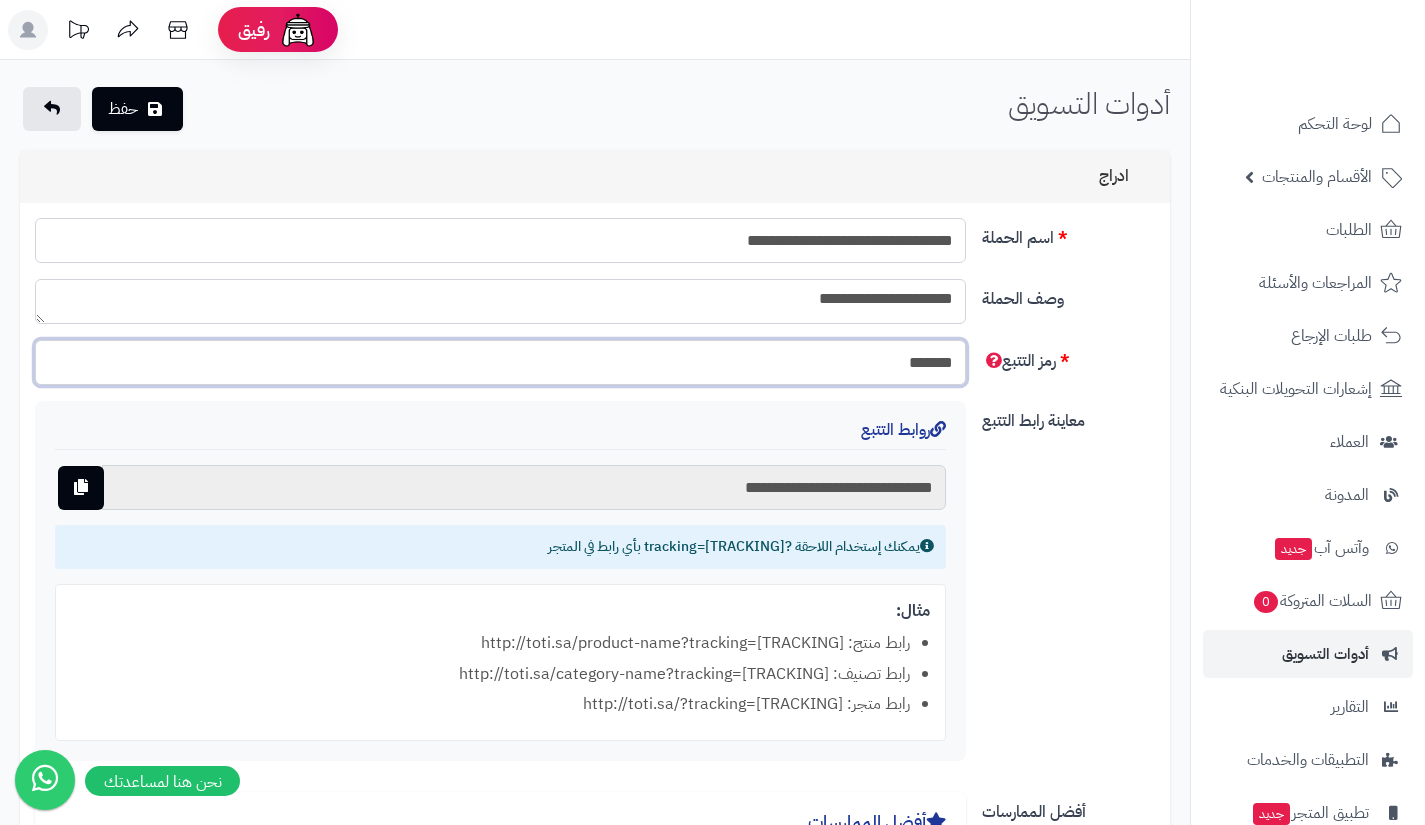 type on "**********" 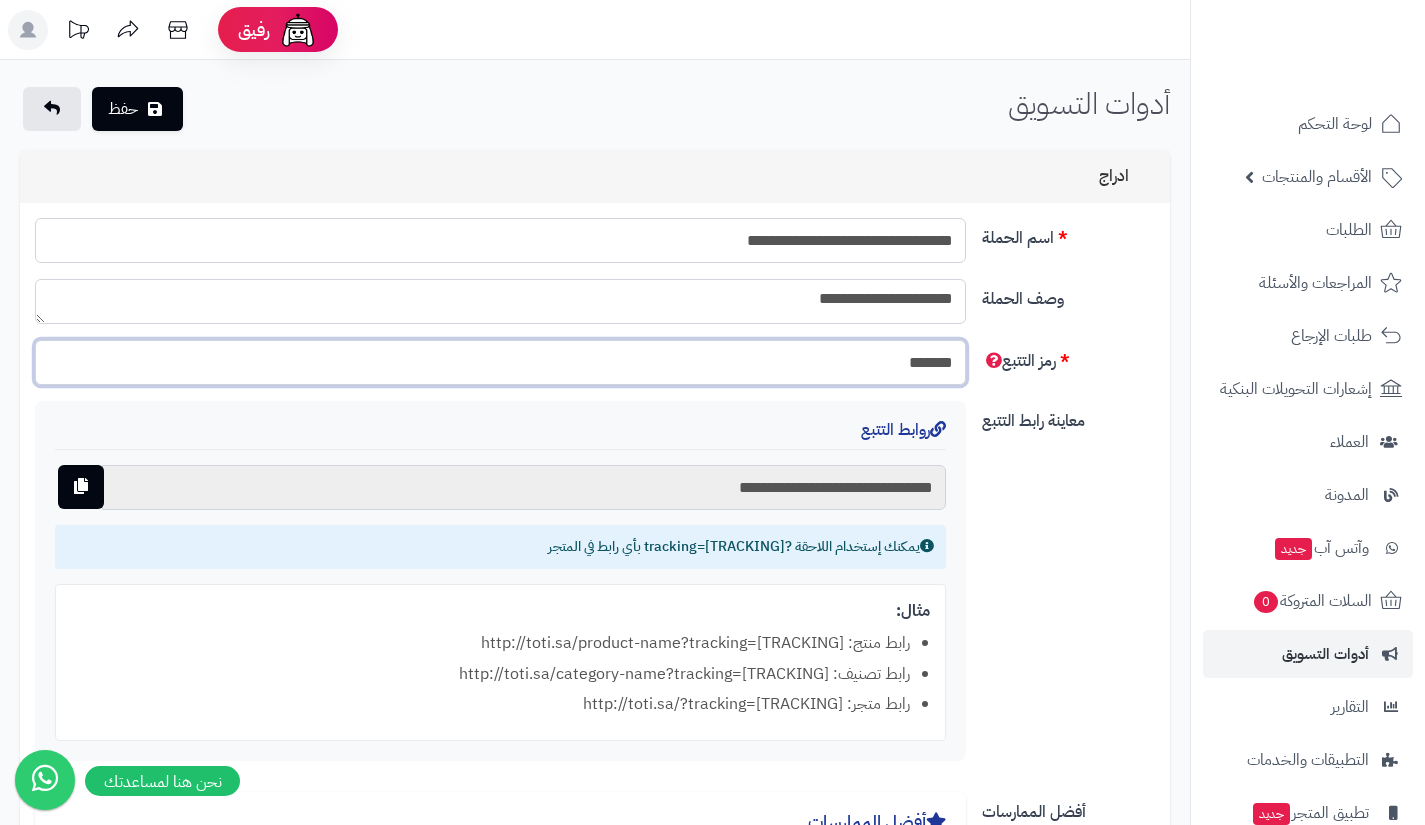 type on "*******" 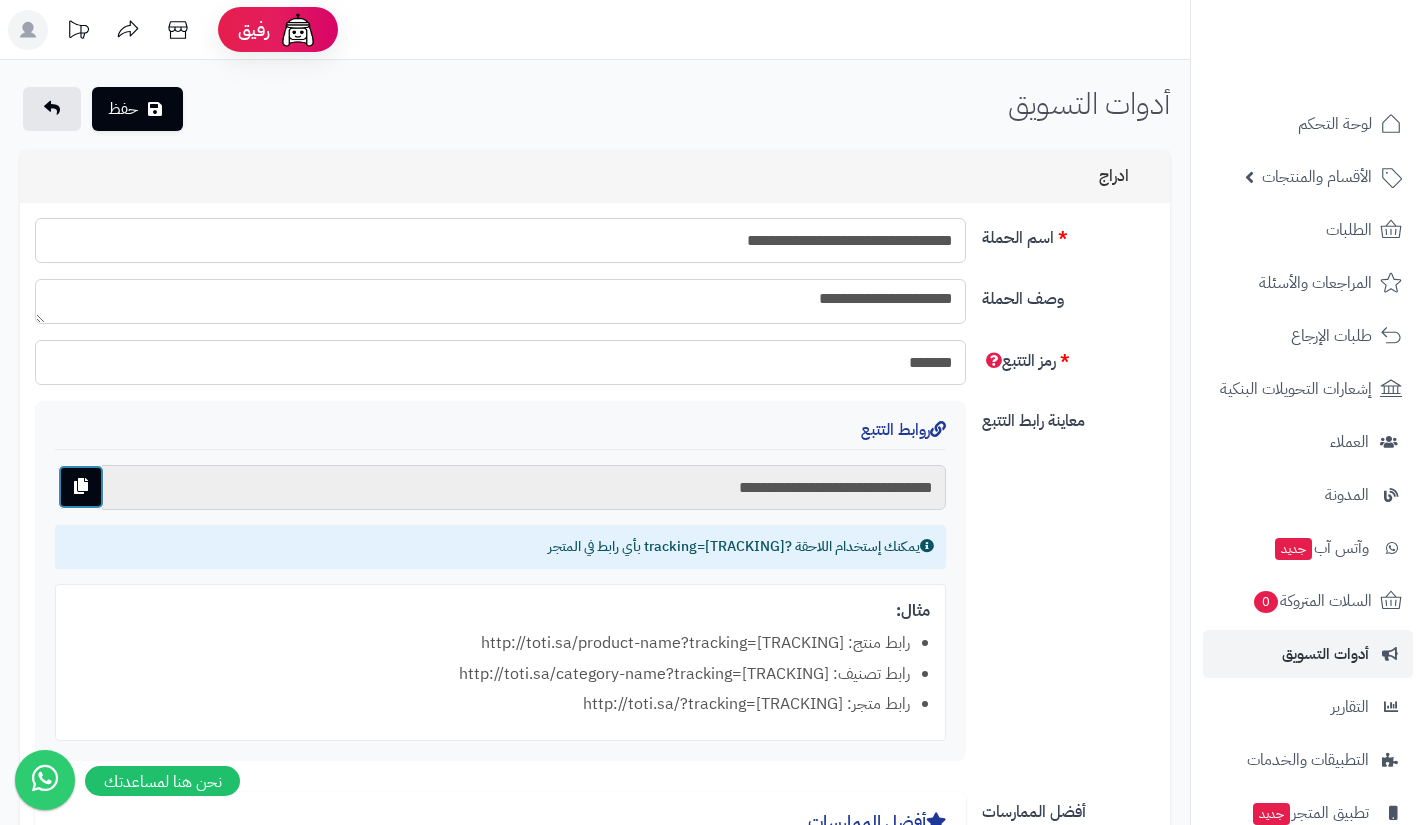 click at bounding box center (81, 487) 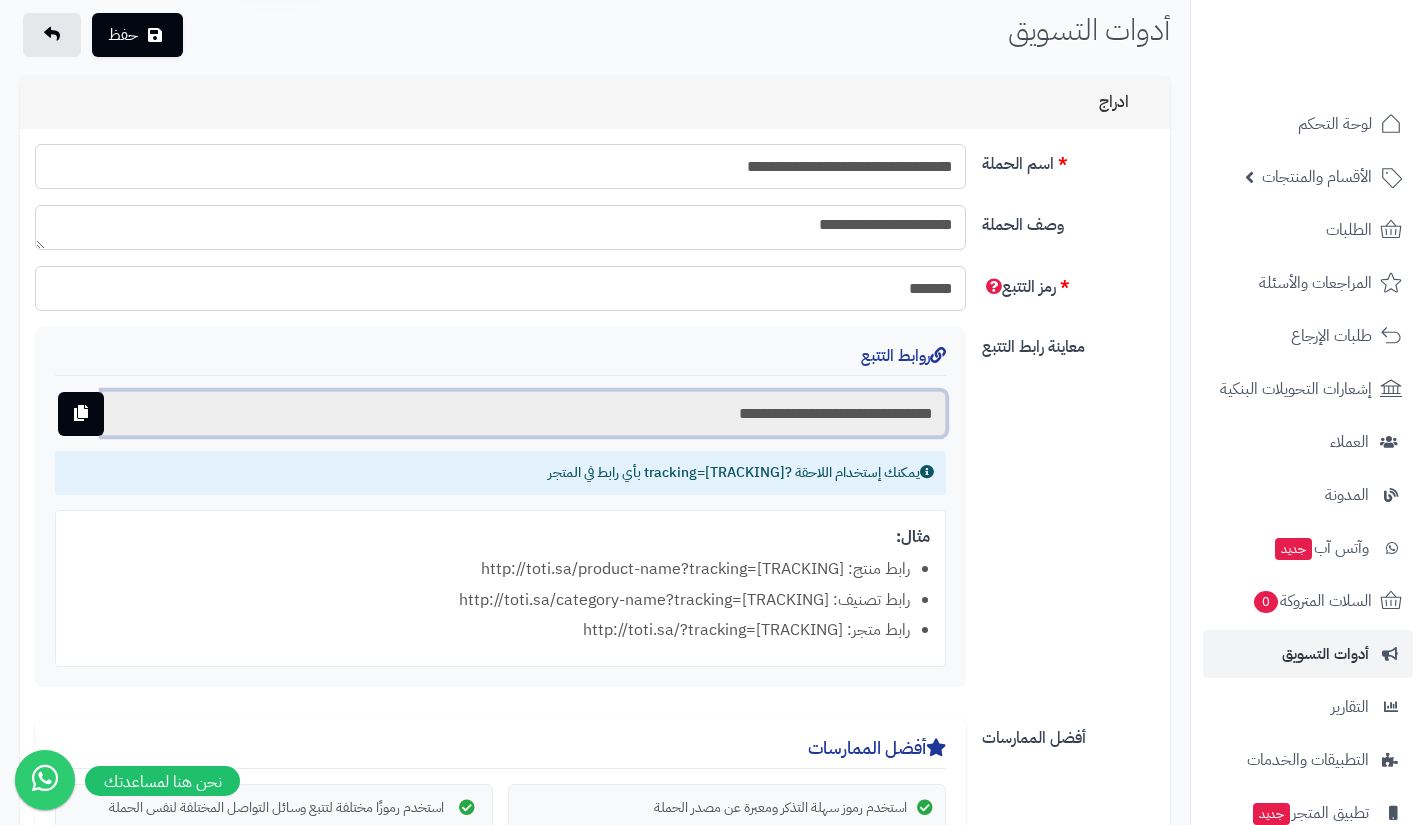 scroll, scrollTop: 0, scrollLeft: 0, axis: both 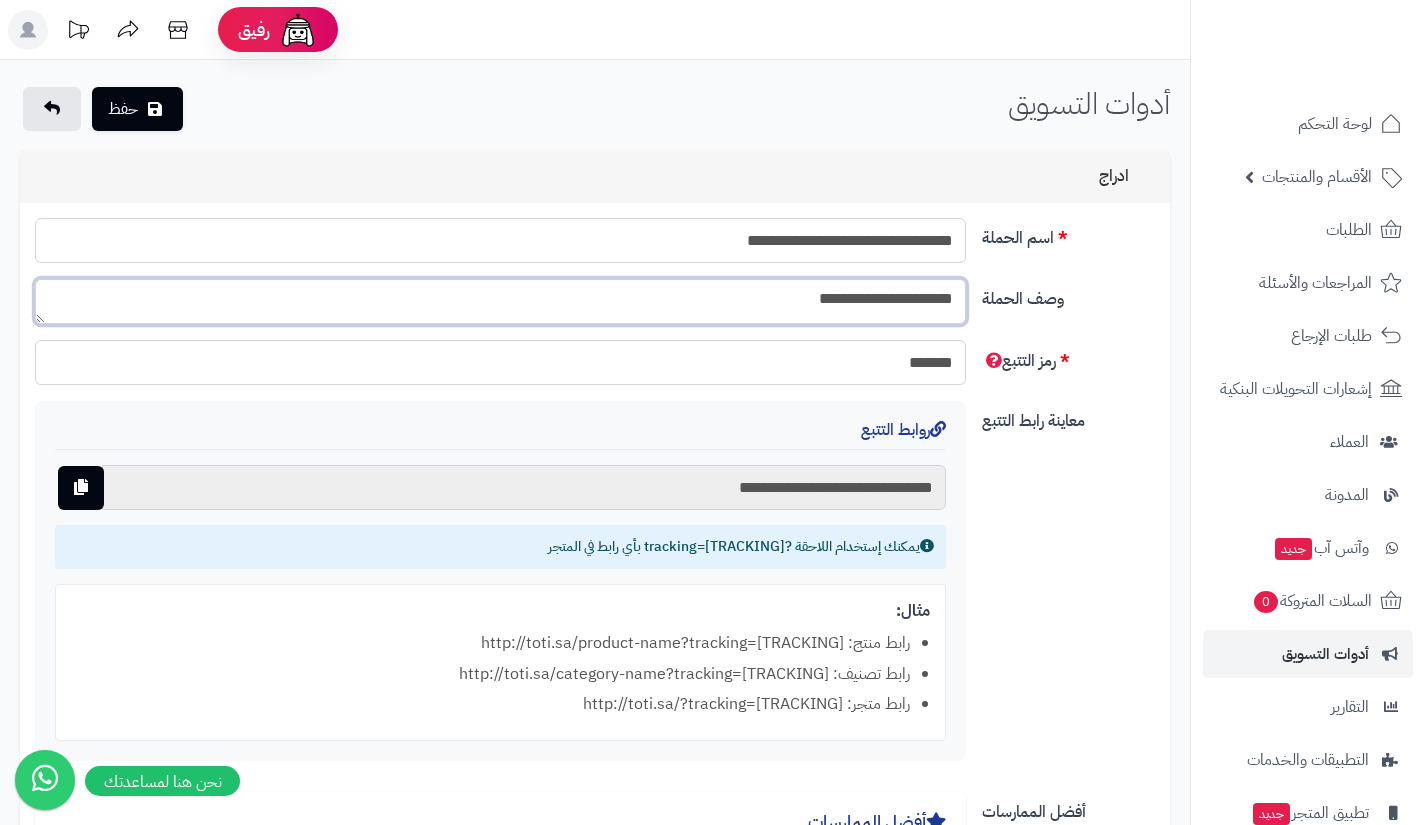 click on "**********" at bounding box center (500, 301) 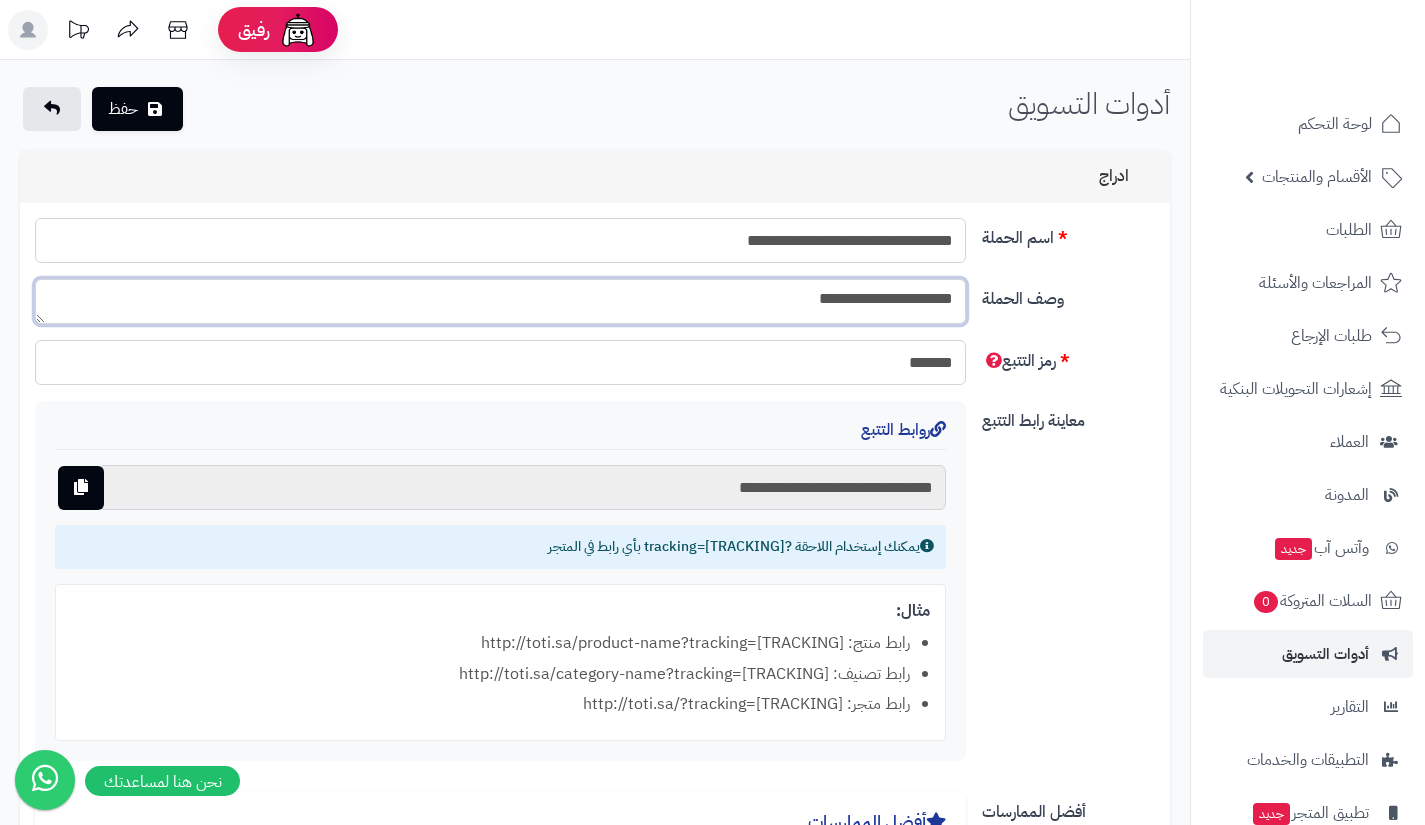 click on "**********" at bounding box center (500, 301) 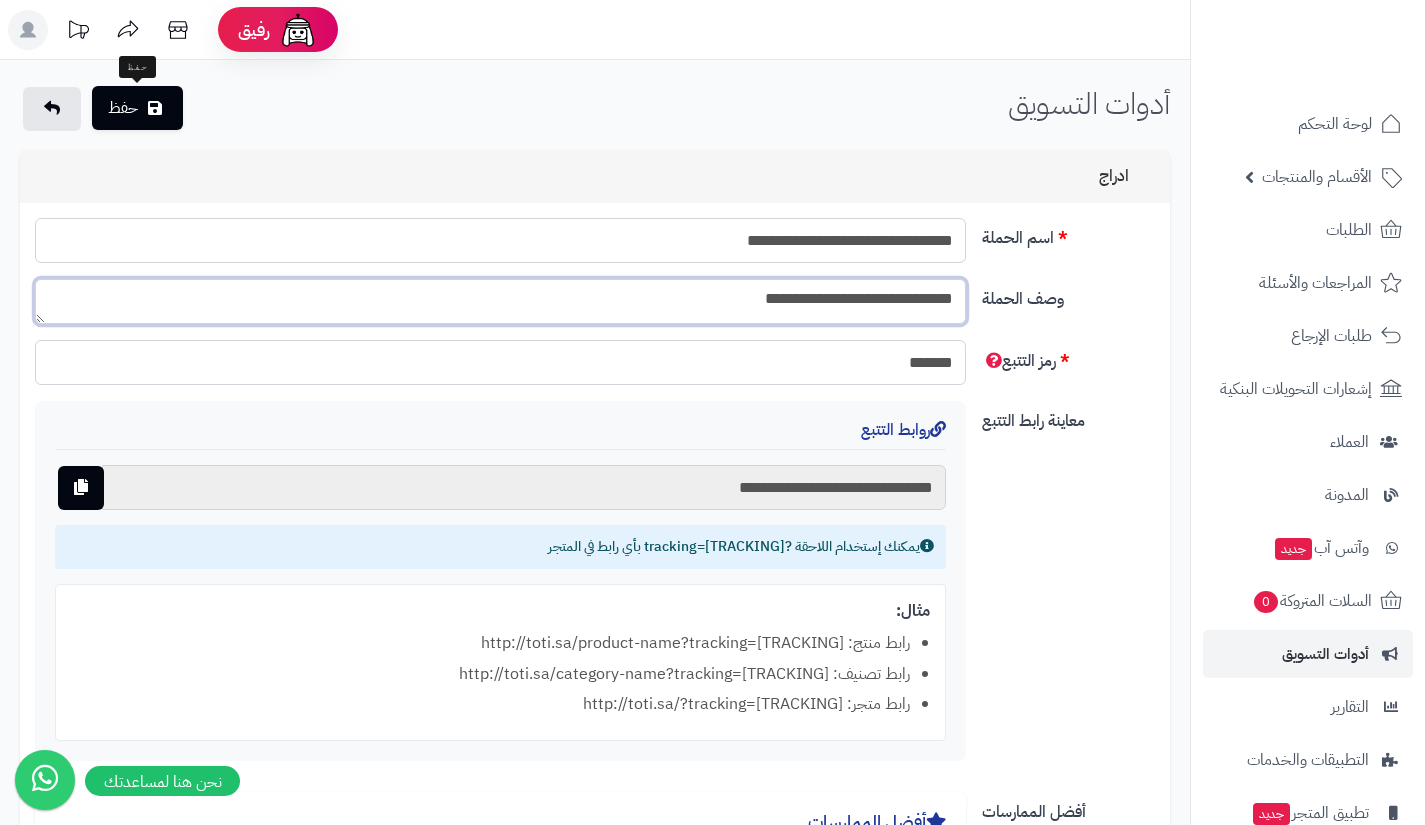 type on "**********" 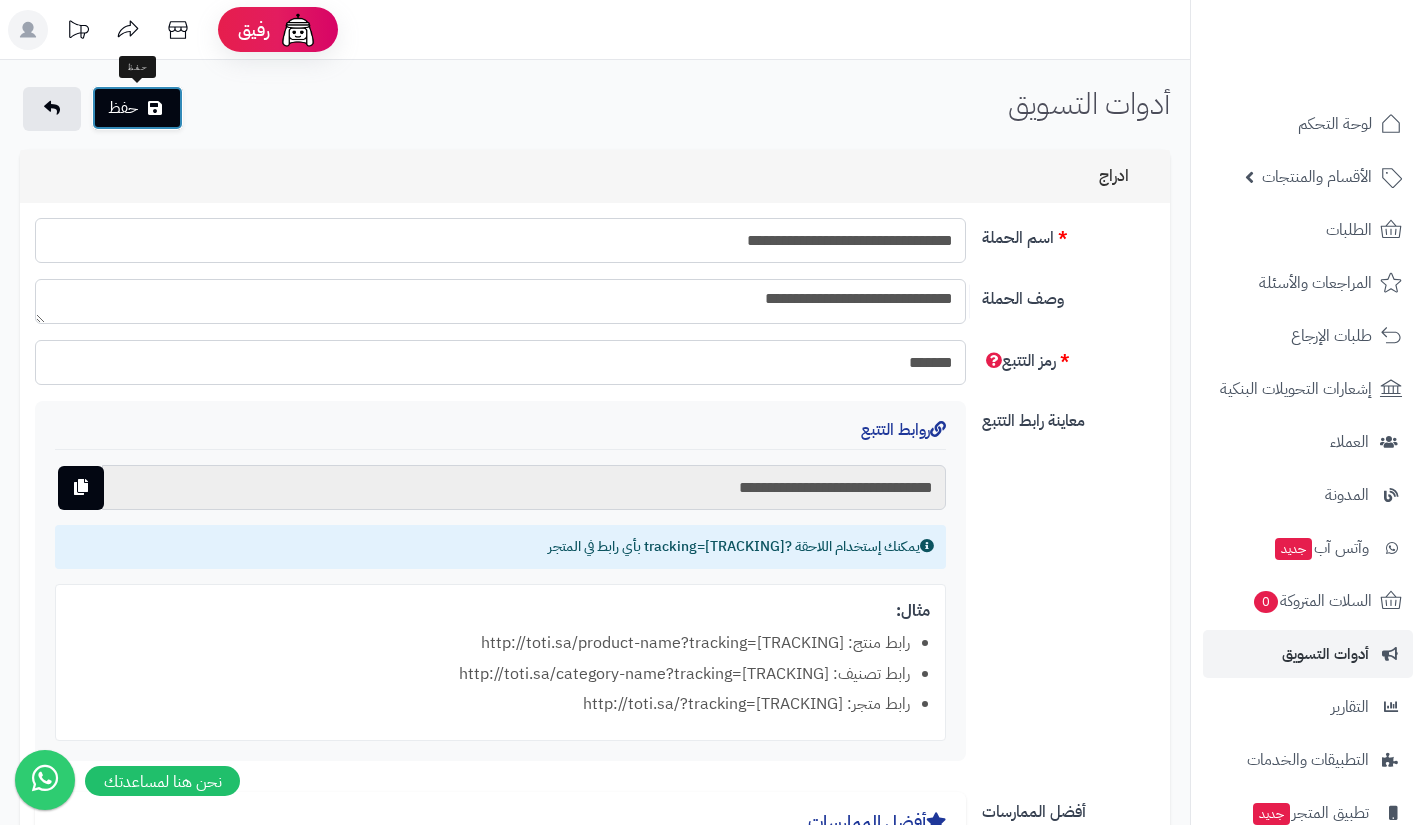 click on "حفظ" at bounding box center (137, 108) 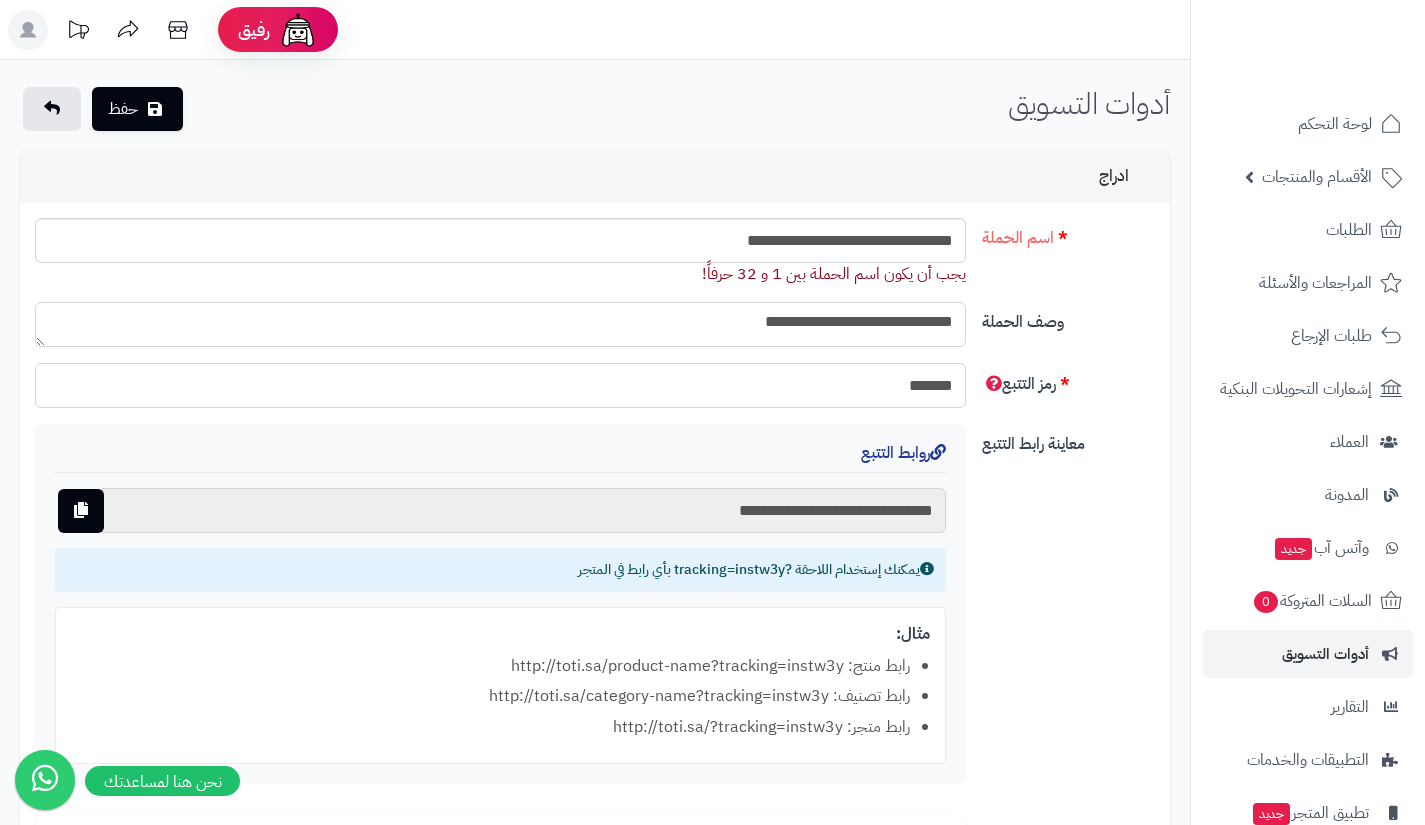 scroll, scrollTop: 0, scrollLeft: 0, axis: both 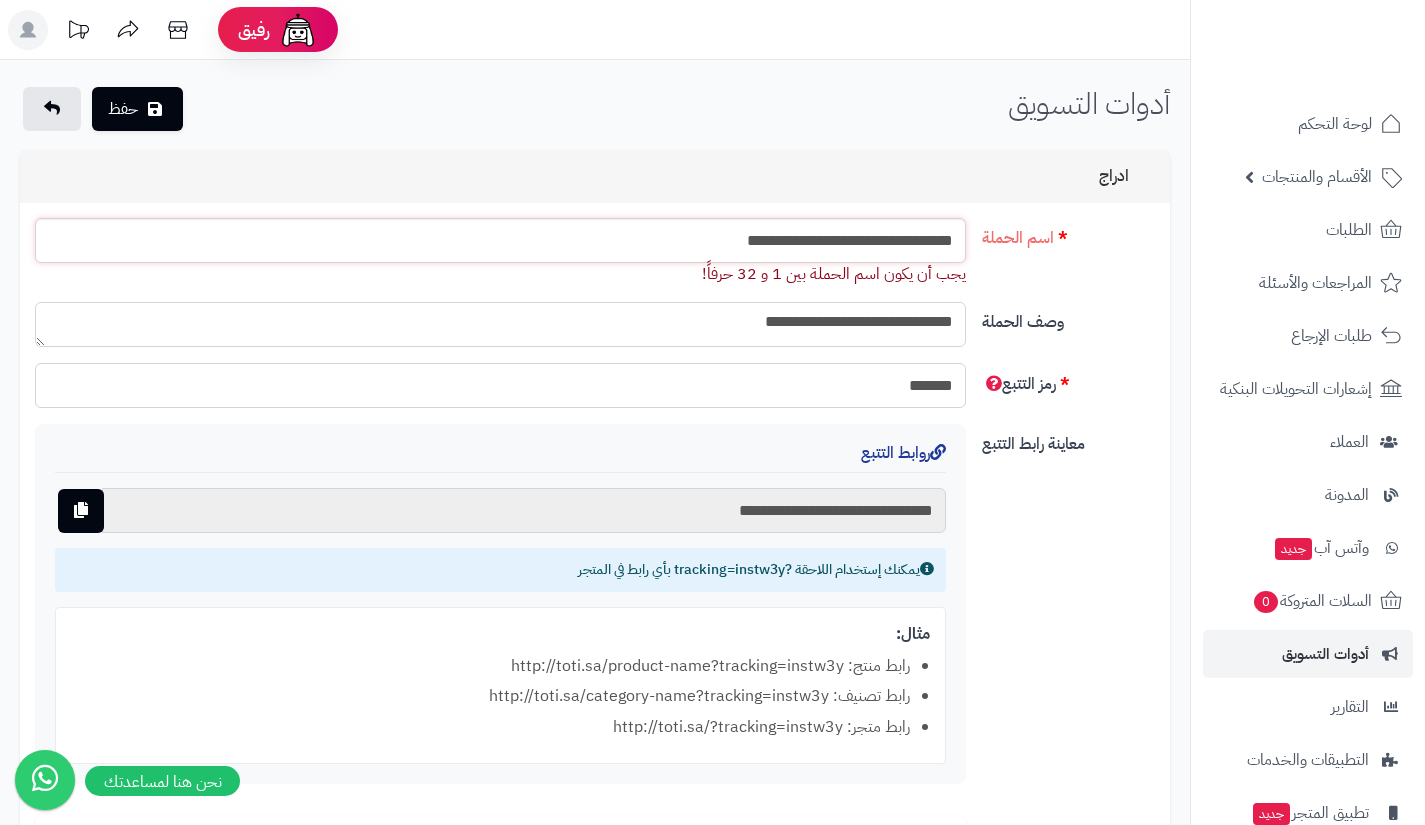 click on "**********" at bounding box center [500, 240] 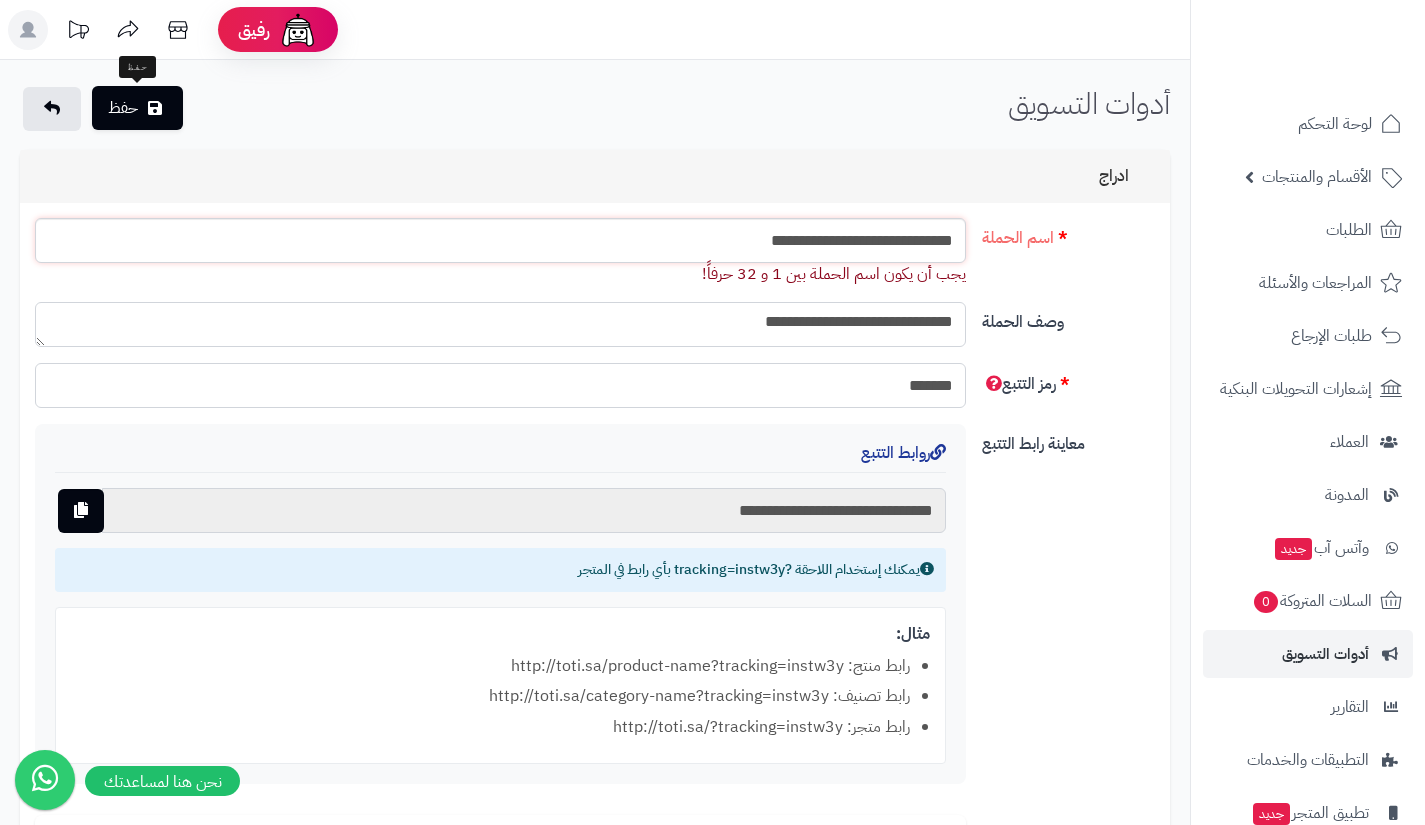 type on "**********" 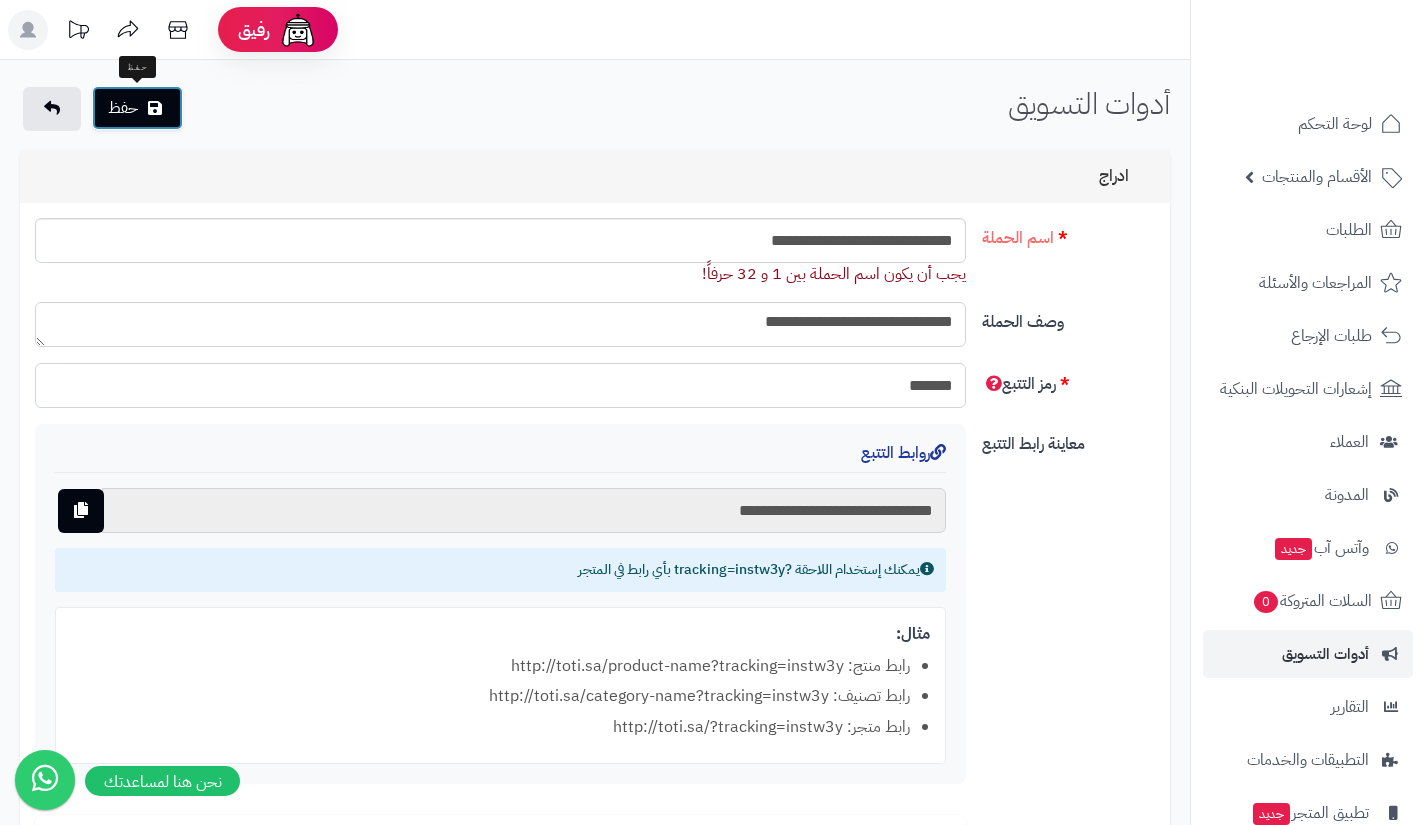 click on "حفظ" at bounding box center [137, 108] 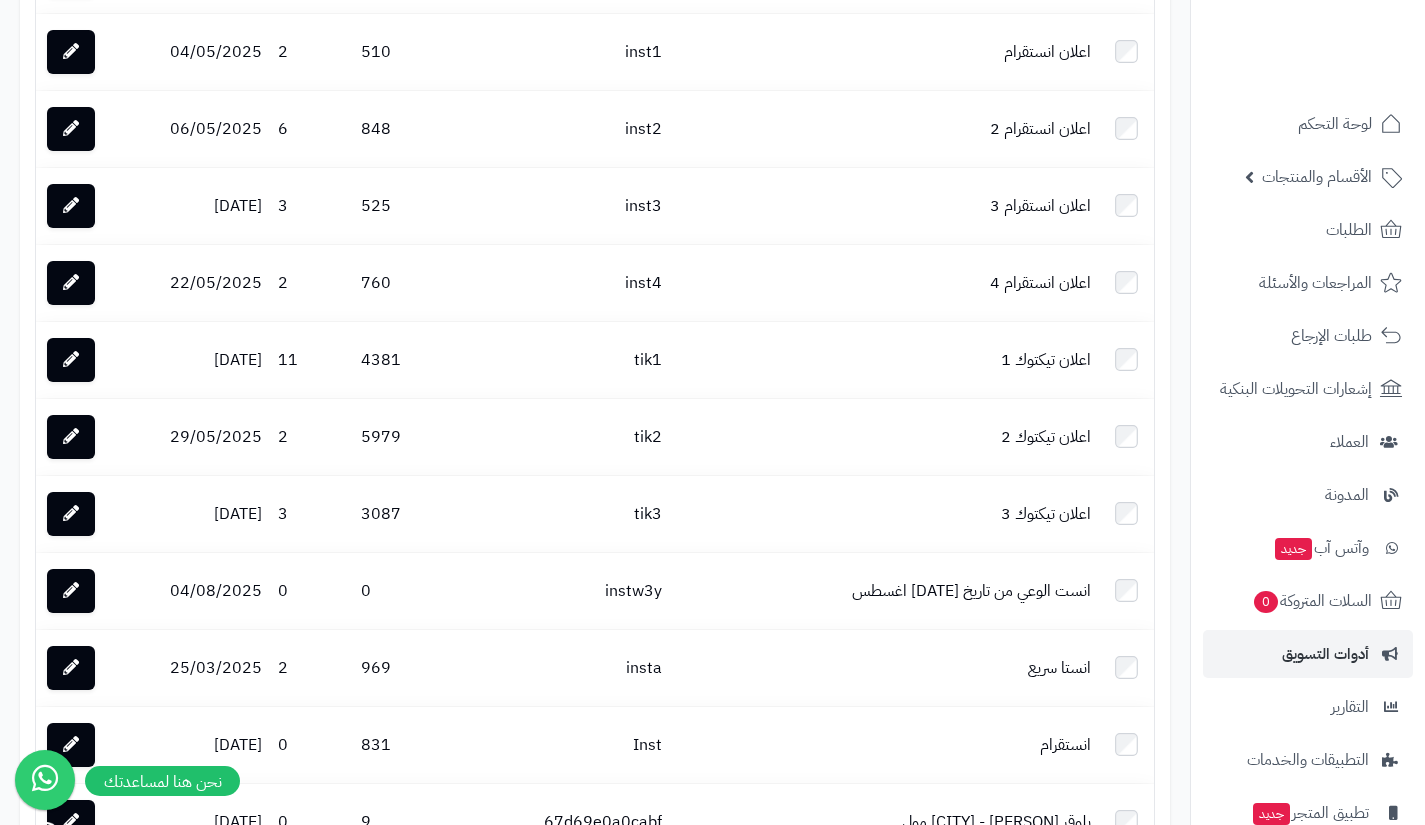 scroll, scrollTop: 785, scrollLeft: 0, axis: vertical 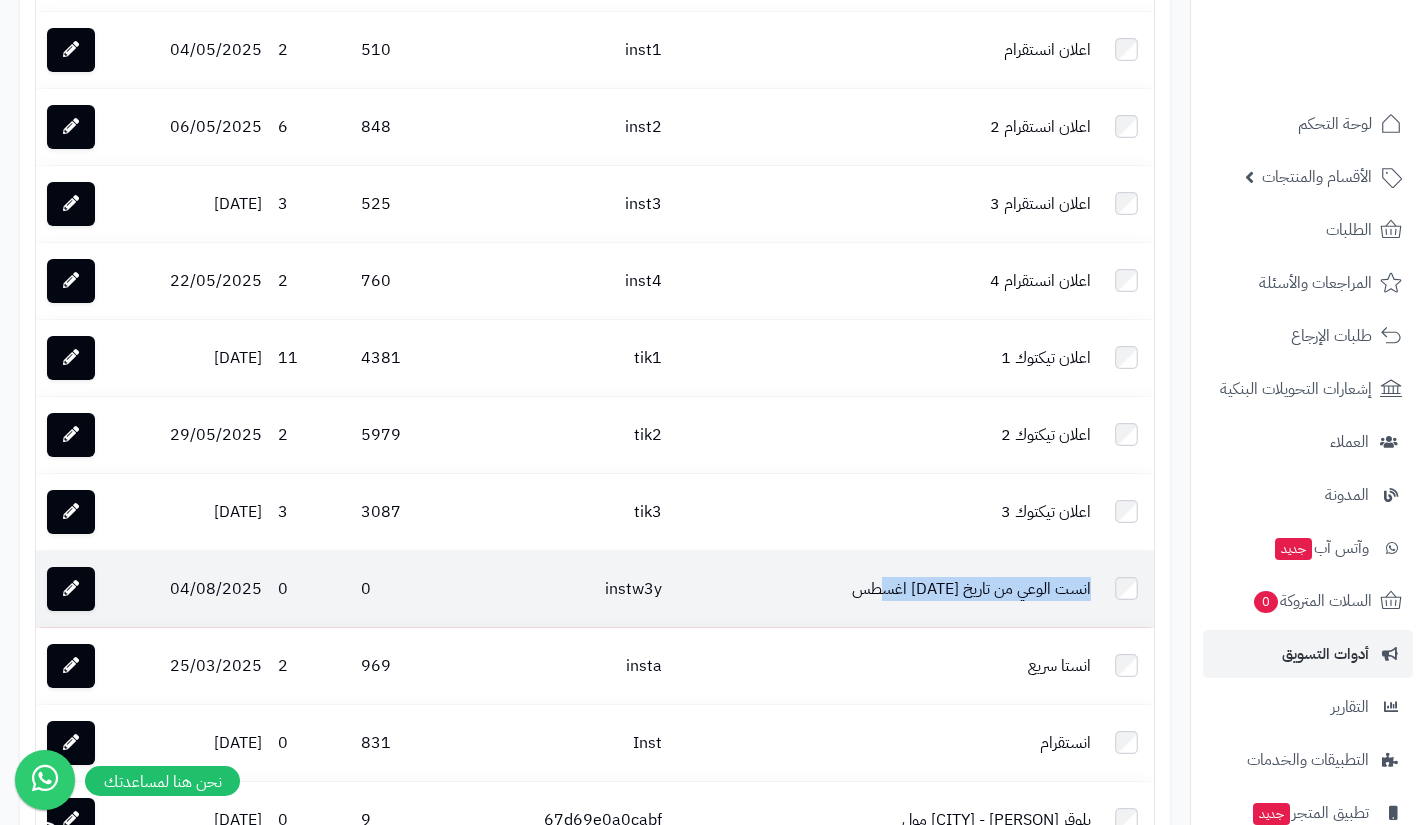 drag, startPoint x: 864, startPoint y: 593, endPoint x: 1094, endPoint y: 586, distance: 230.10649 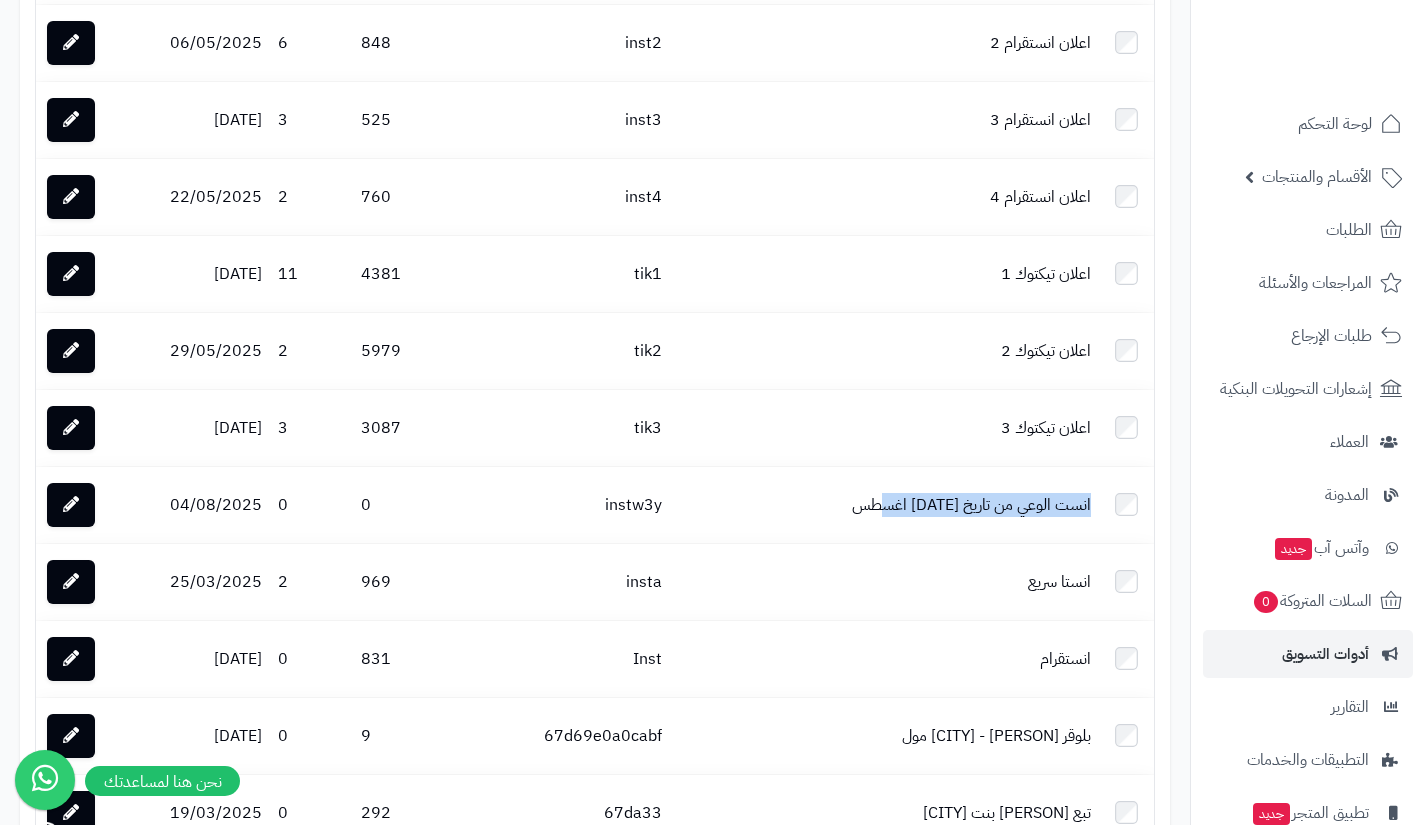 scroll, scrollTop: 866, scrollLeft: 0, axis: vertical 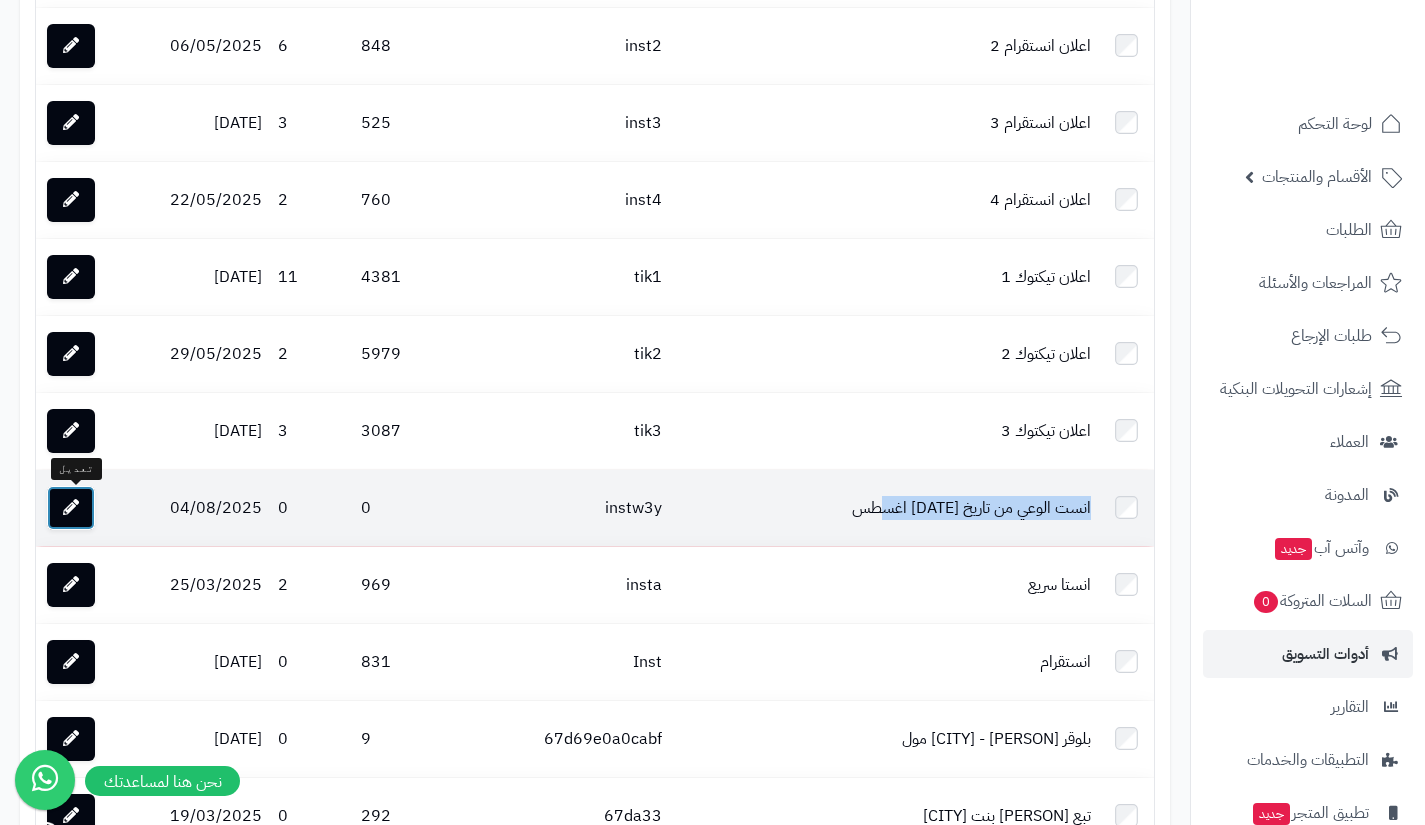 click at bounding box center [71, 508] 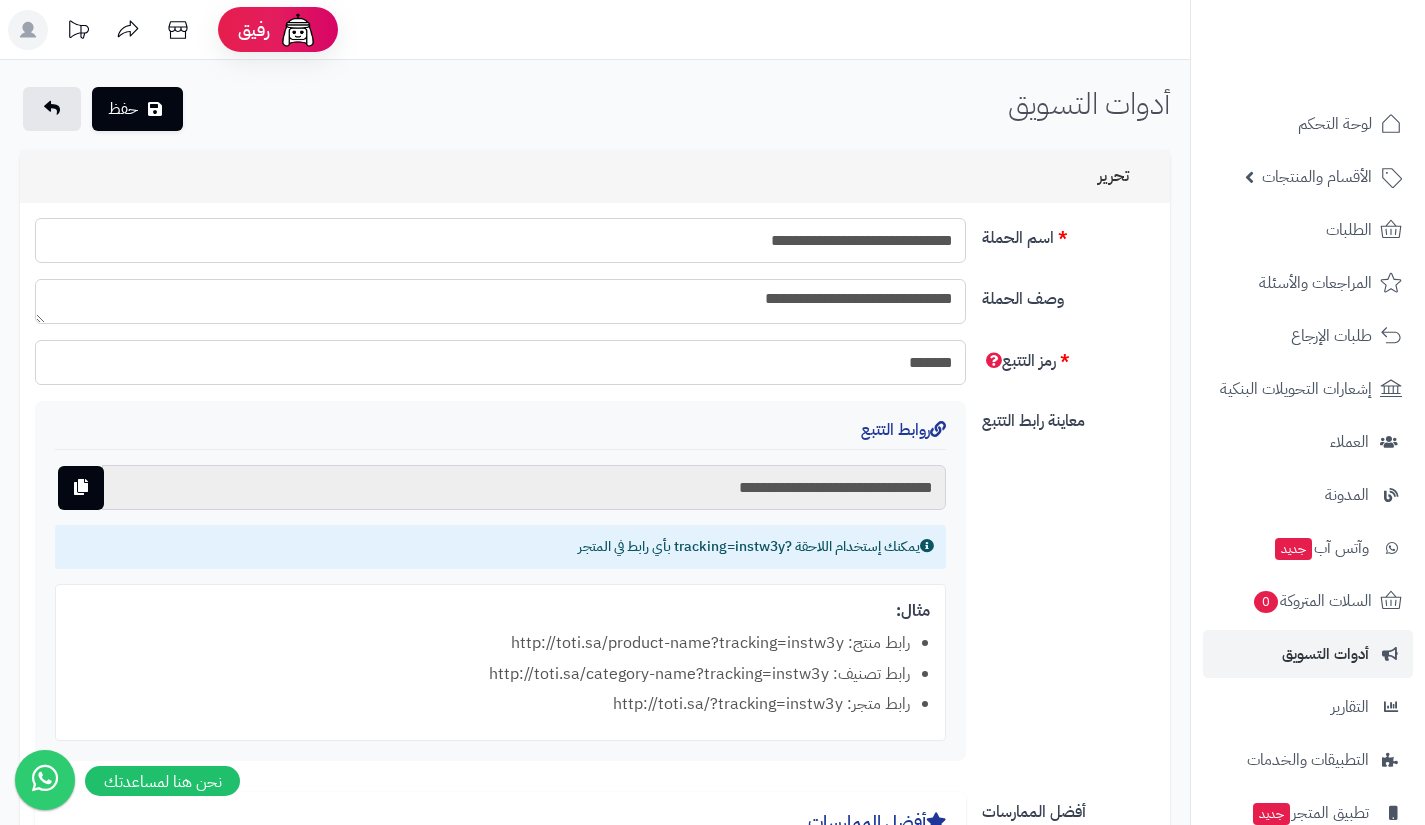 scroll, scrollTop: 0, scrollLeft: 0, axis: both 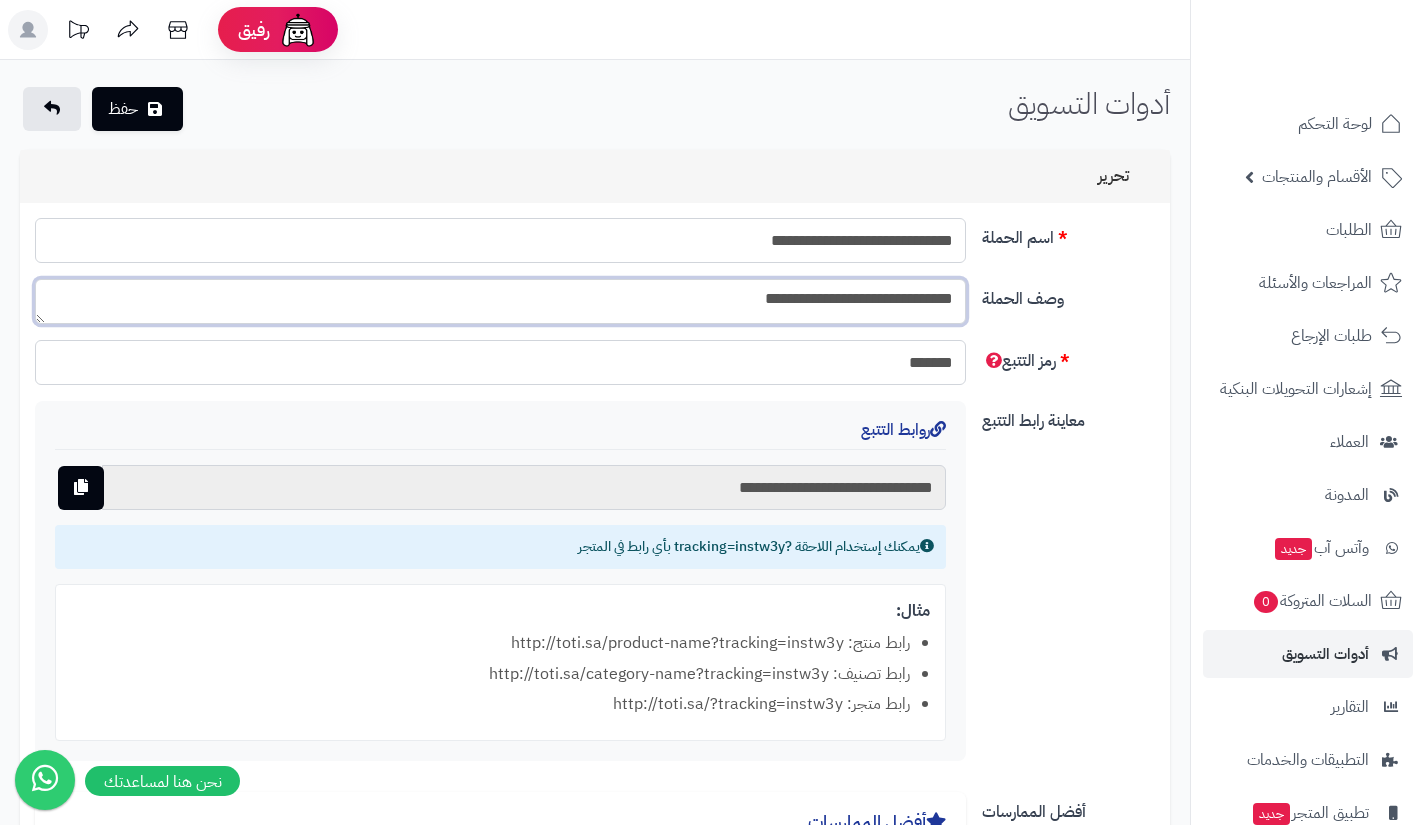 click on "**********" at bounding box center (500, 301) 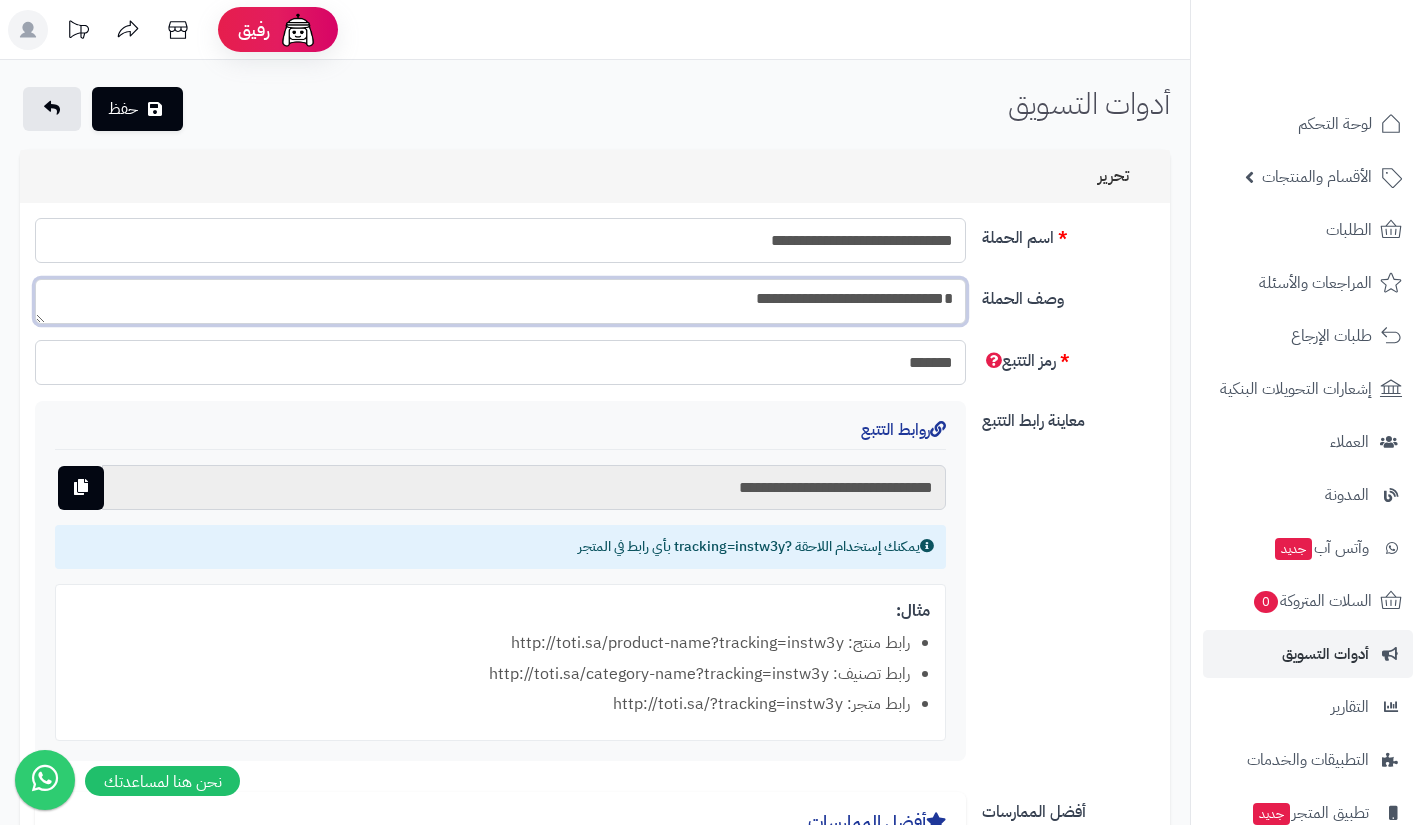 scroll, scrollTop: 6, scrollLeft: 0, axis: vertical 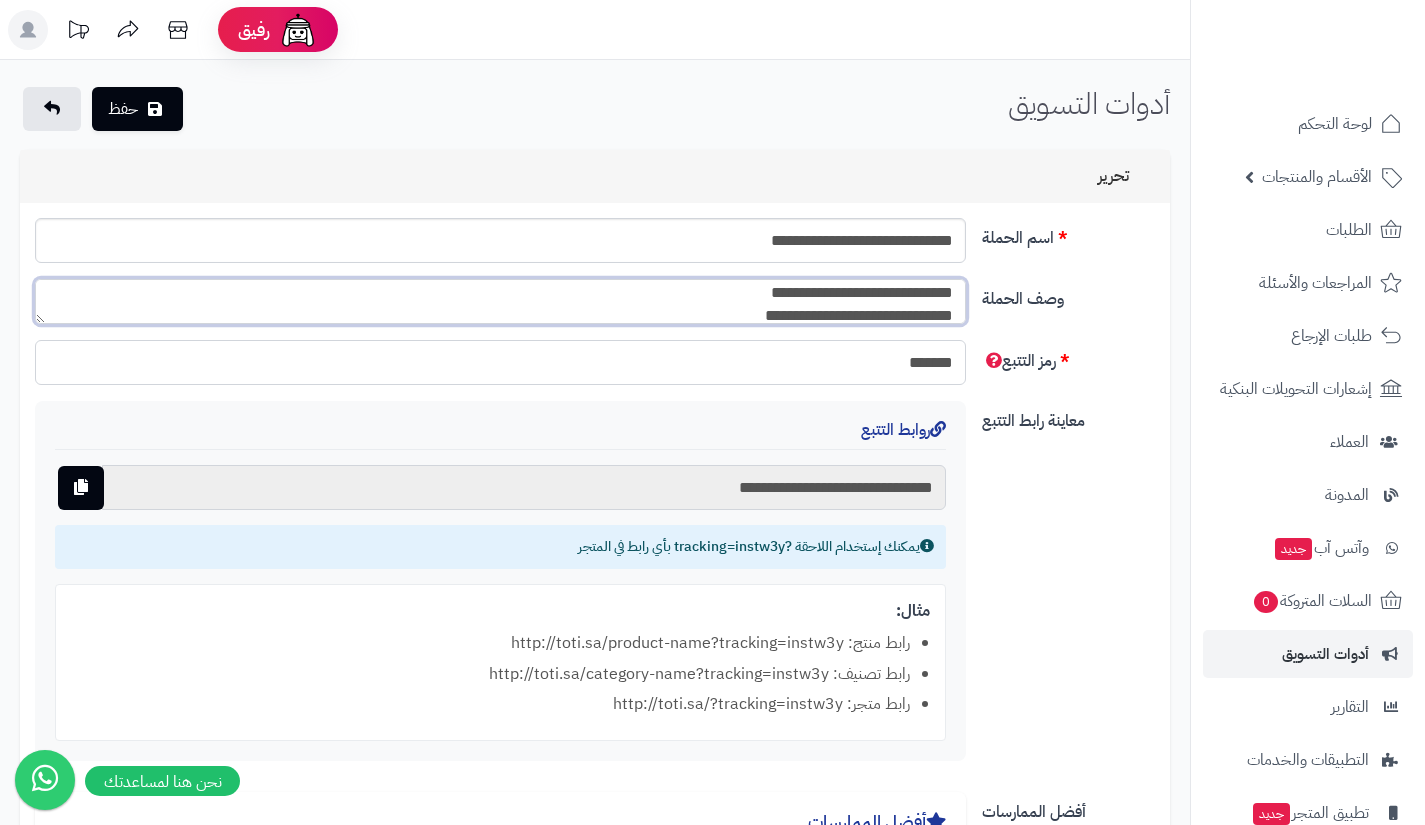type on "**********" 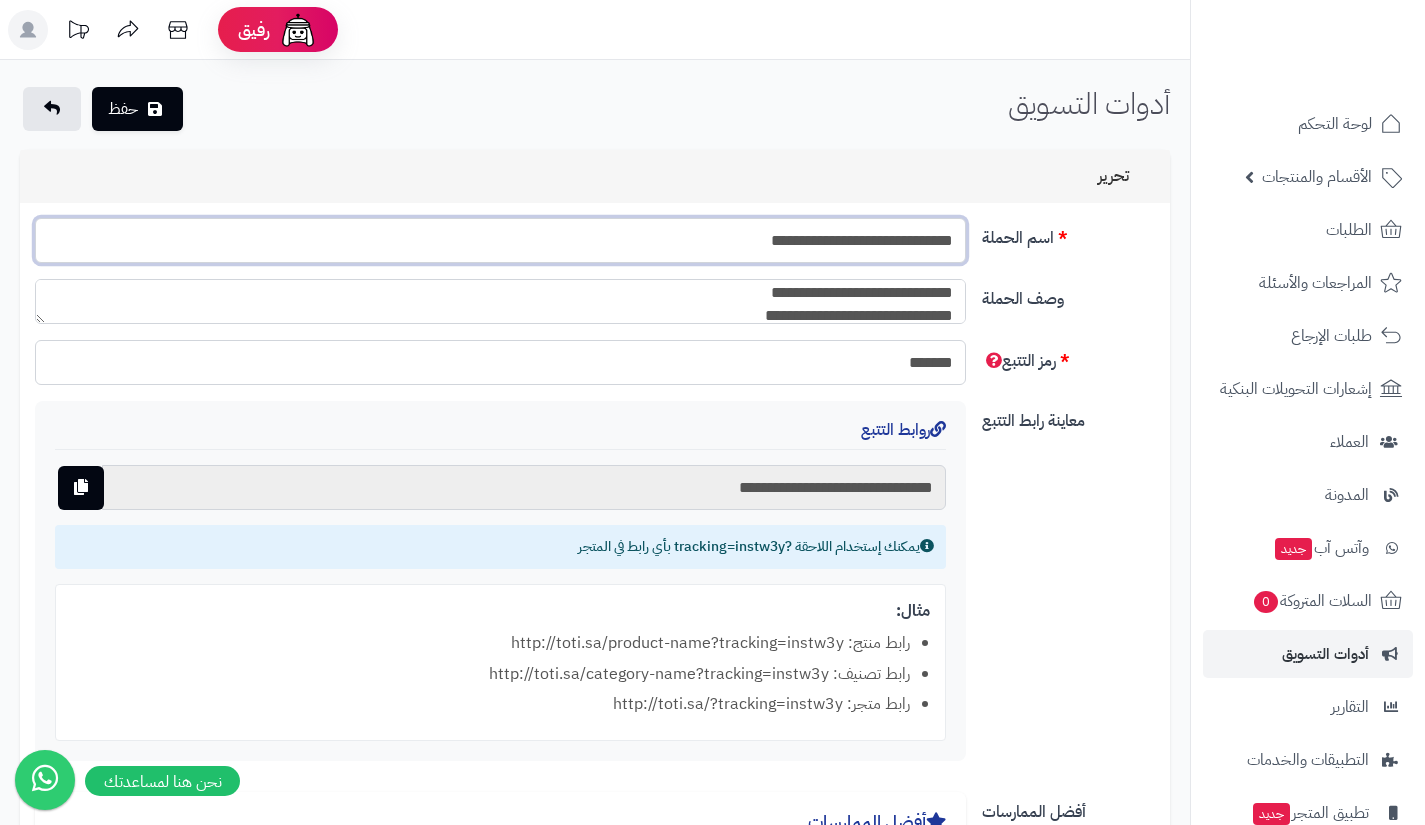 drag, startPoint x: 716, startPoint y: 237, endPoint x: 876, endPoint y: 240, distance: 160.02812 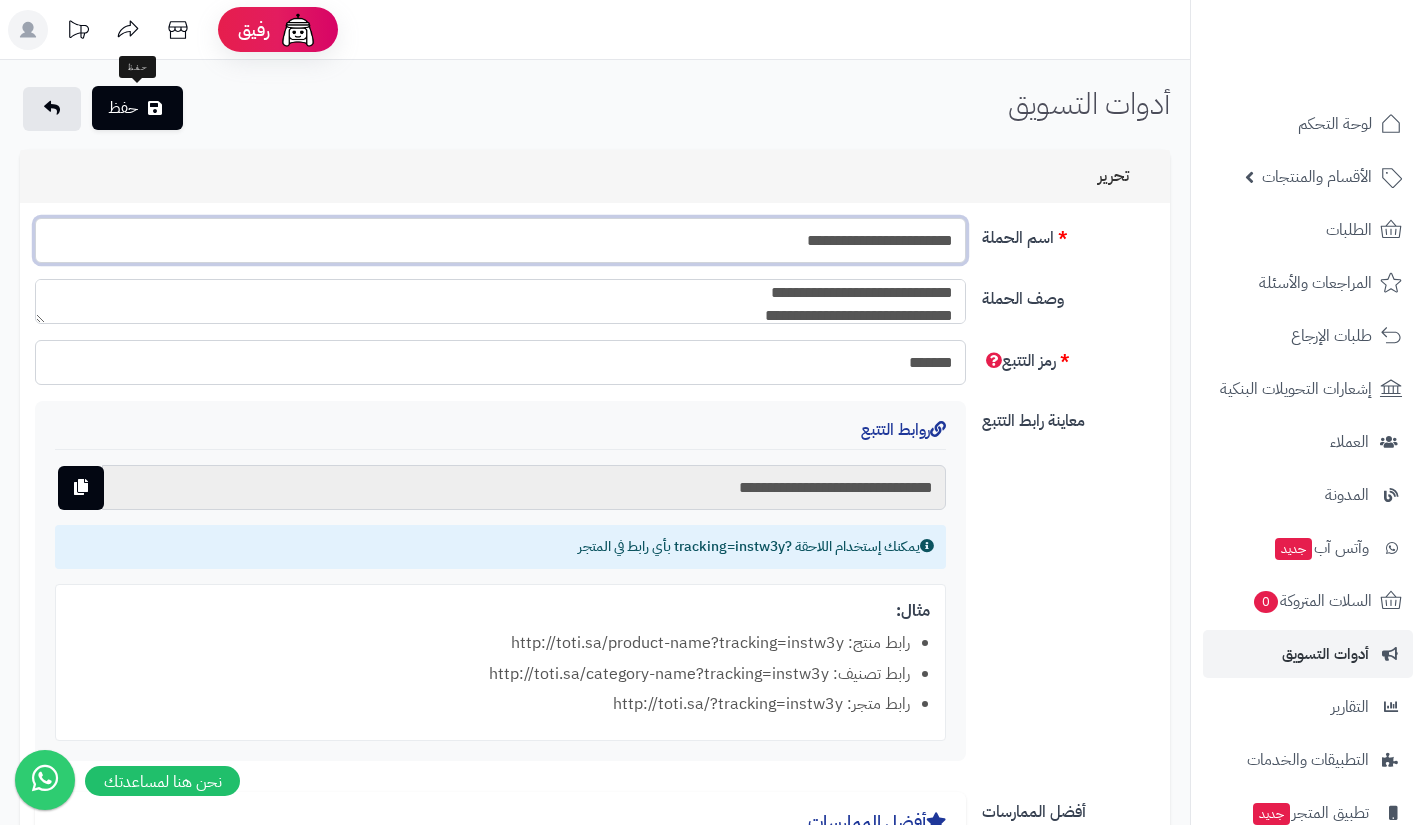 type on "**********" 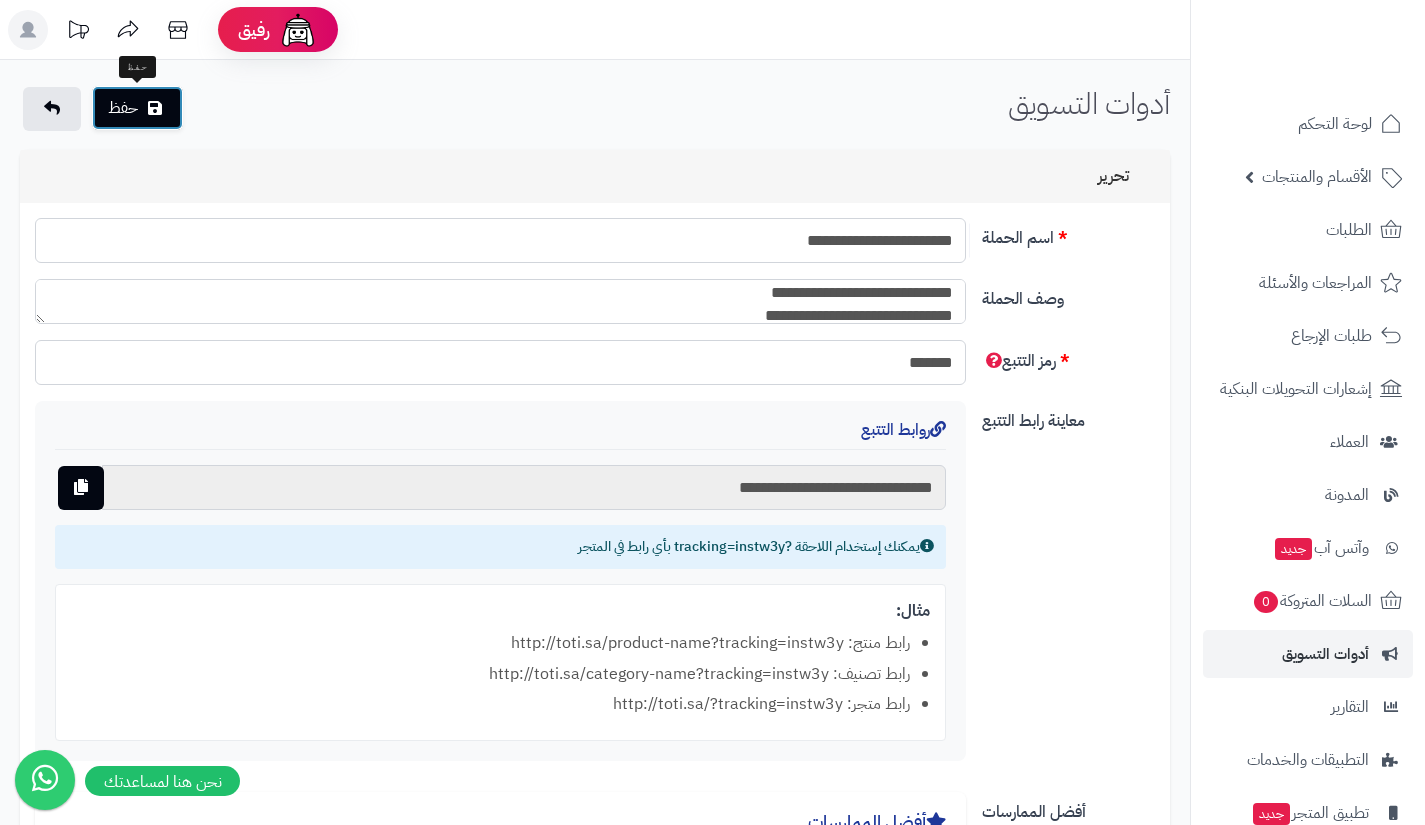 click on "حفظ" at bounding box center [137, 108] 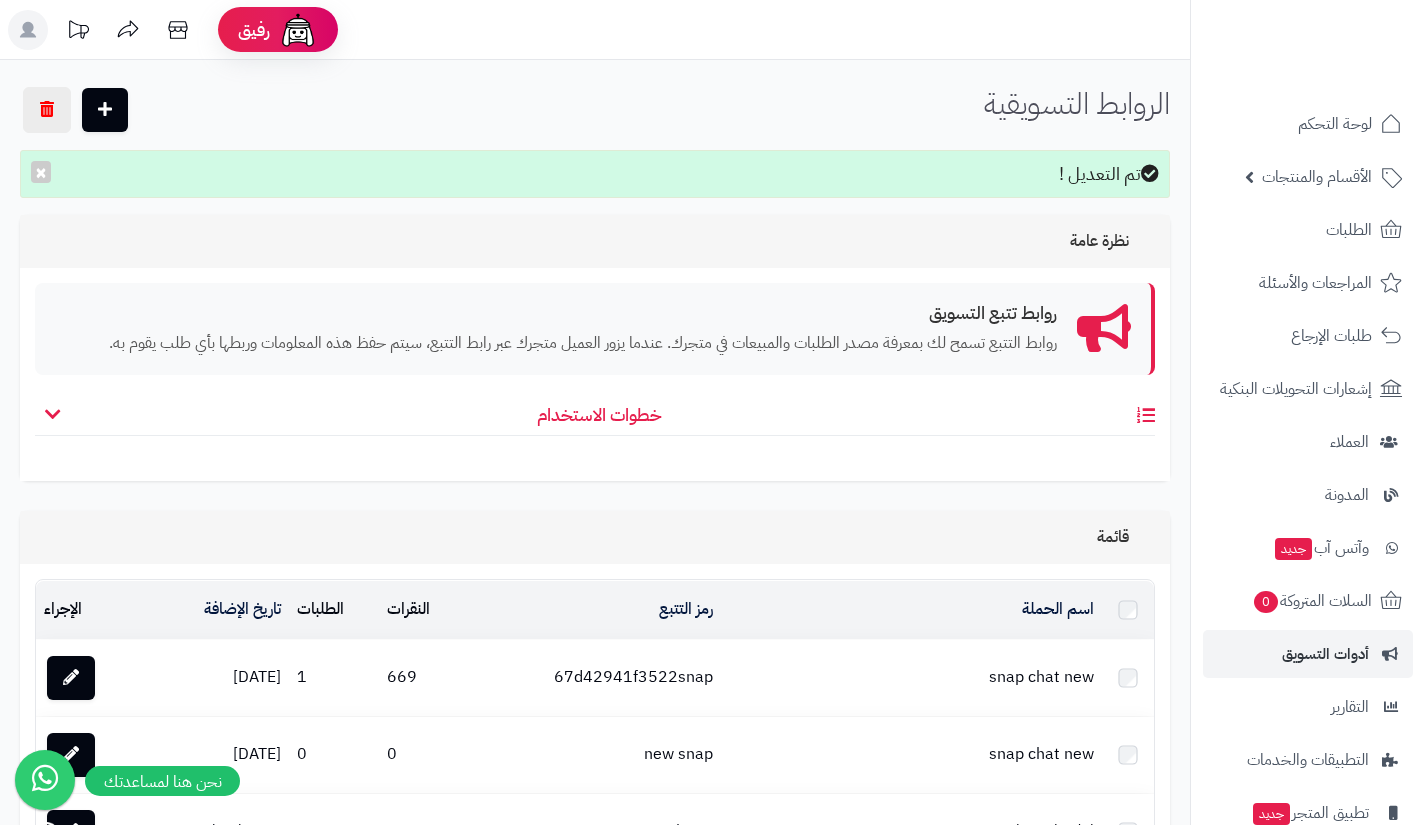 scroll, scrollTop: 0, scrollLeft: 0, axis: both 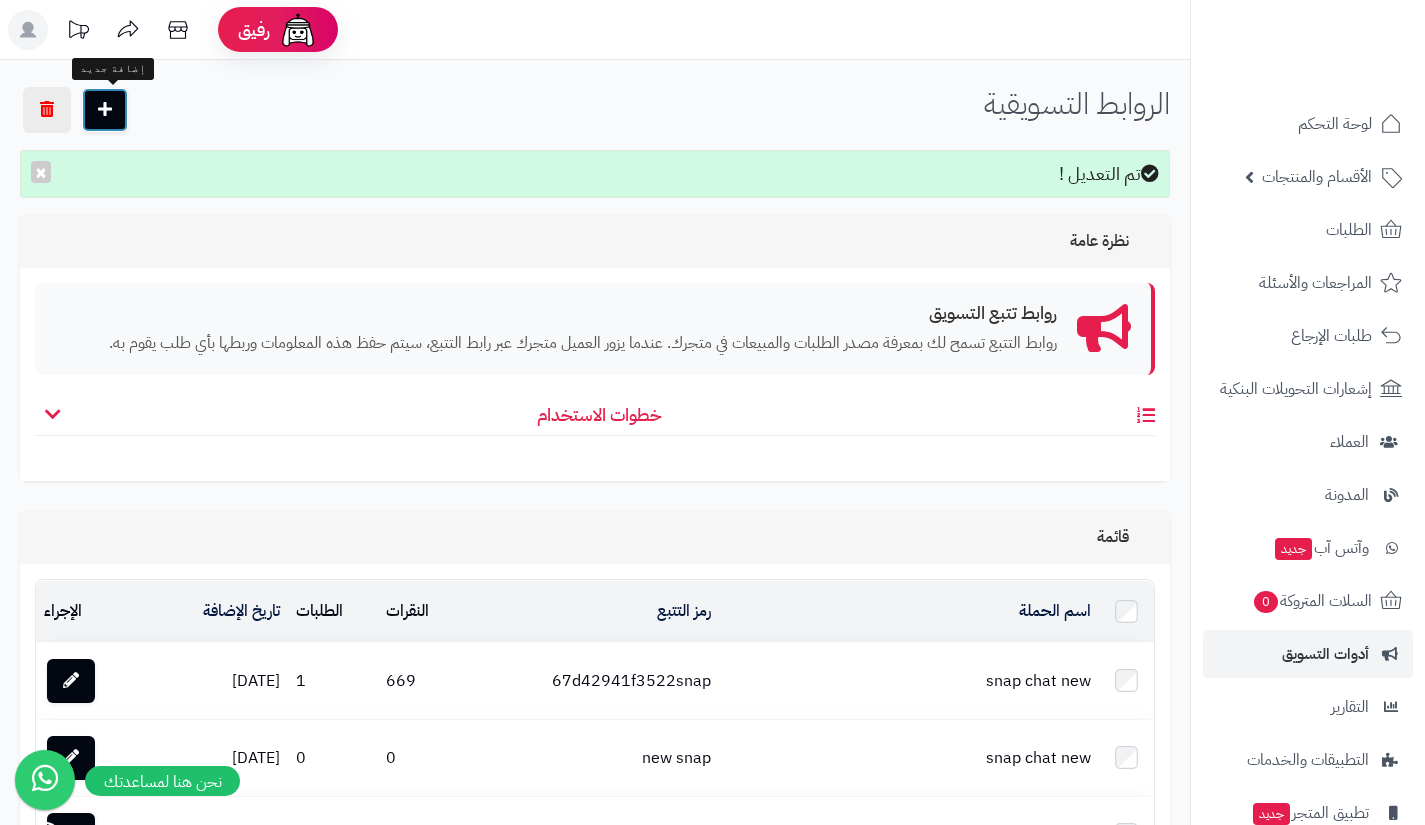 click at bounding box center [105, 110] 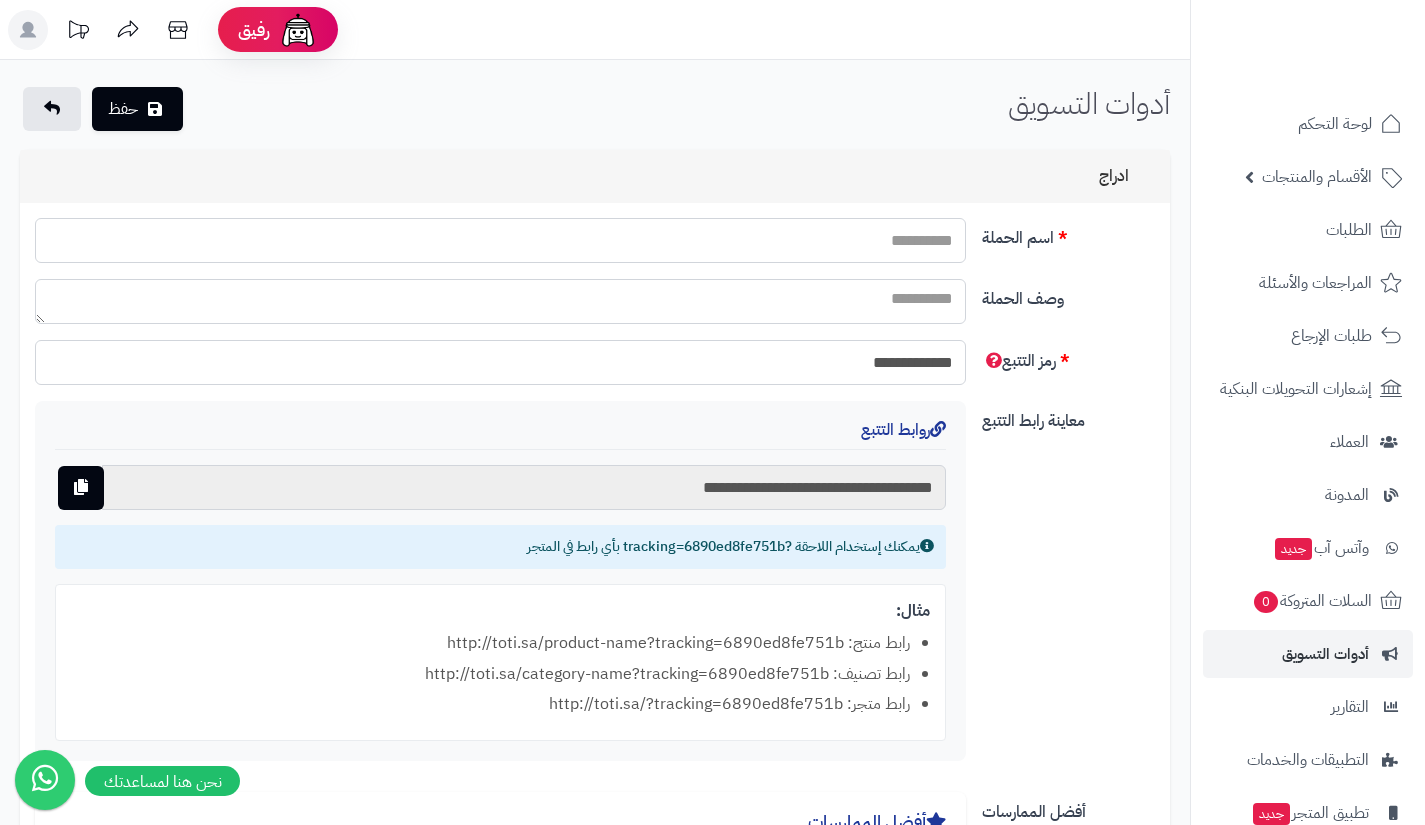 scroll, scrollTop: 0, scrollLeft: 0, axis: both 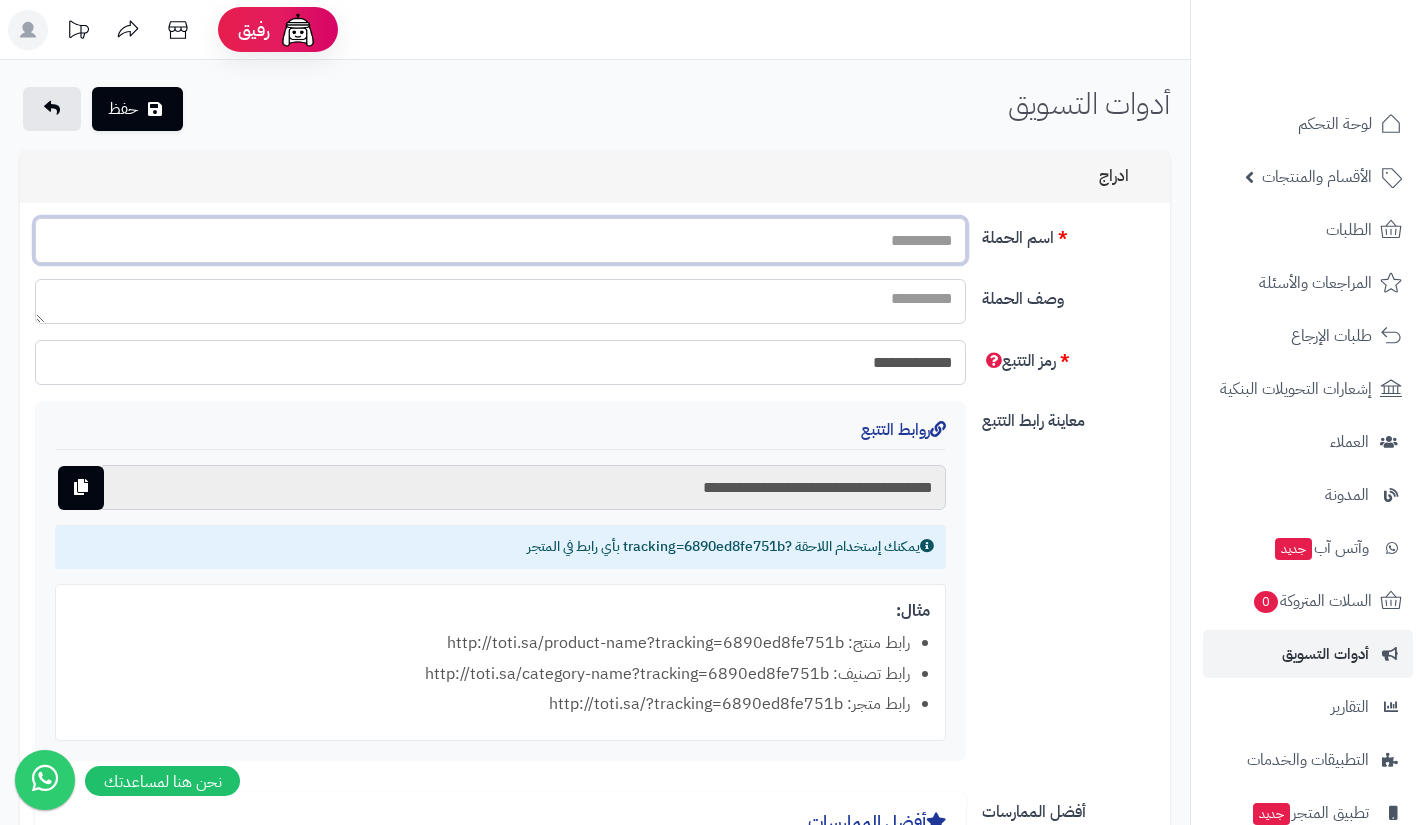click on "اسم الحملة" at bounding box center [500, 240] 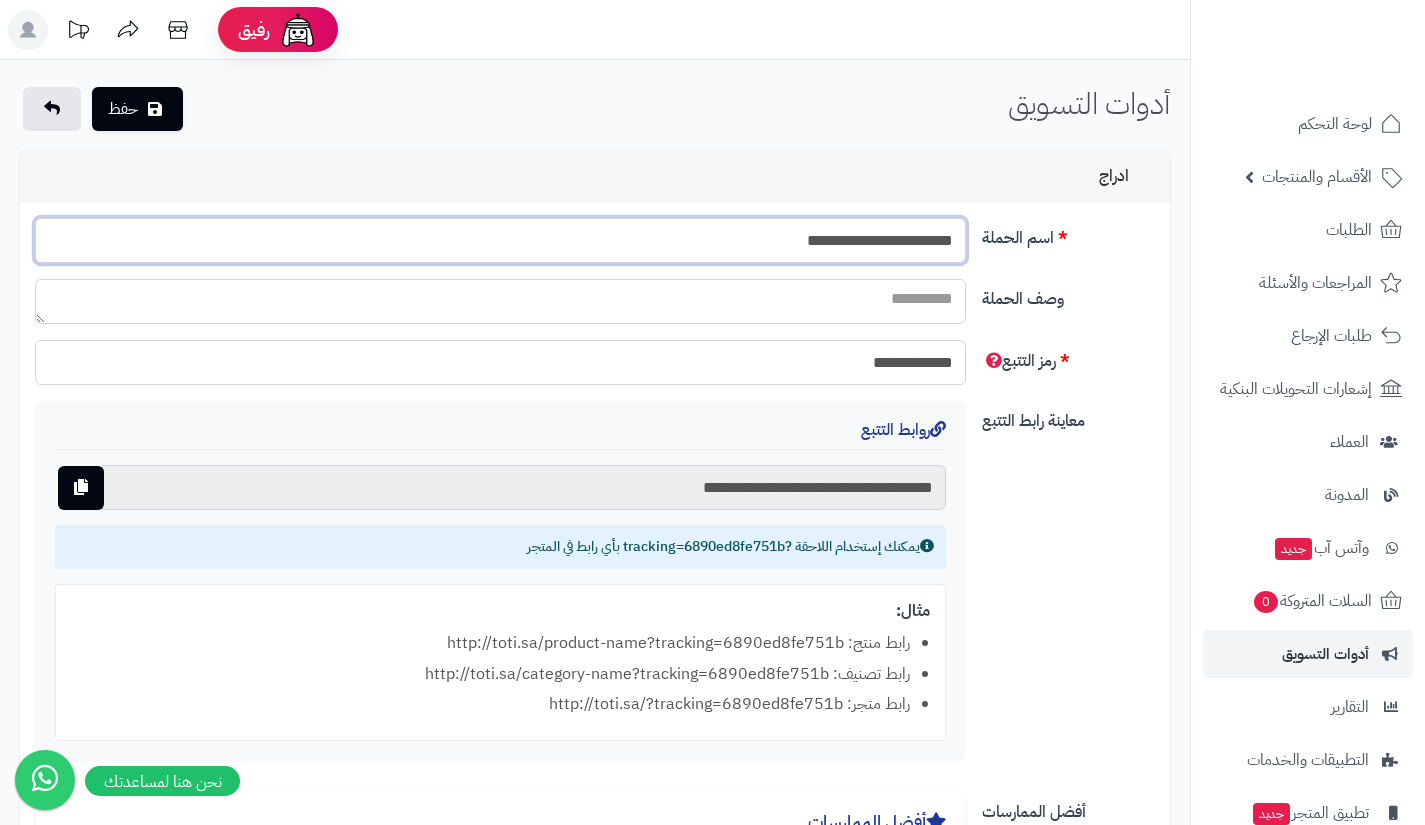drag, startPoint x: 790, startPoint y: 247, endPoint x: 866, endPoint y: 249, distance: 76.02631 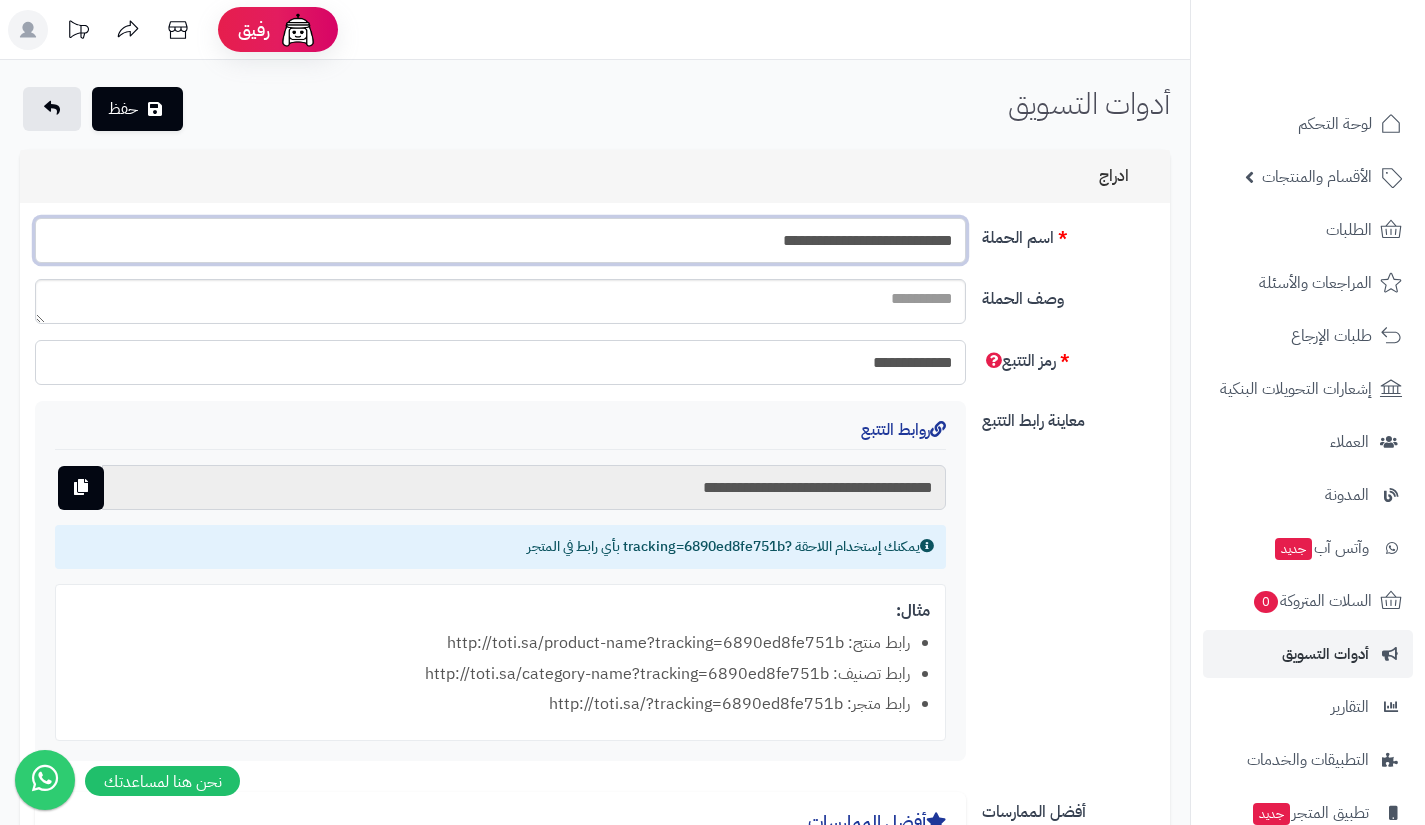 type on "**********" 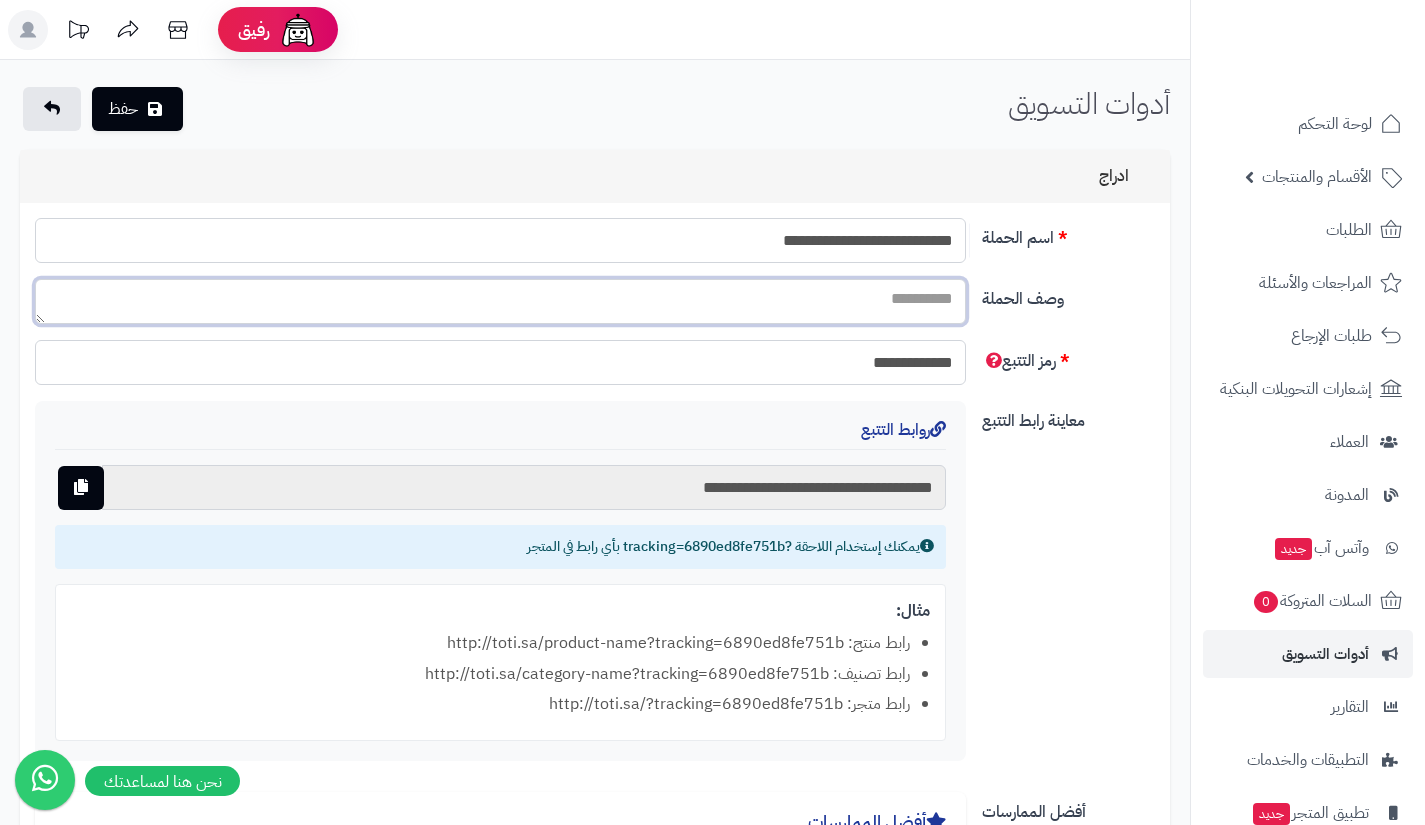 click on "وصف الحملة" at bounding box center (500, 301) 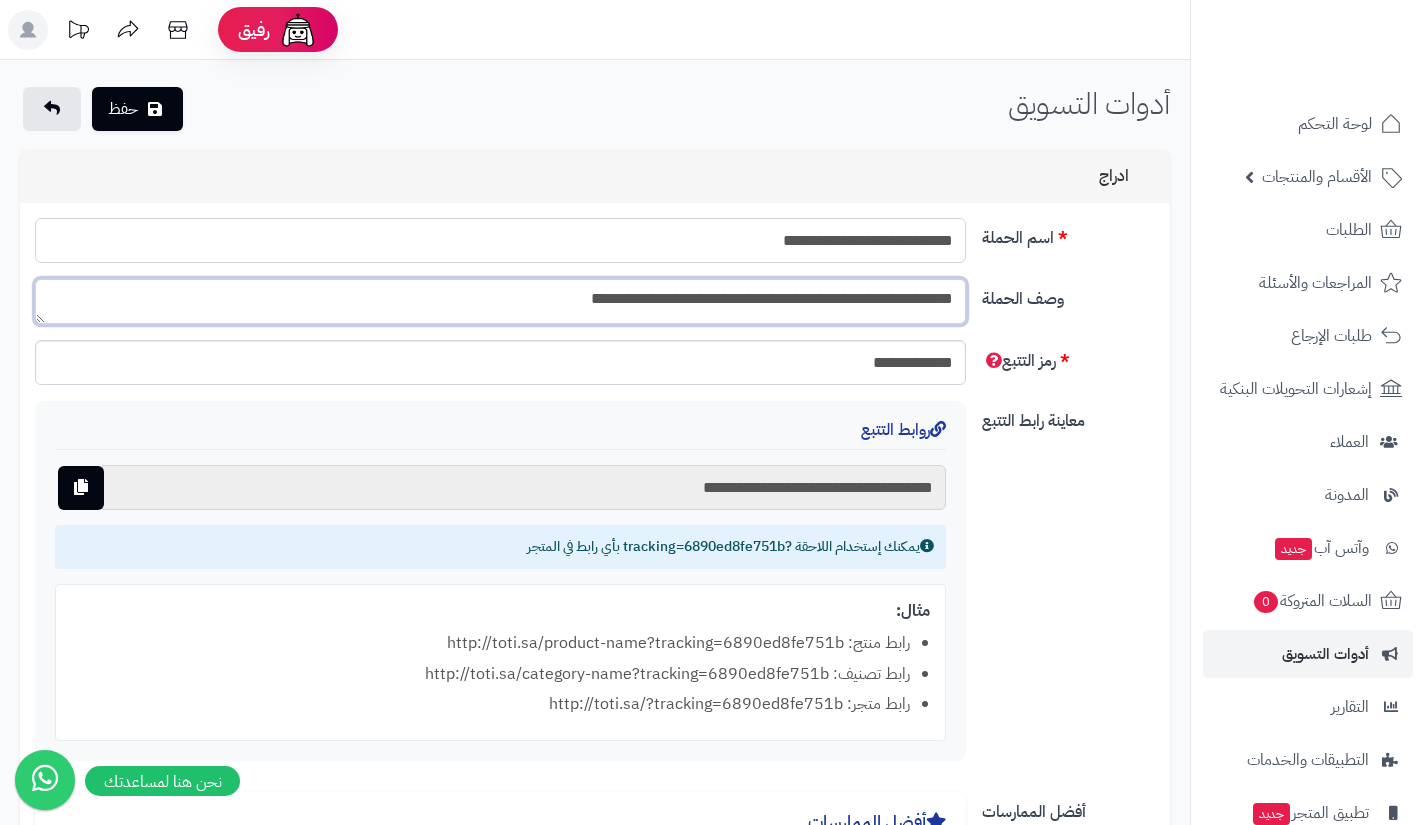 type on "**********" 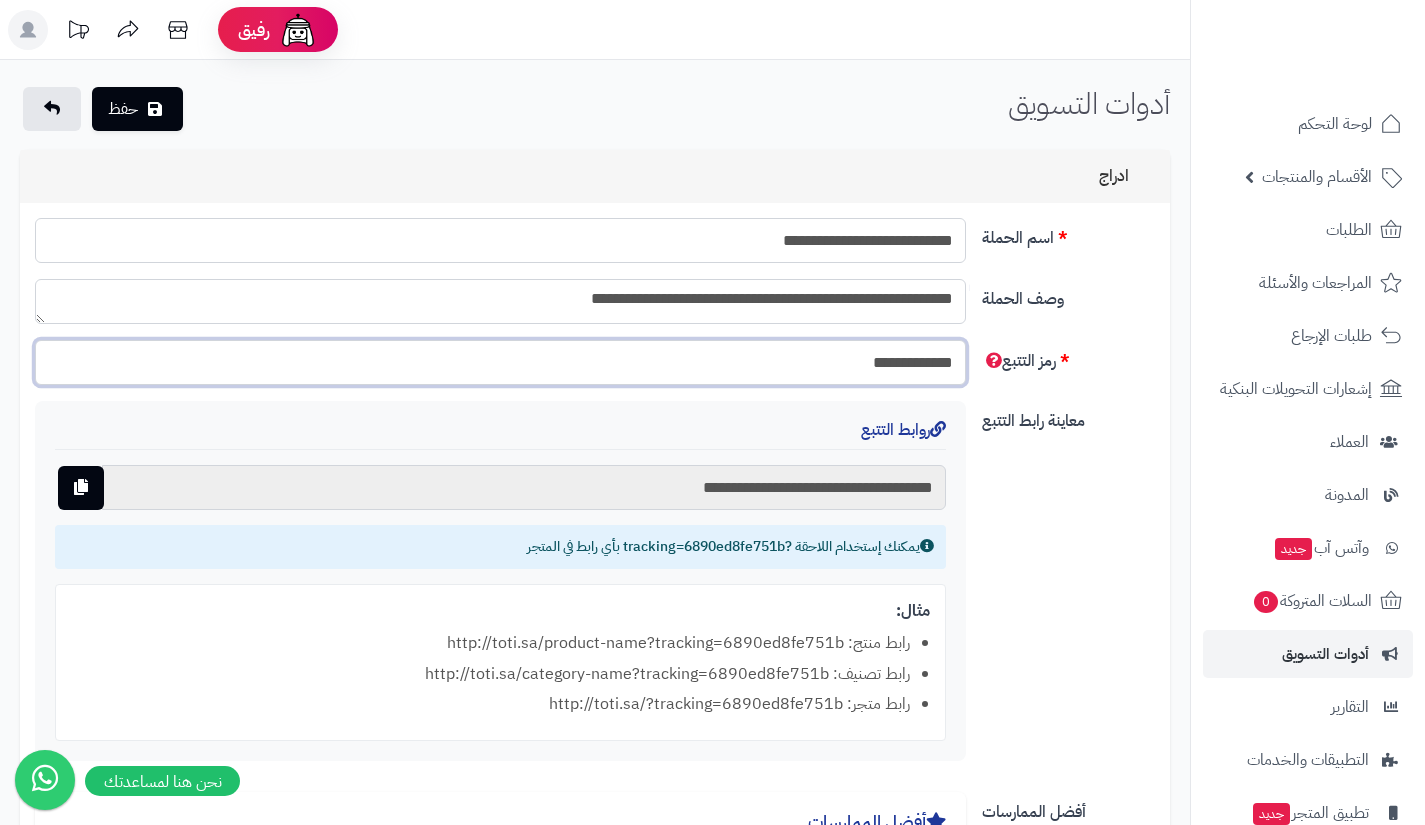 click on "**********" at bounding box center (500, 362) 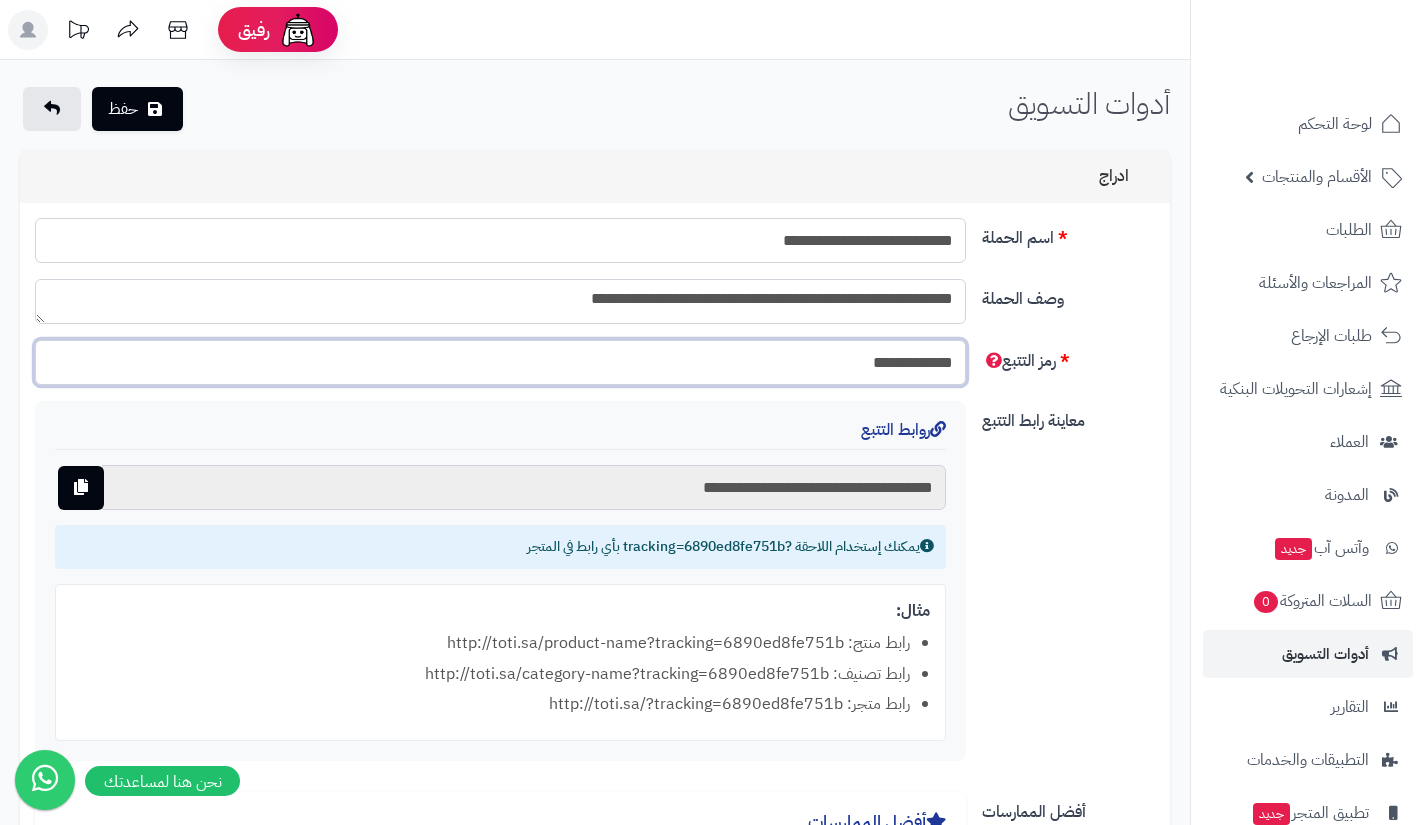 type on "*" 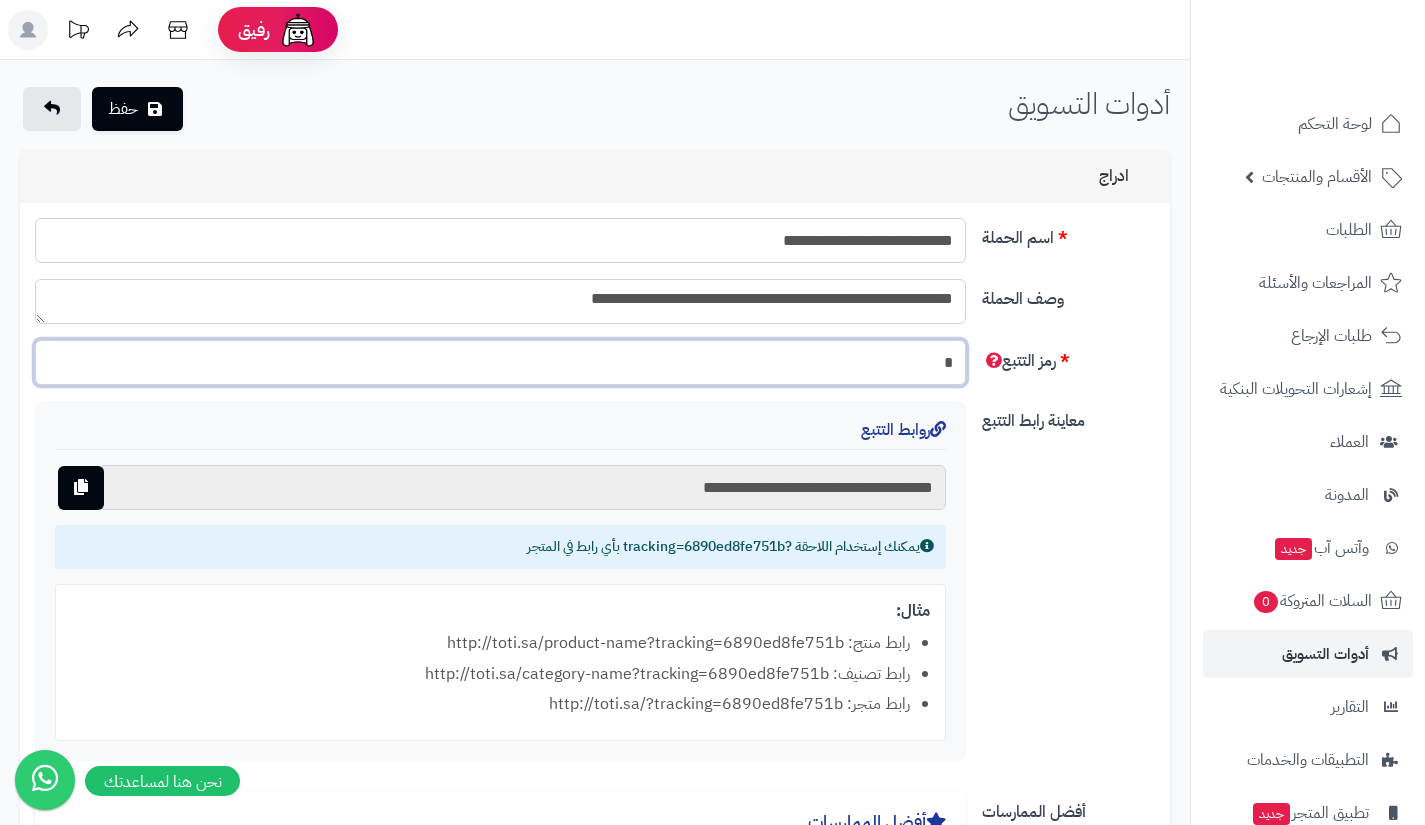 type on "**********" 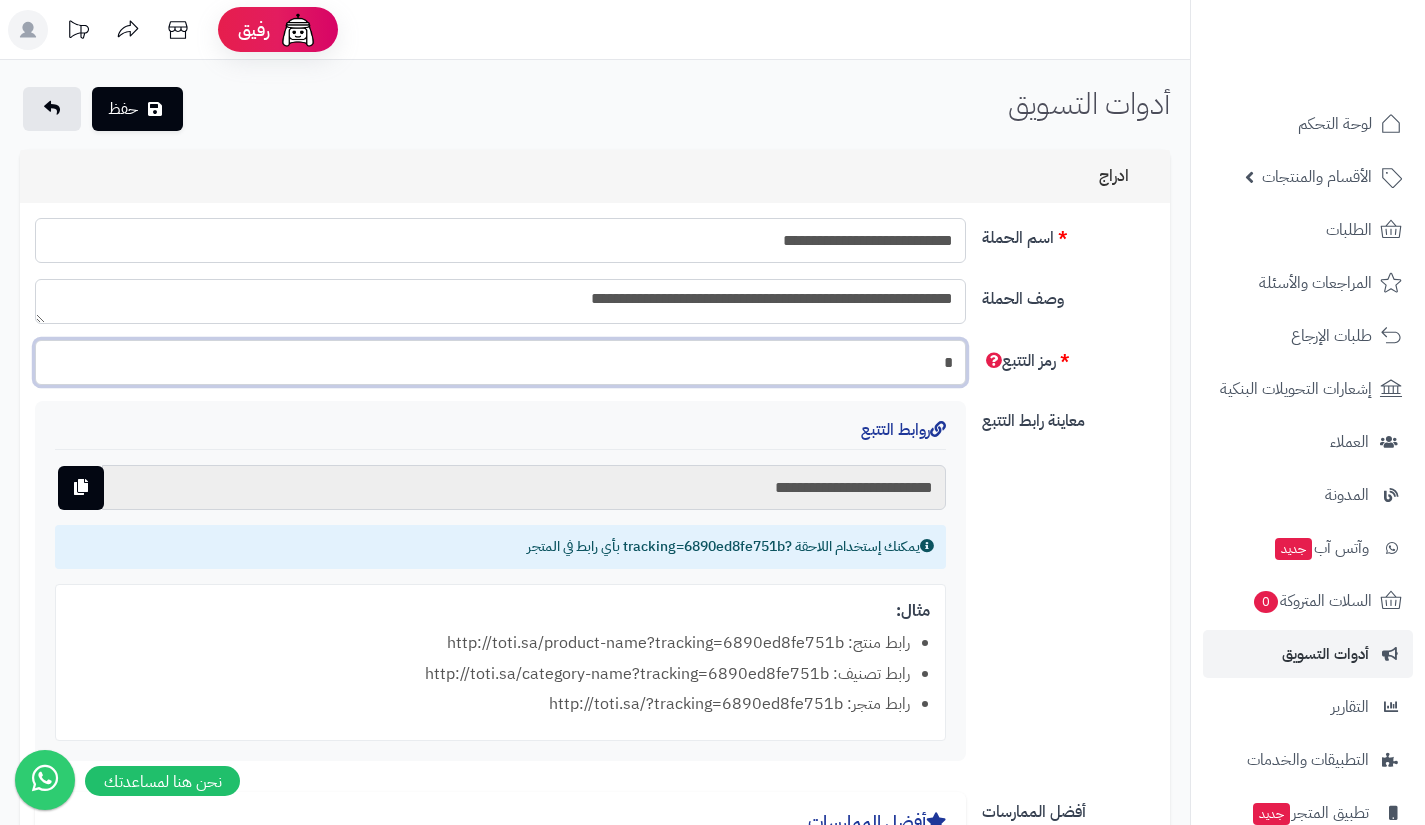 type 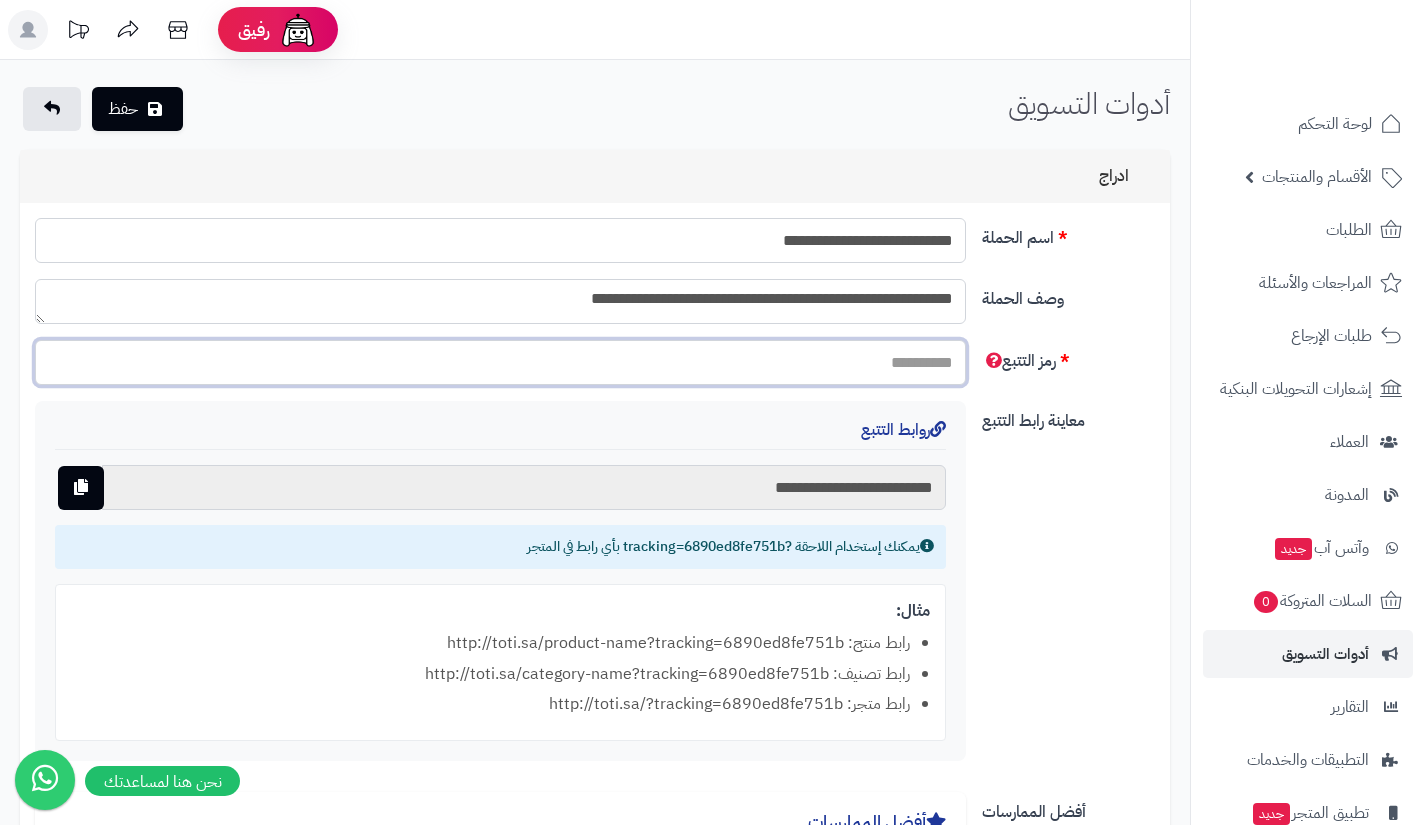 type 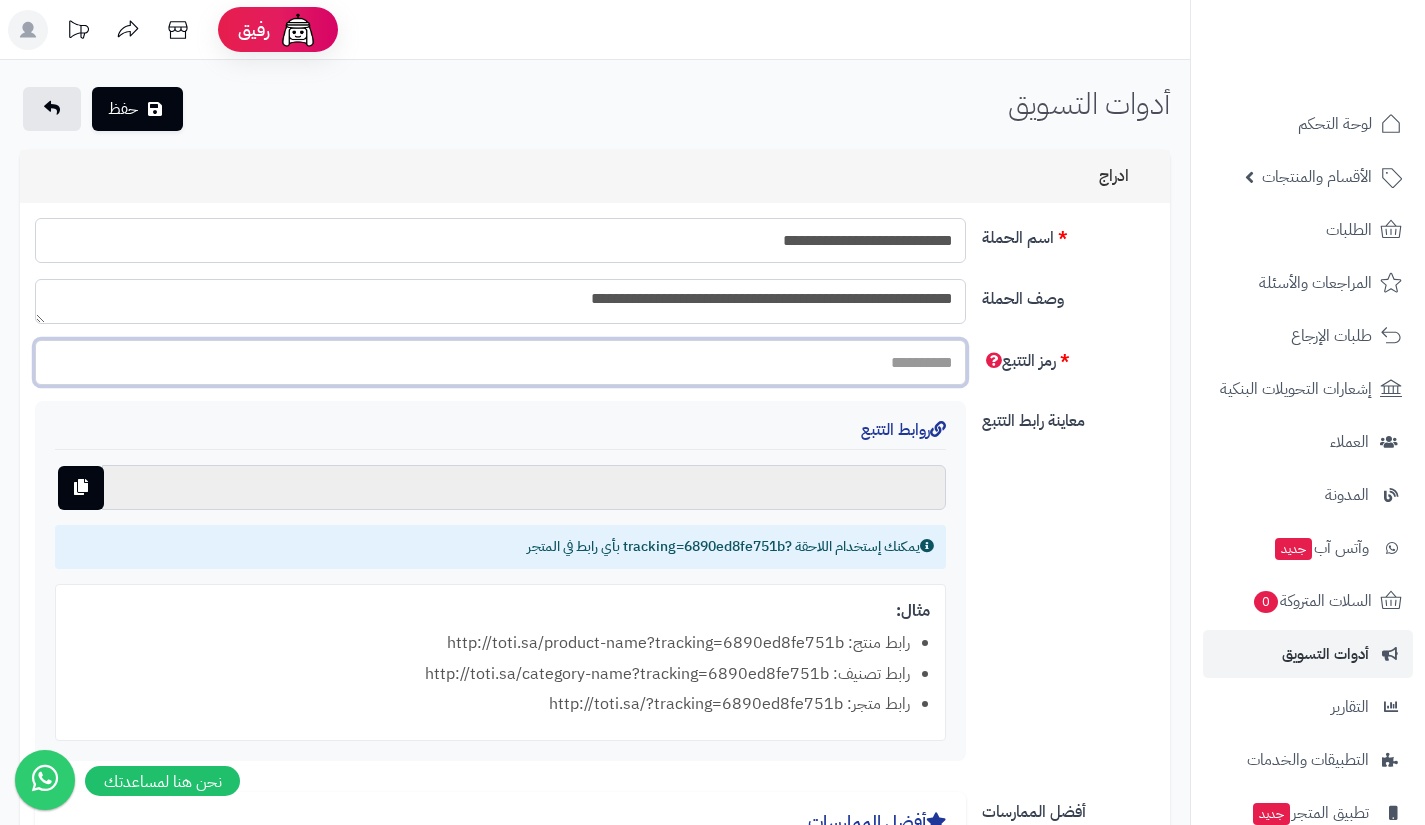 type on "*" 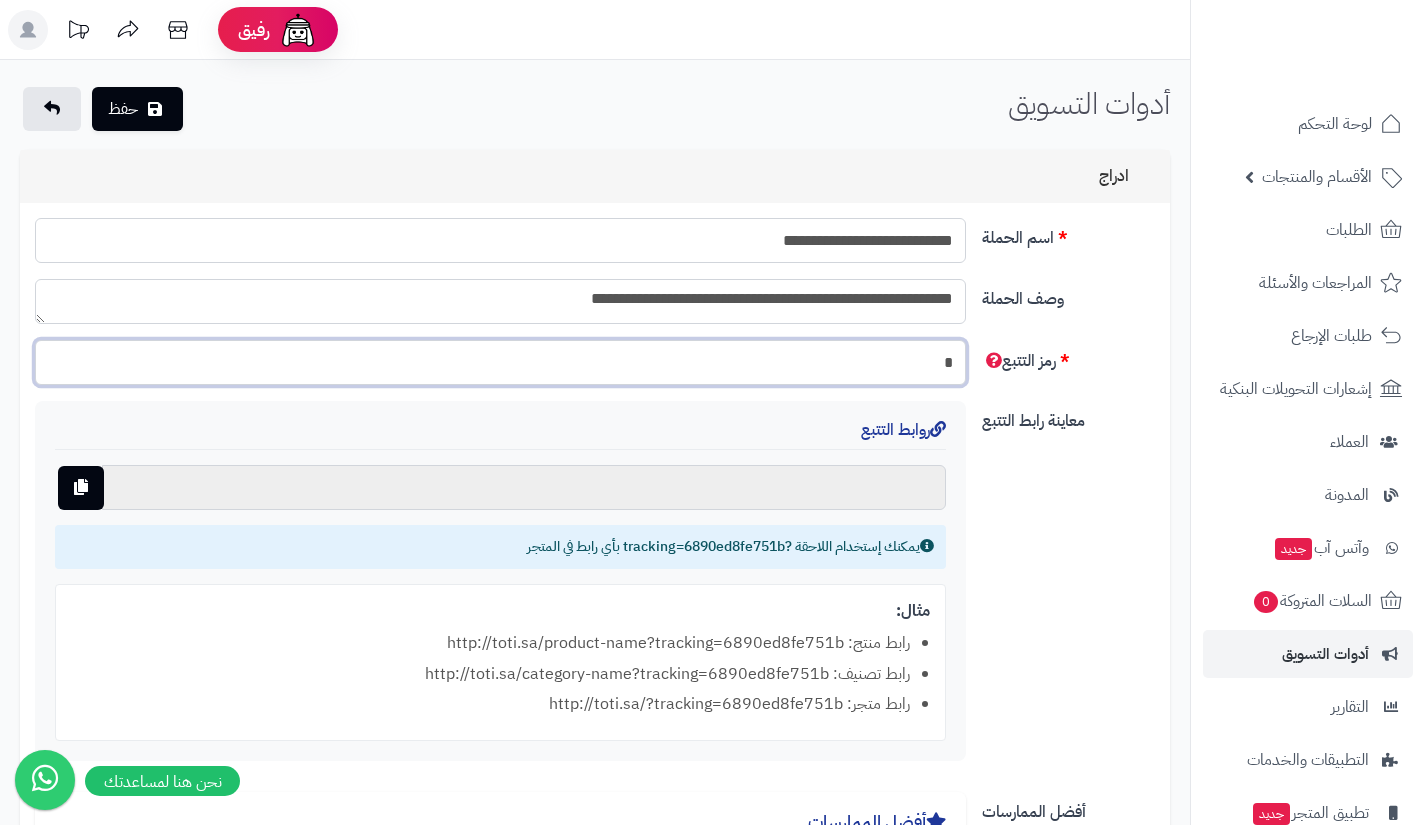 type on "**********" 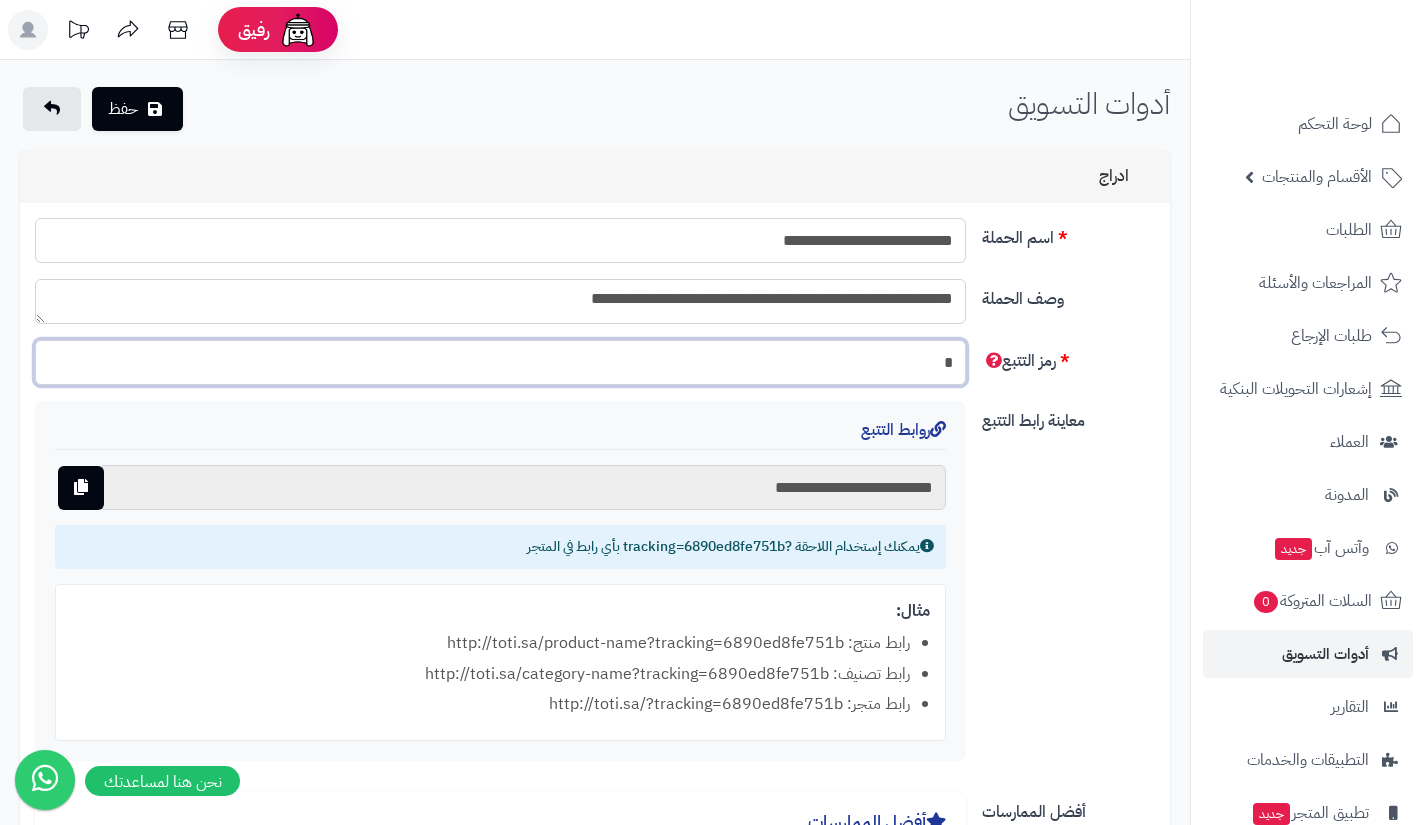 type on "**" 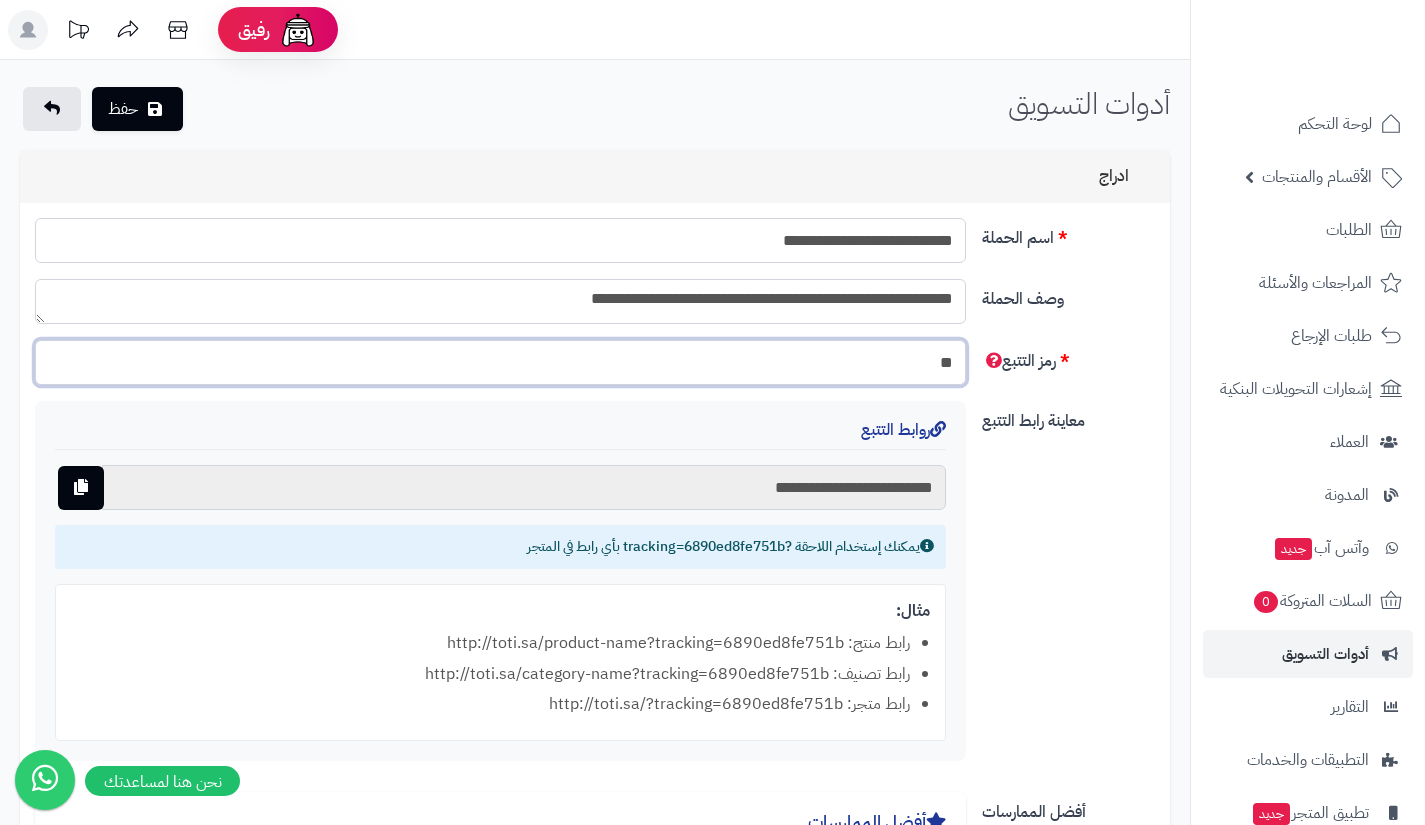 type on "**********" 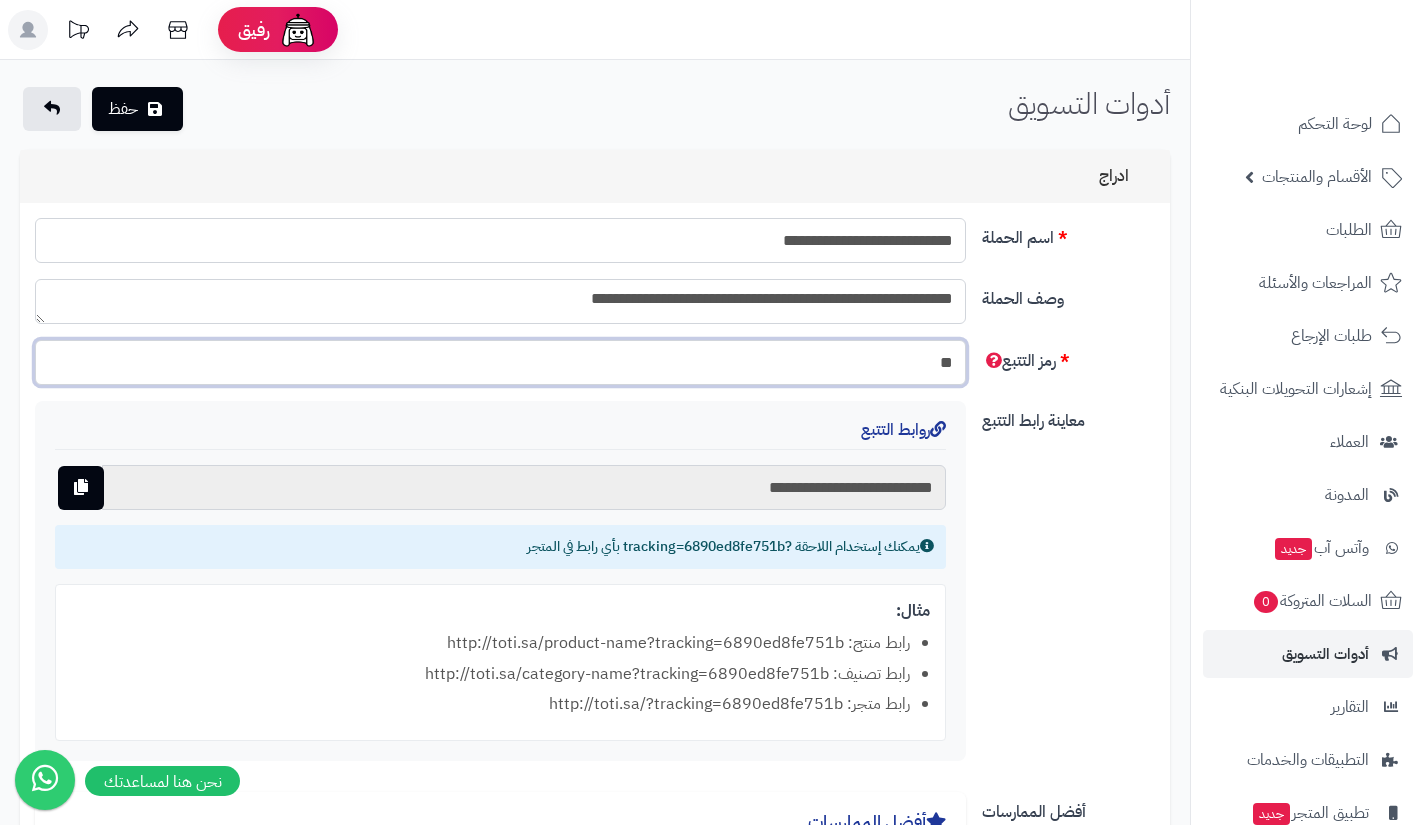 type on "***" 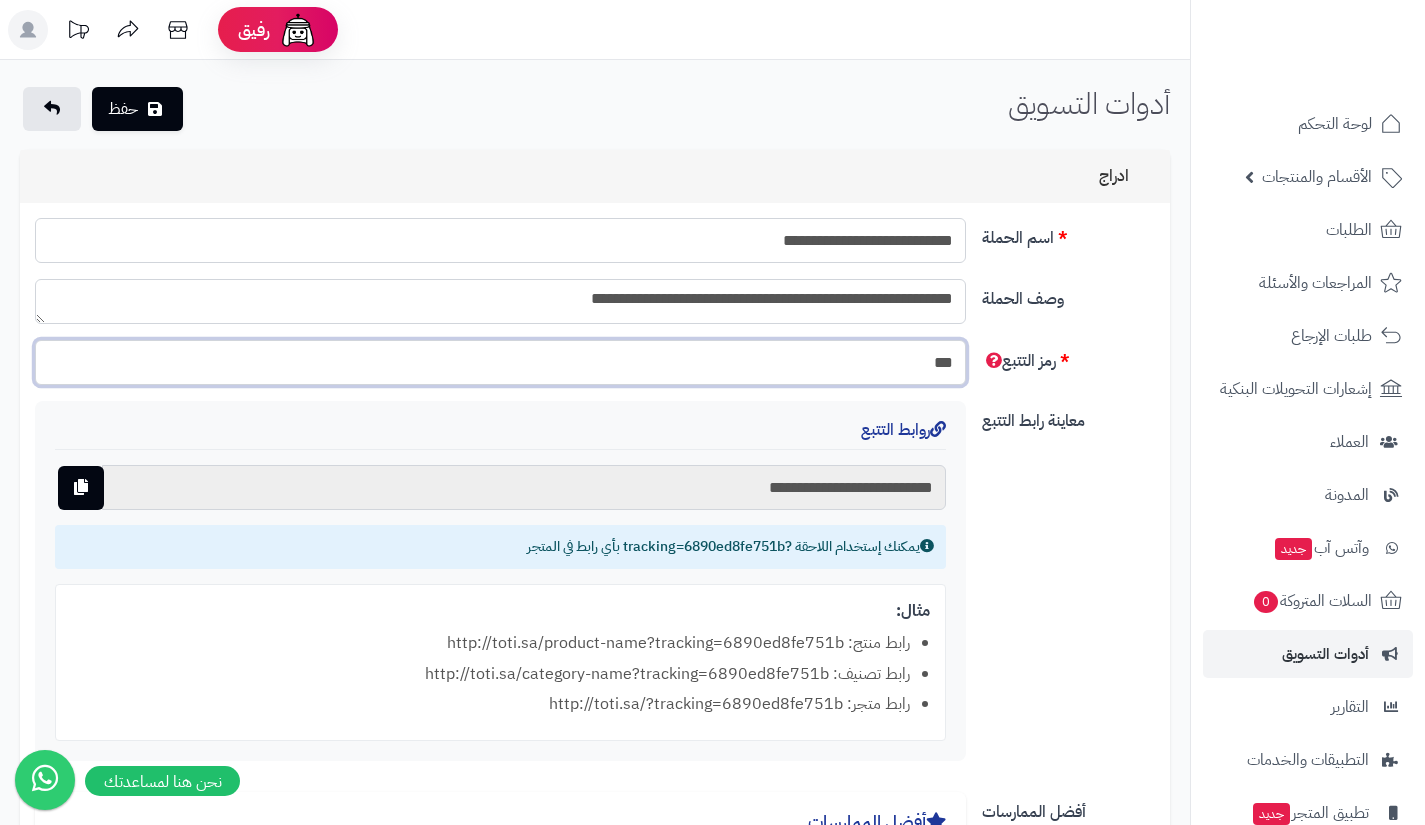 type on "**********" 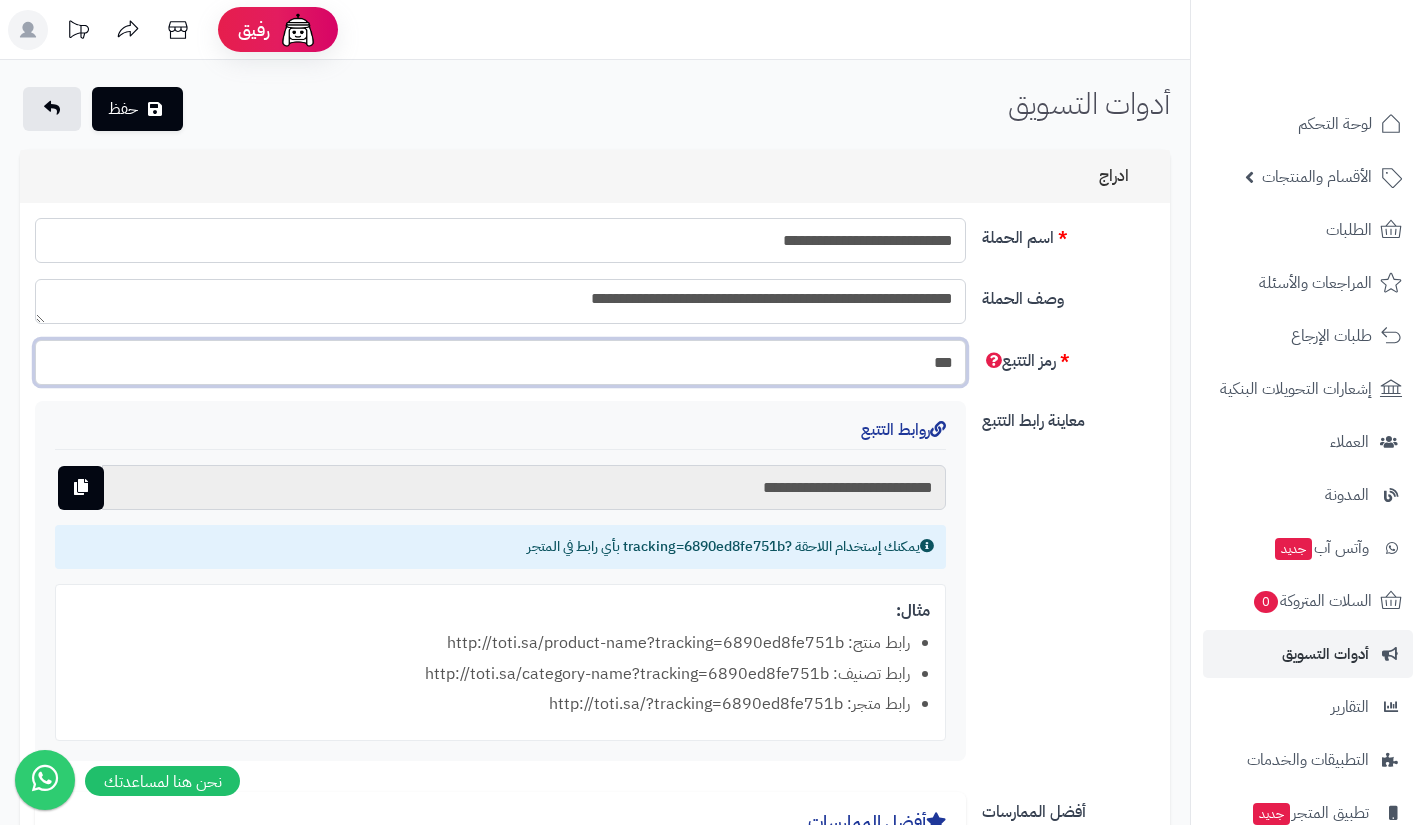 type on "****" 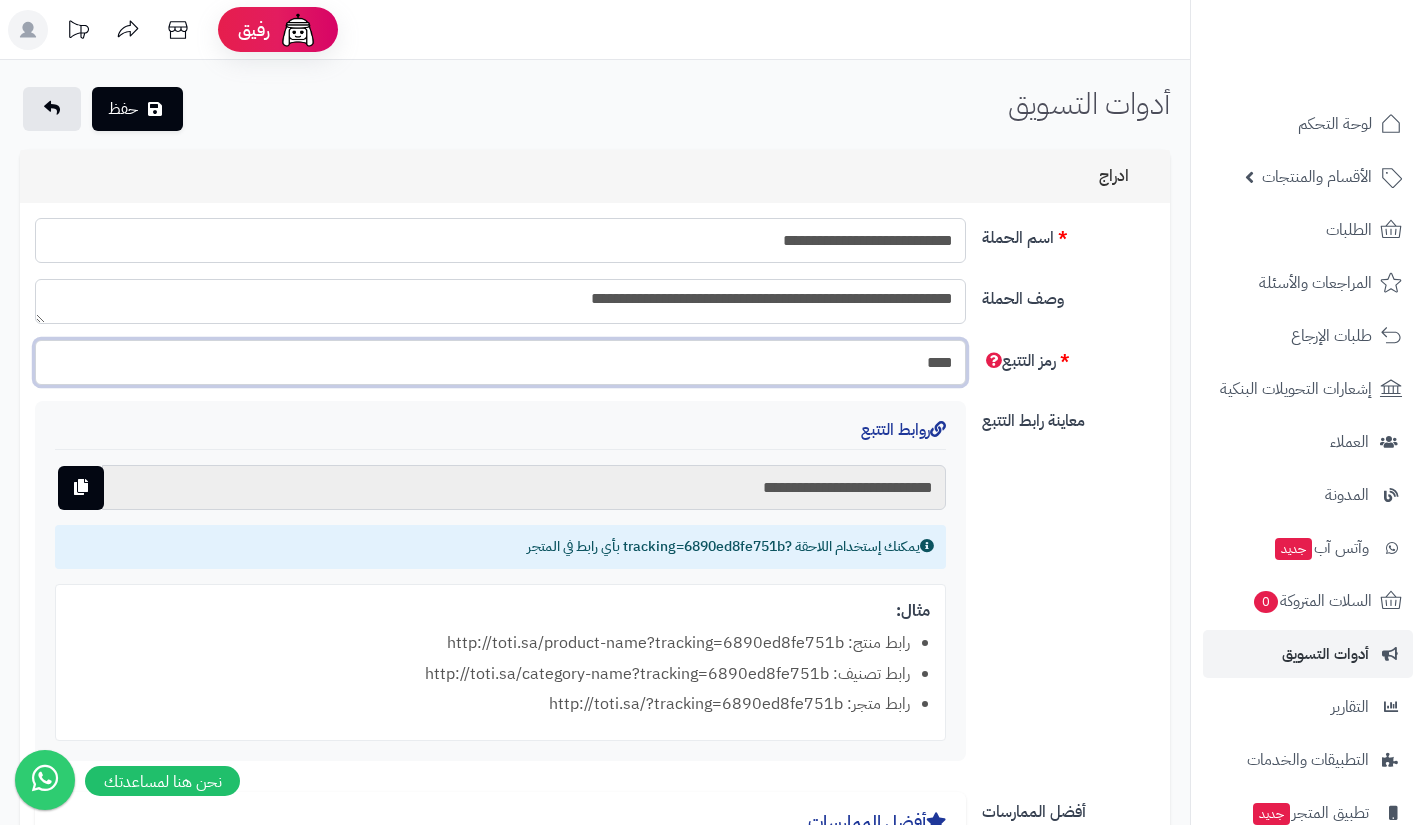 type on "**********" 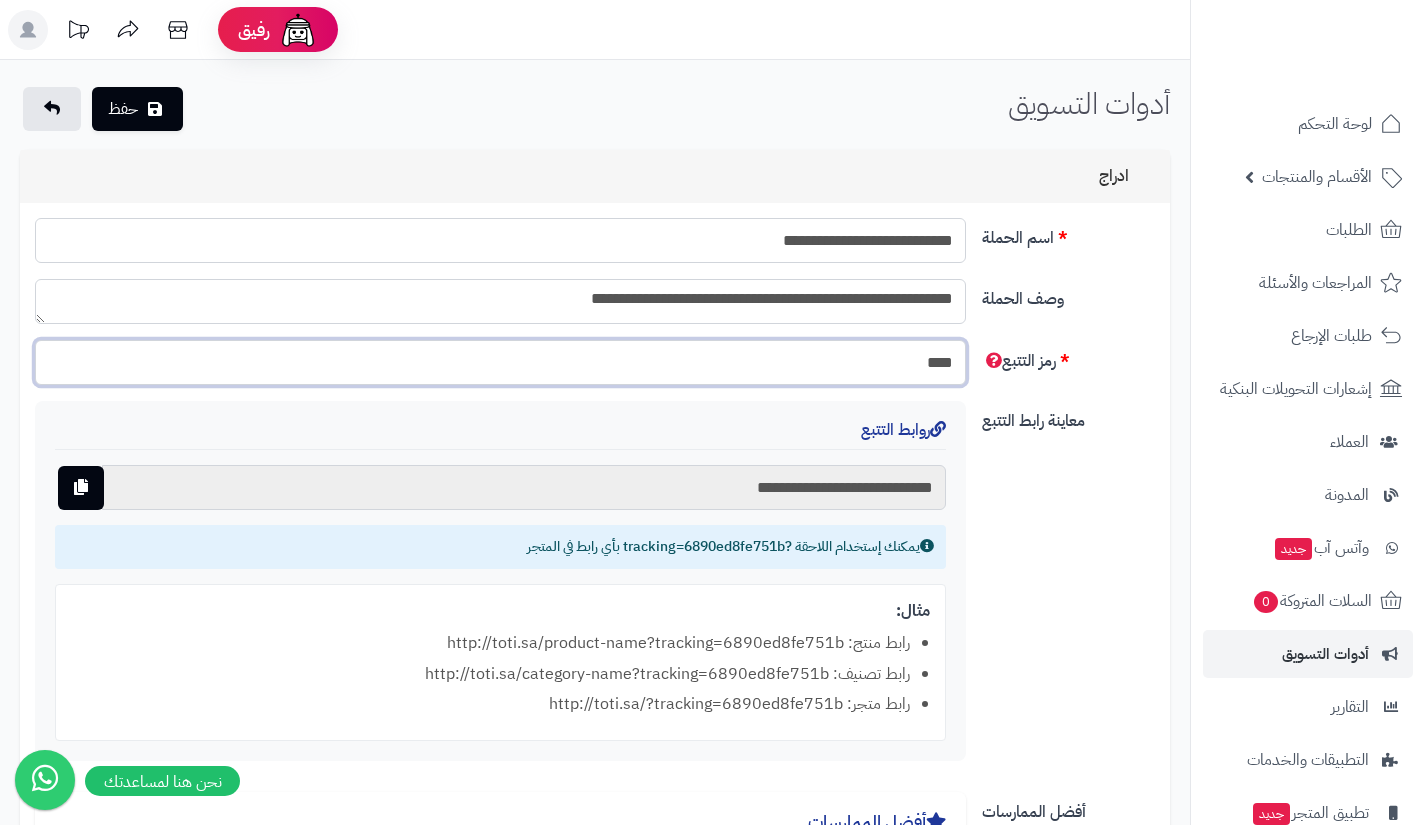 type on "*****" 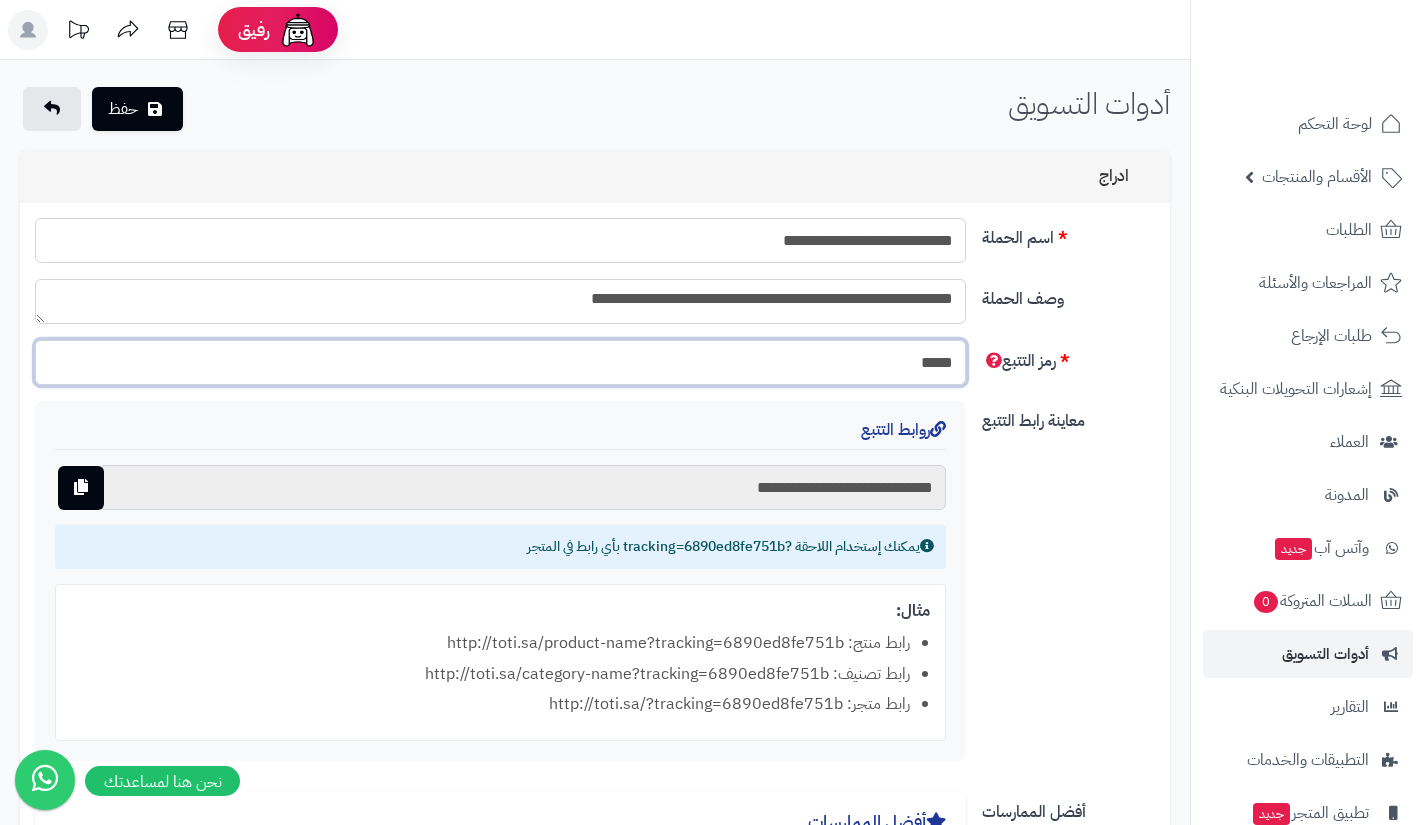 type on "**********" 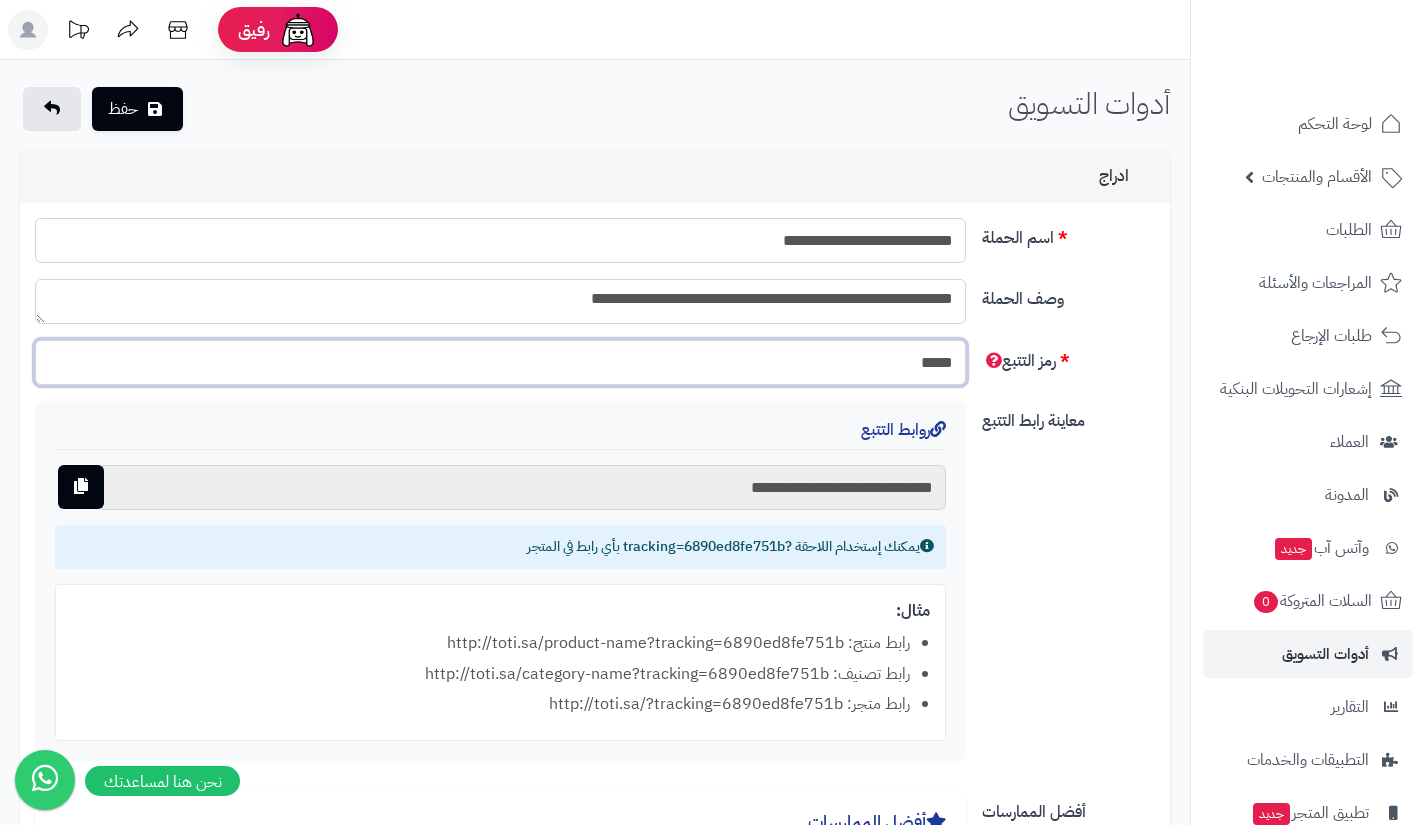 type on "*****" 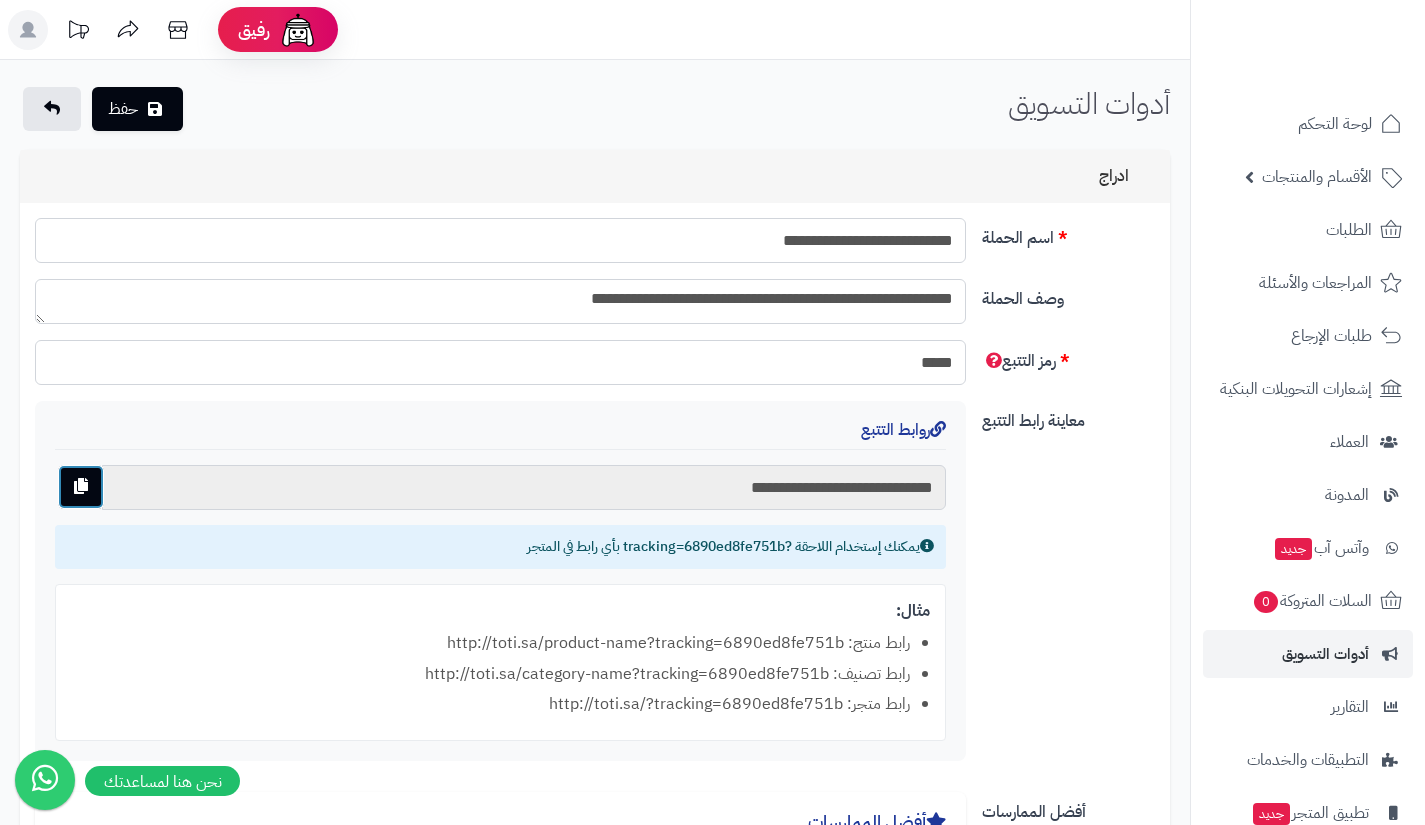 click at bounding box center (81, 487) 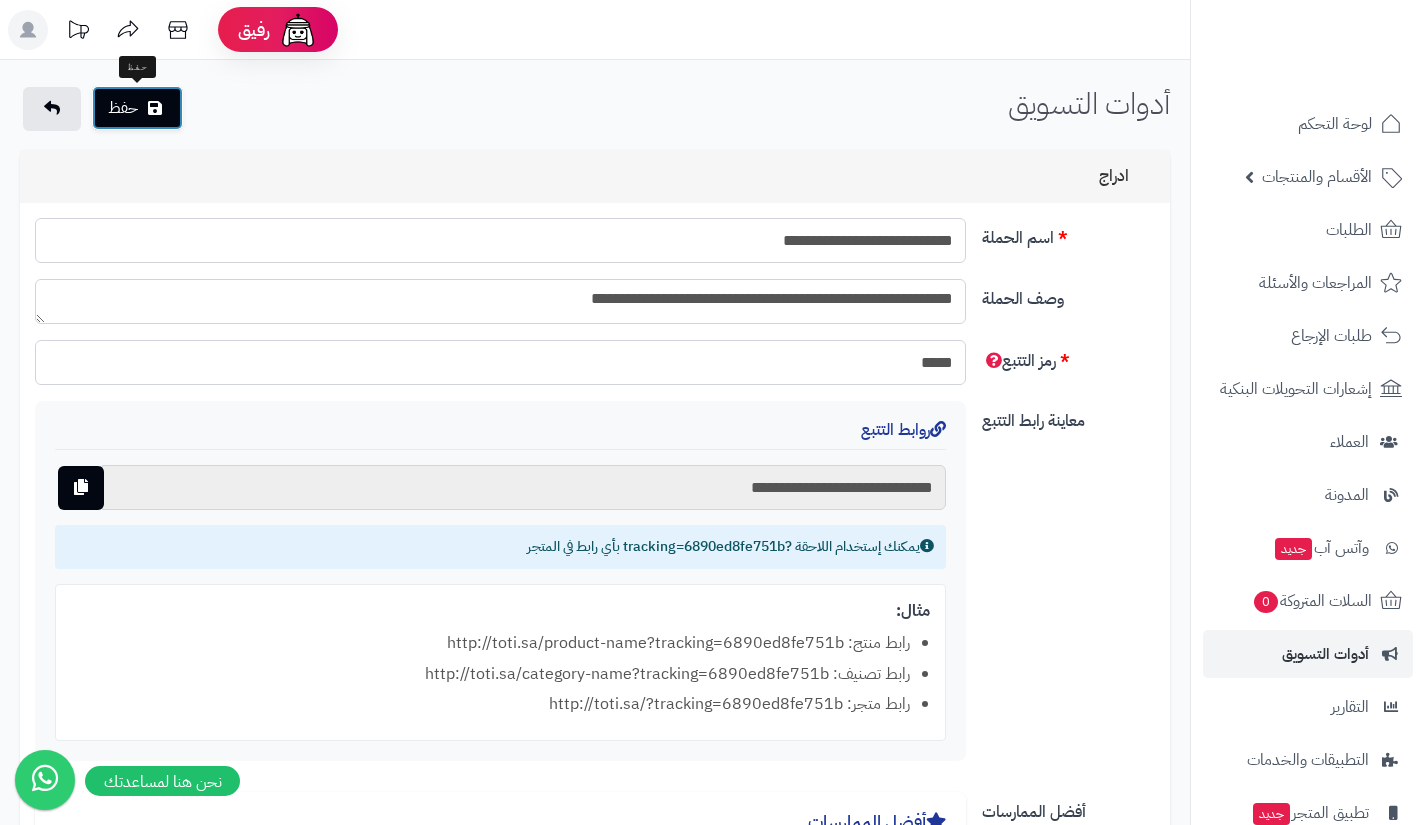 click on "حفظ" at bounding box center [137, 108] 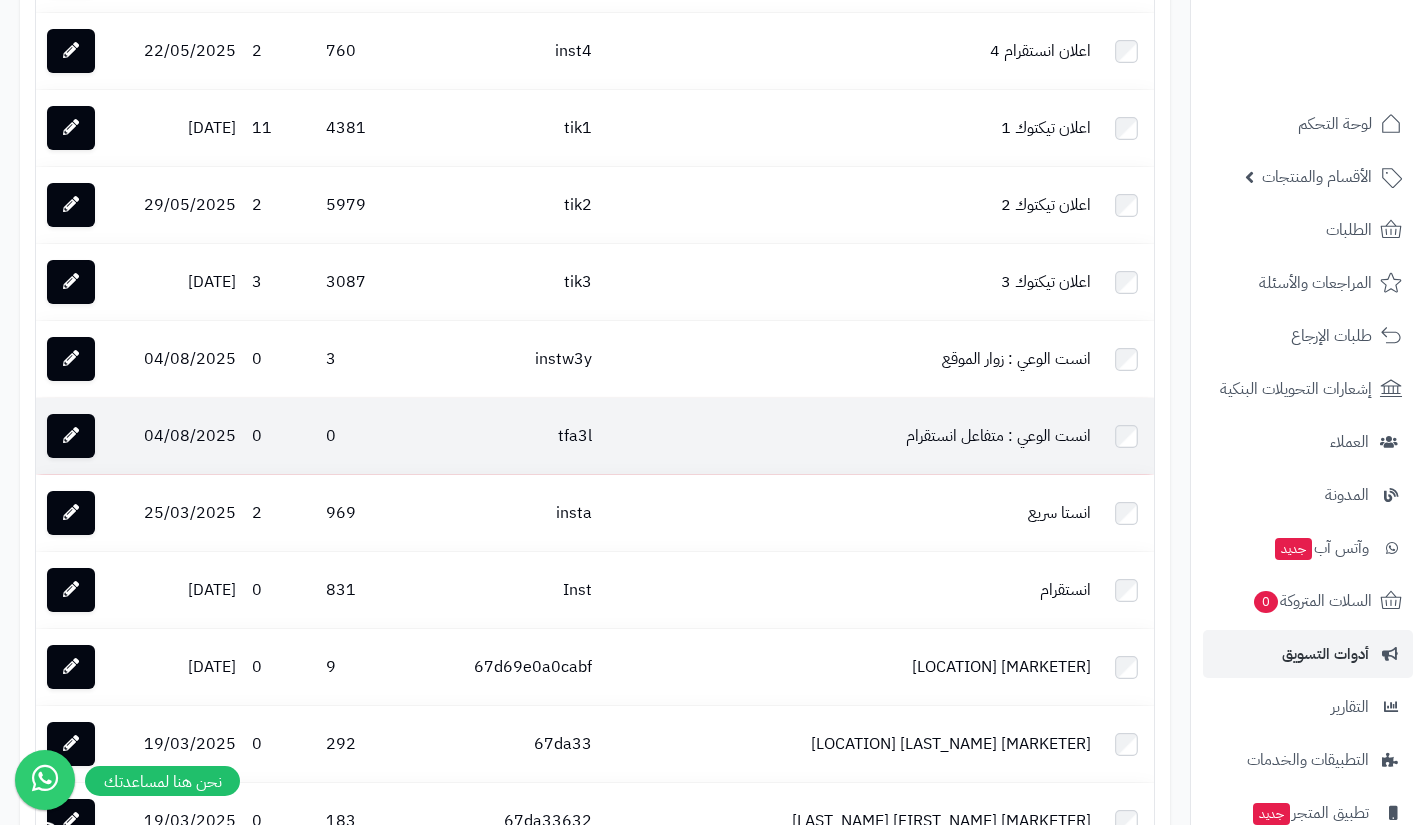 scroll, scrollTop: 951, scrollLeft: 0, axis: vertical 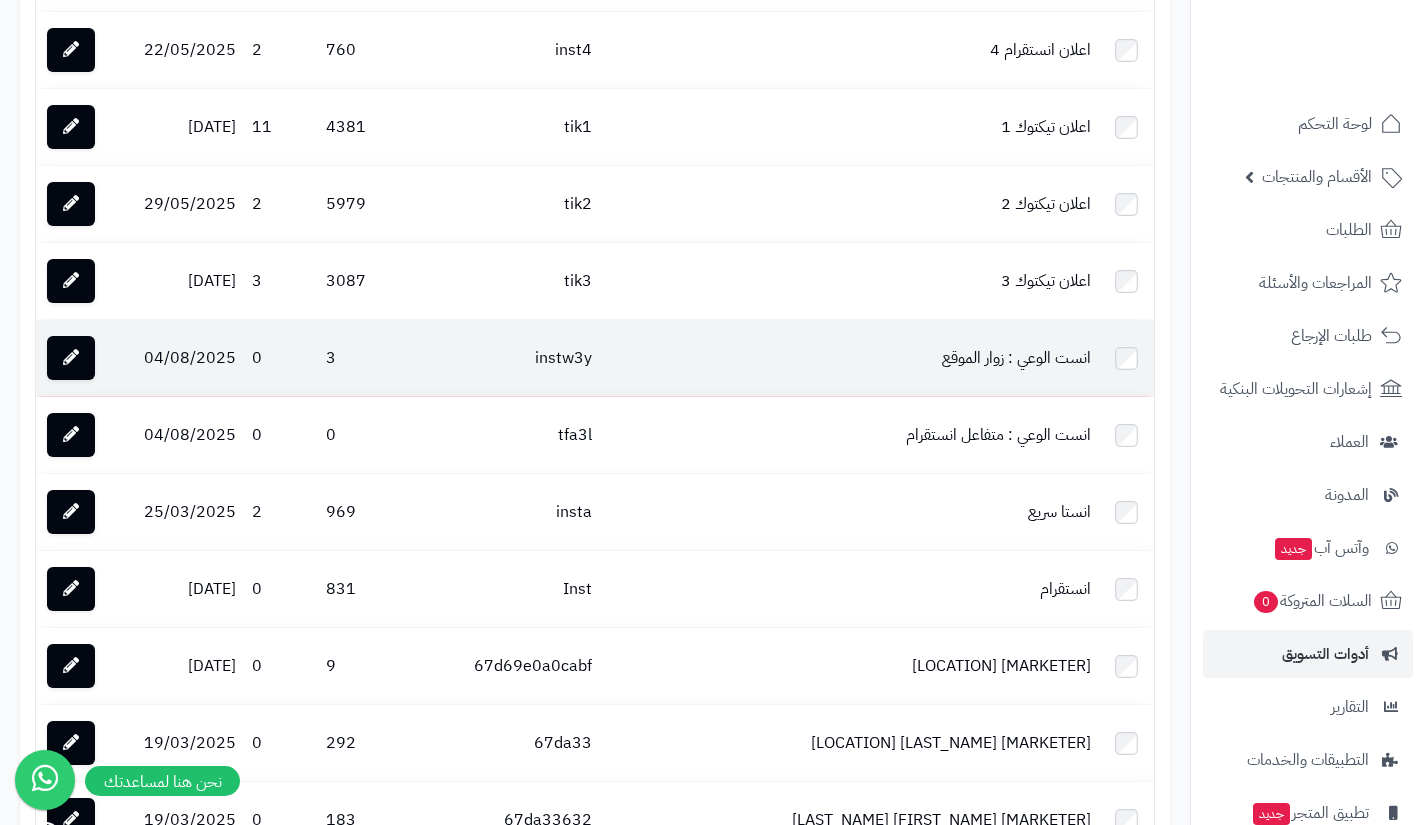 click on "انست الوعي : زوار الموقع" at bounding box center [849, 358] 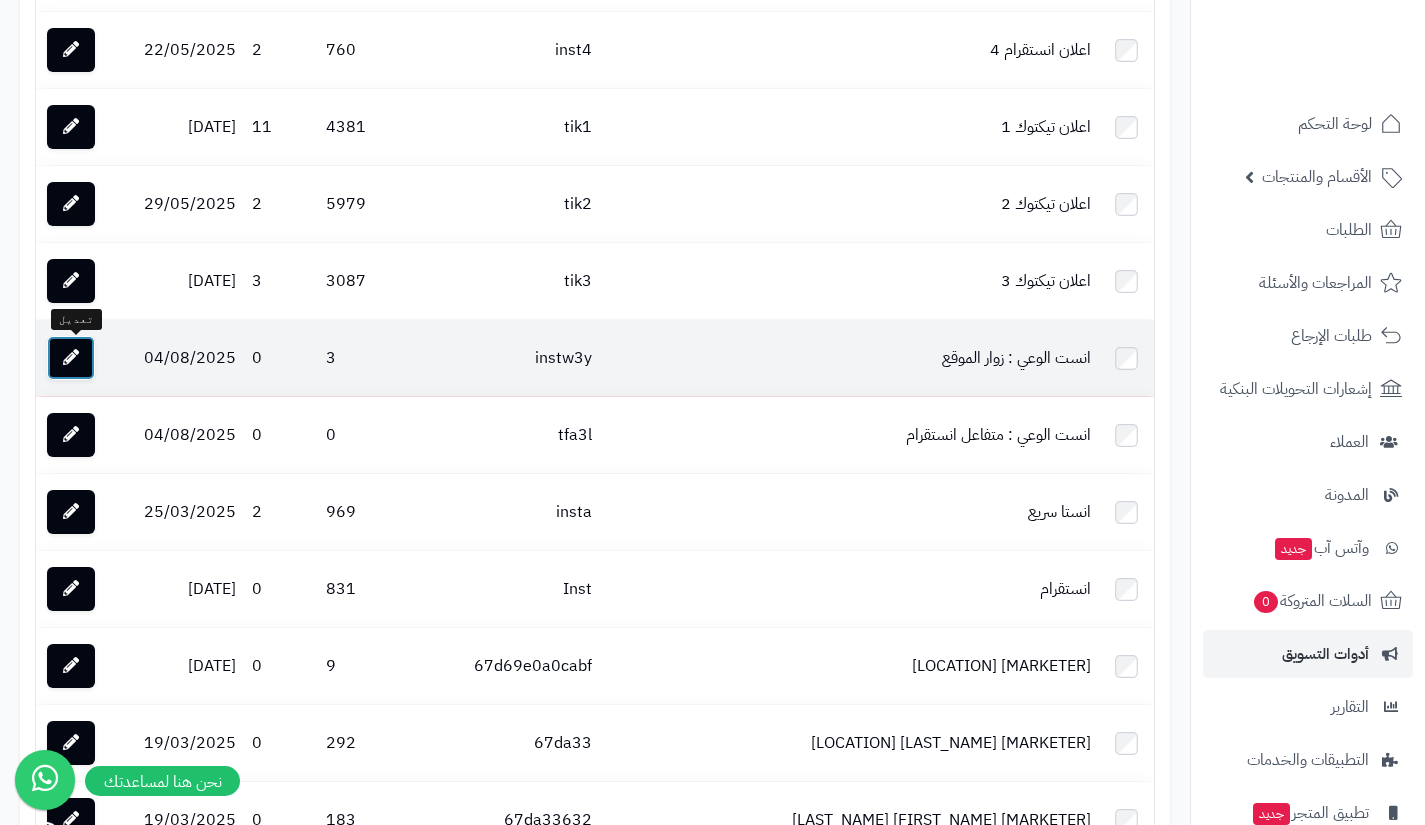 click at bounding box center [71, 357] 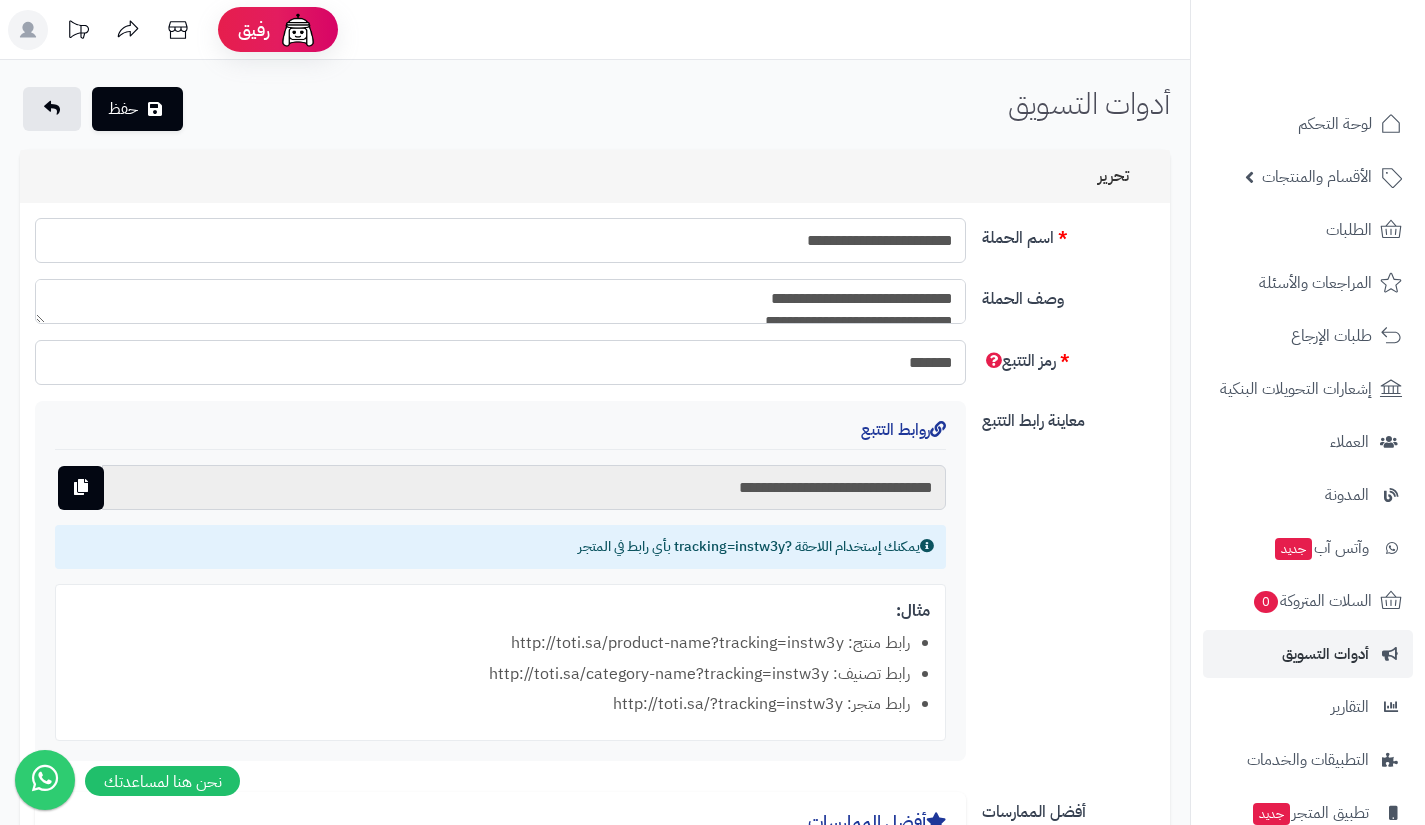 scroll, scrollTop: 0, scrollLeft: 0, axis: both 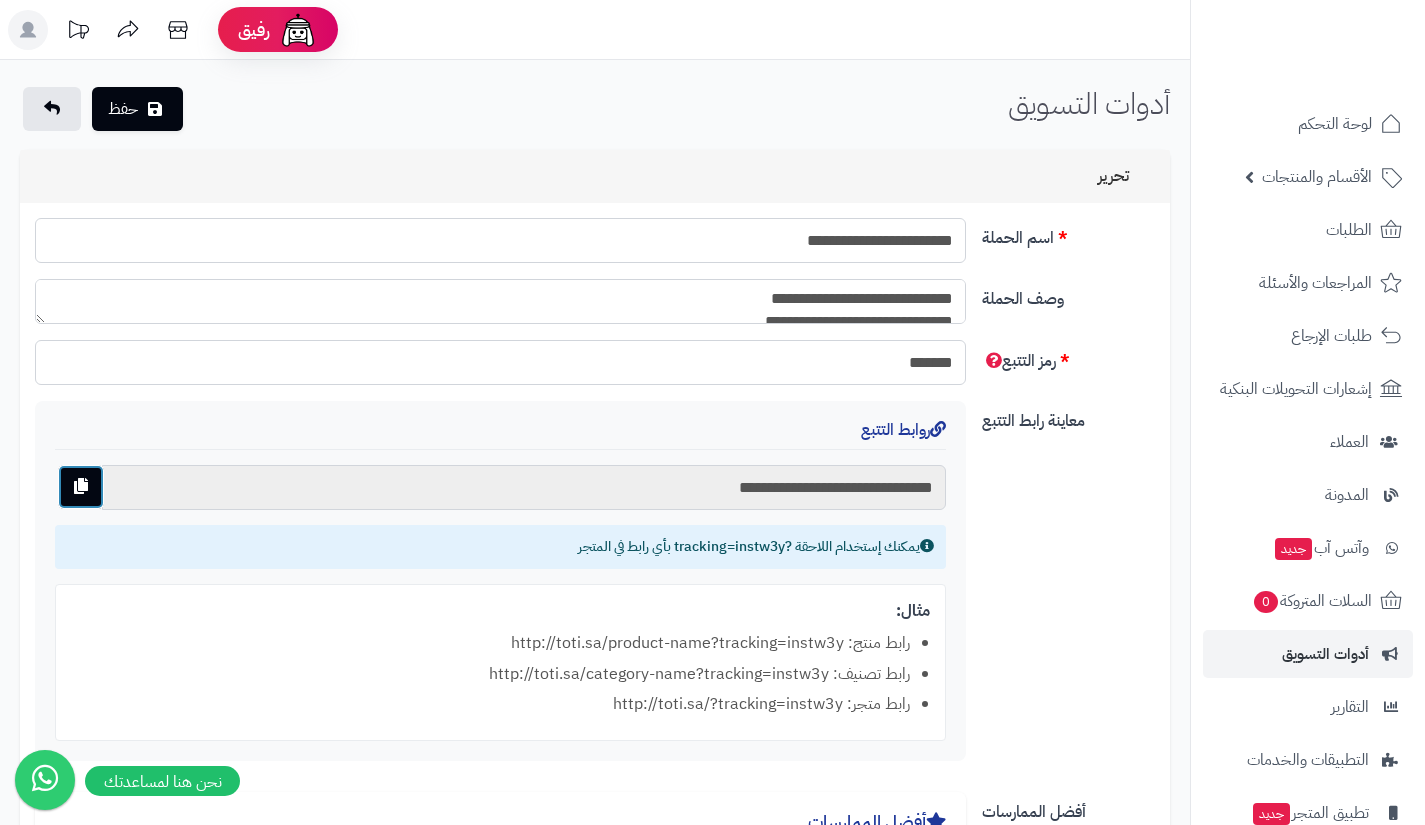 click at bounding box center [81, 486] 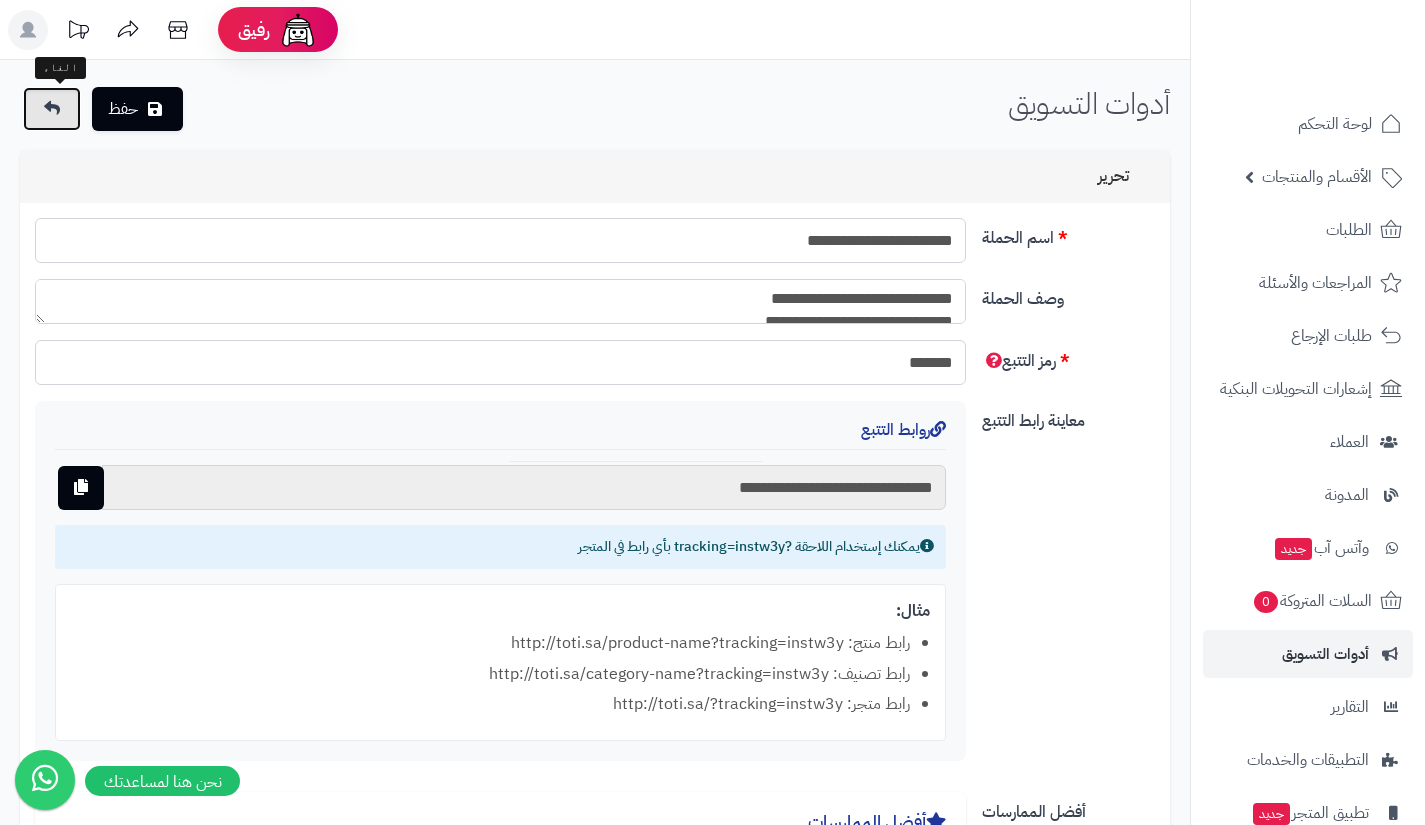 click at bounding box center [52, 109] 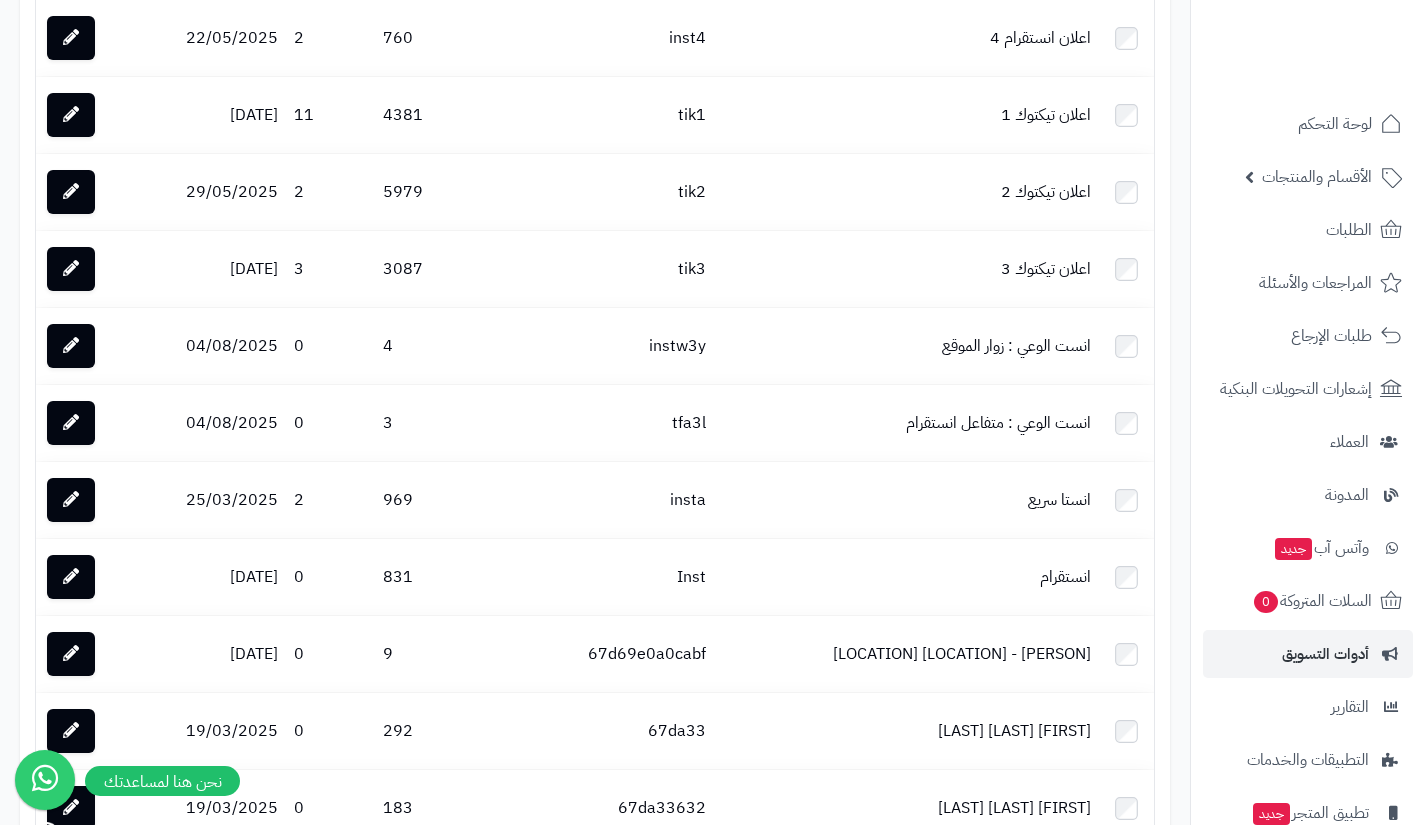scroll, scrollTop: 968, scrollLeft: 0, axis: vertical 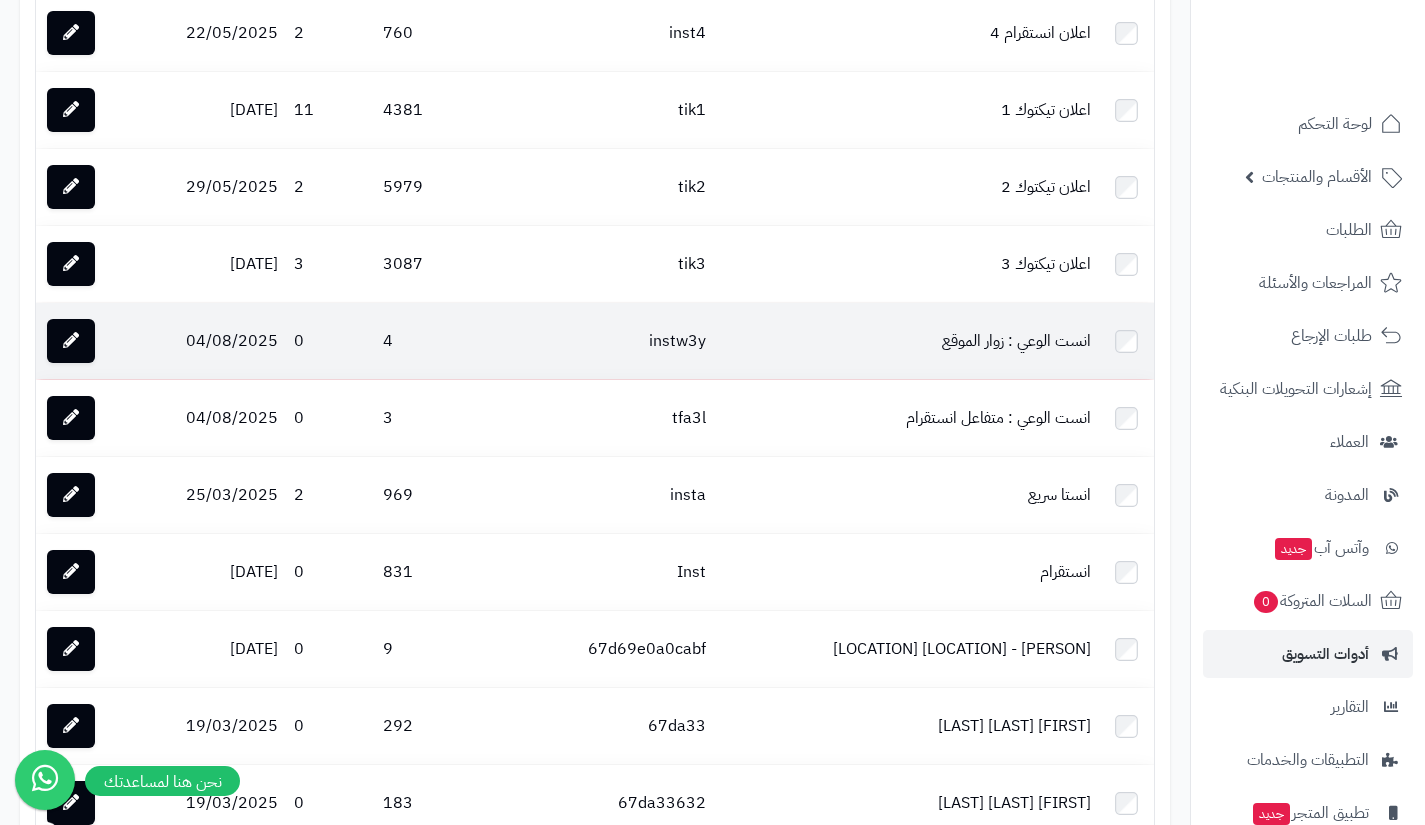 click on "انست الوعي : زوار الموقع" at bounding box center (906, 341) 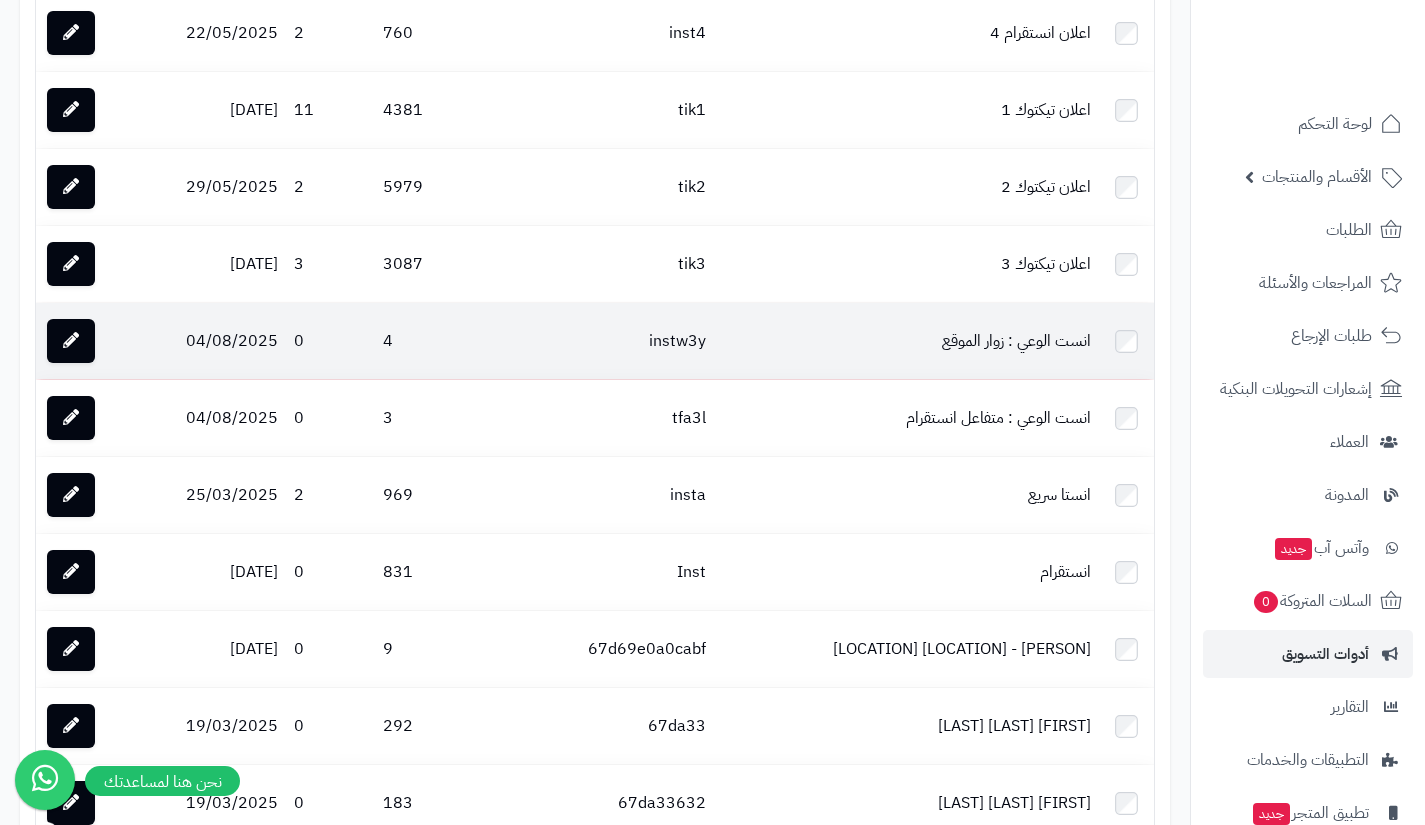 click on "انست الوعي : زوار الموقع" at bounding box center [906, 341] 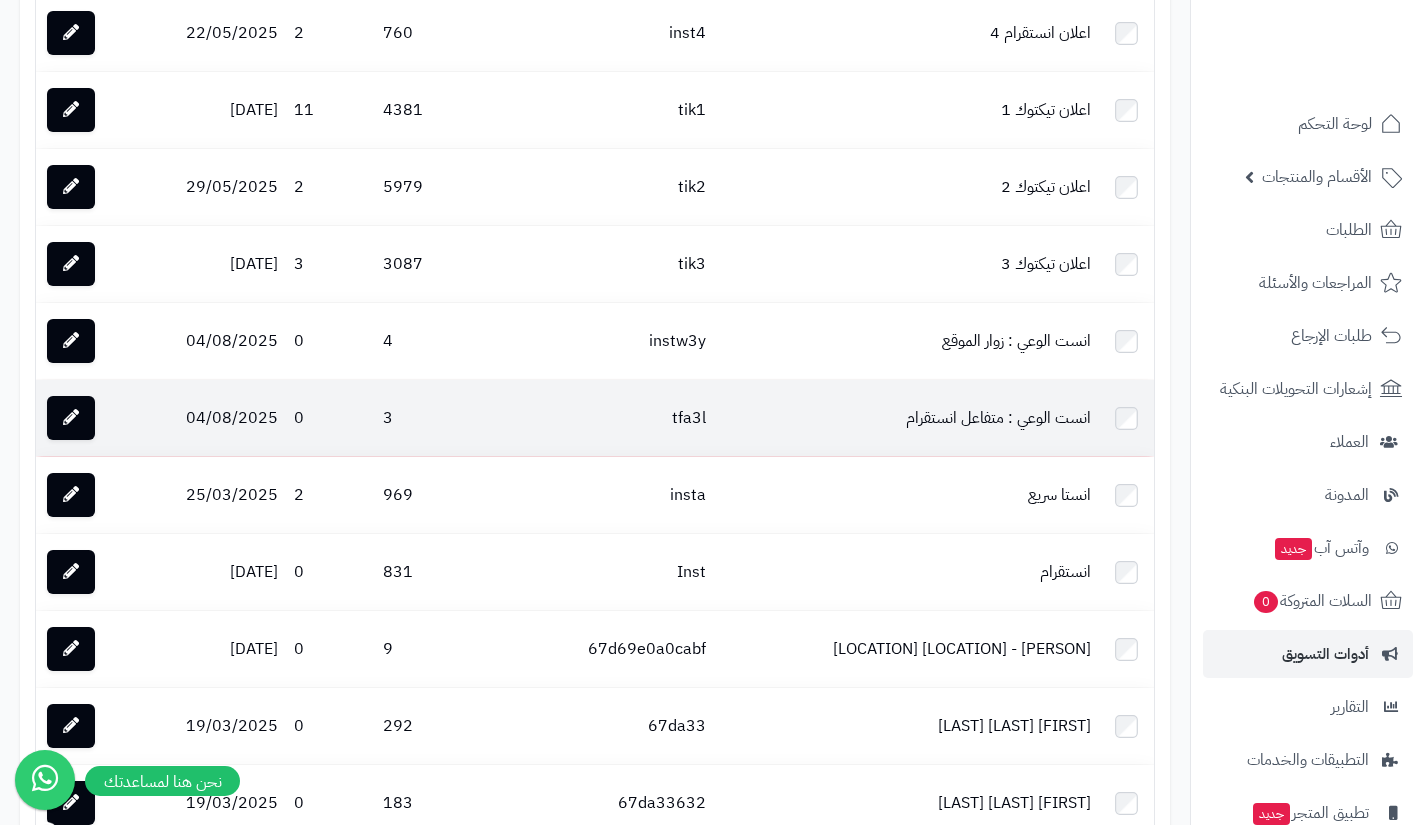 click on "انست الوعي : متفاعل انستقرام" at bounding box center [906, 418] 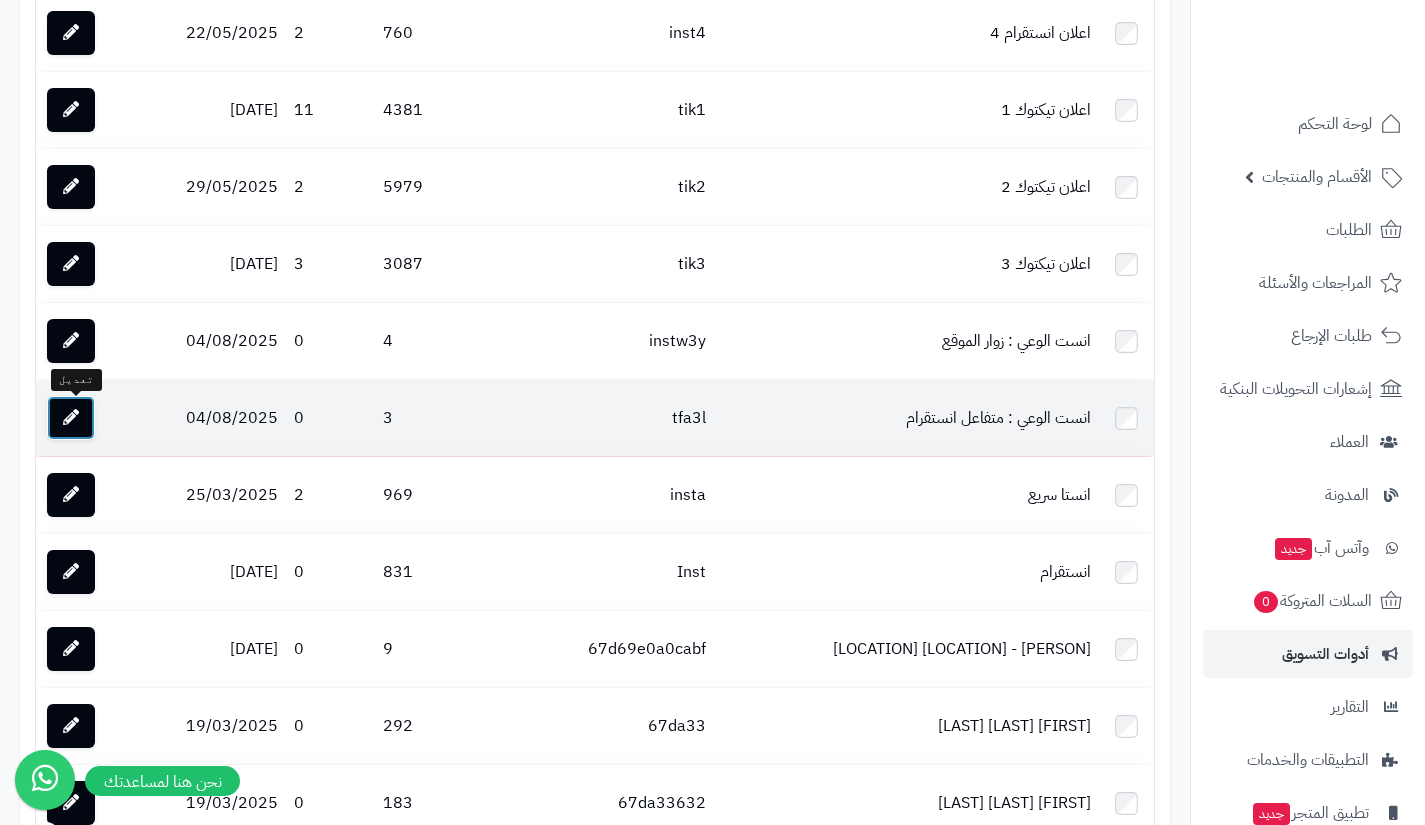 click at bounding box center (71, 418) 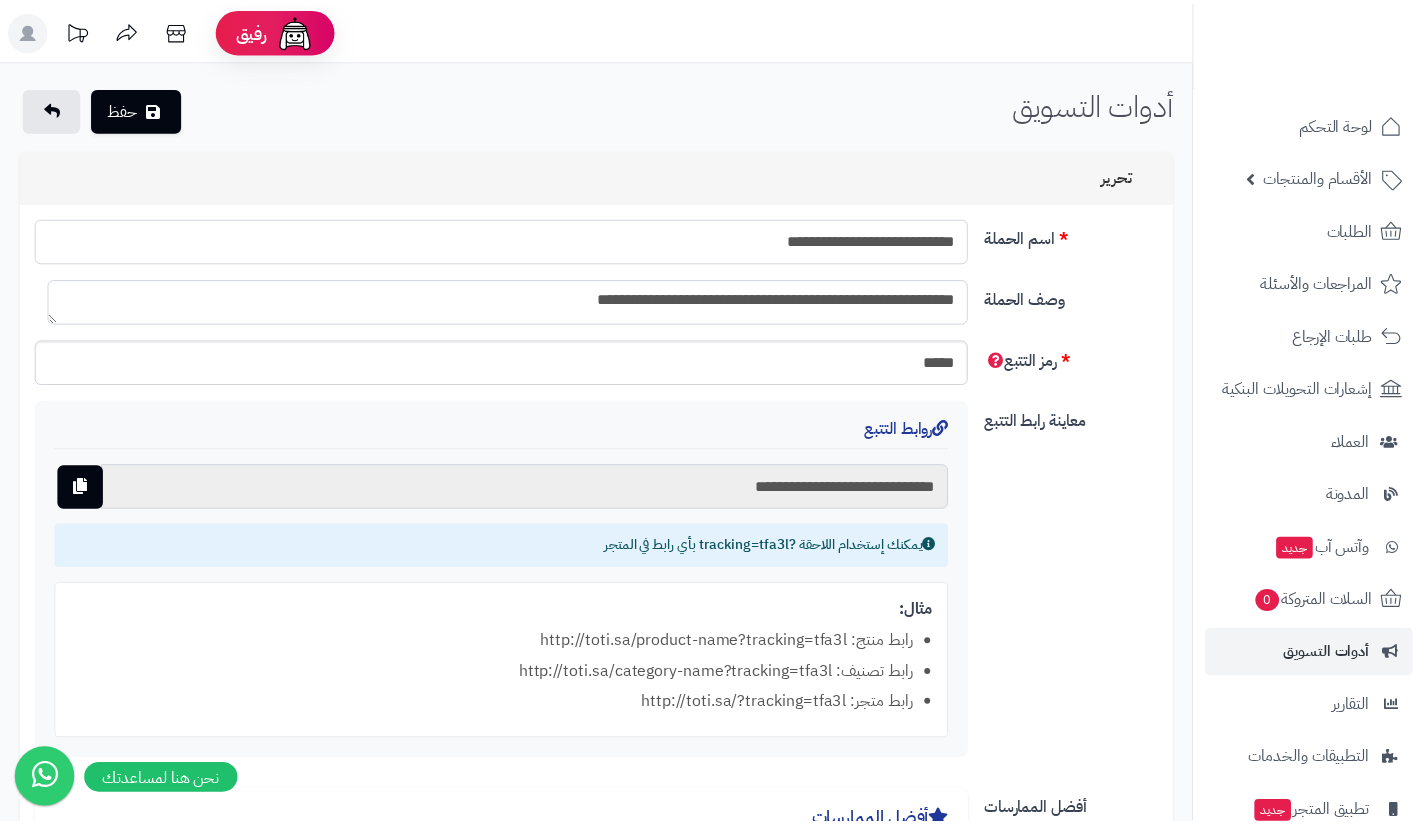 scroll, scrollTop: 0, scrollLeft: 0, axis: both 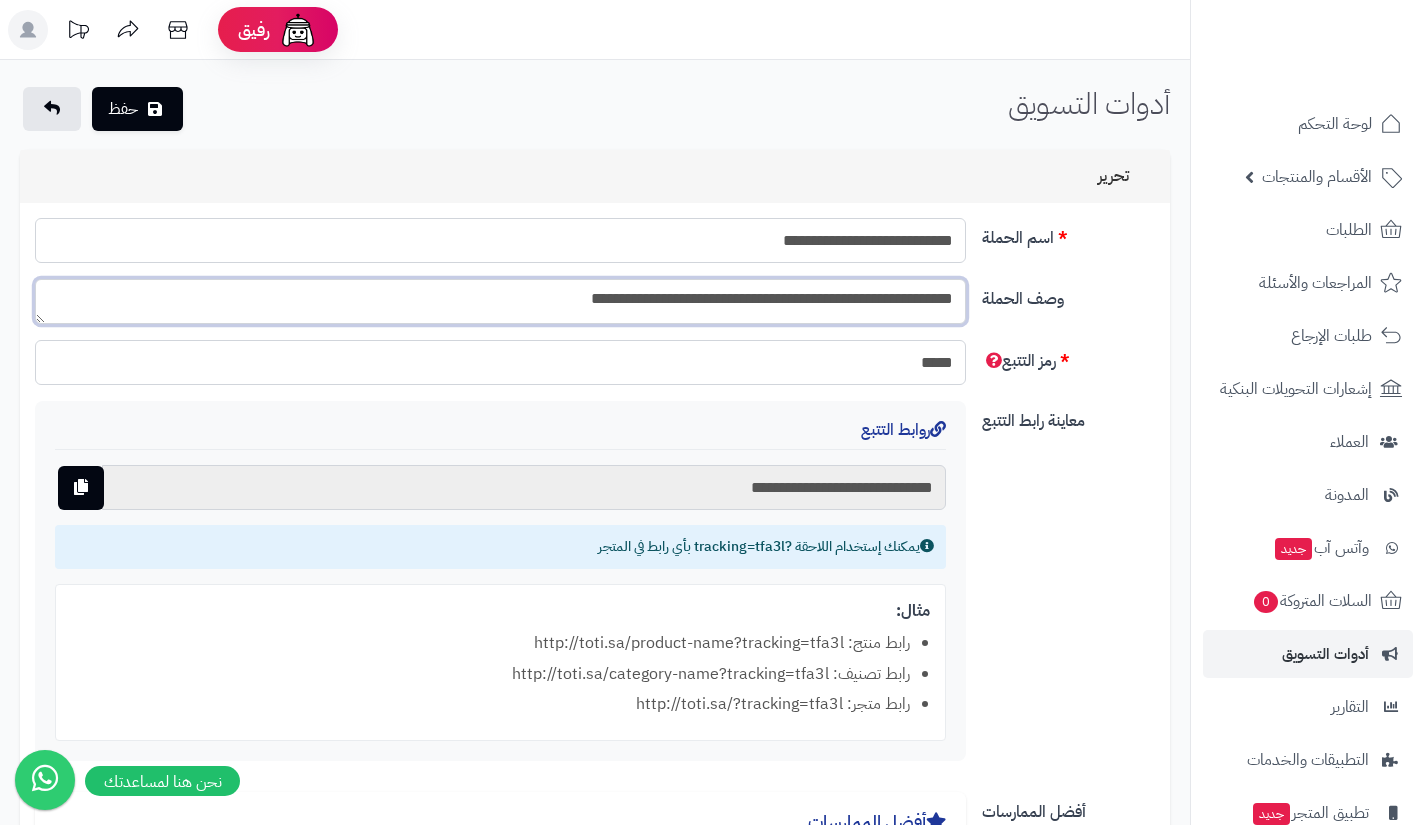 click on "**********" at bounding box center [500, 301] 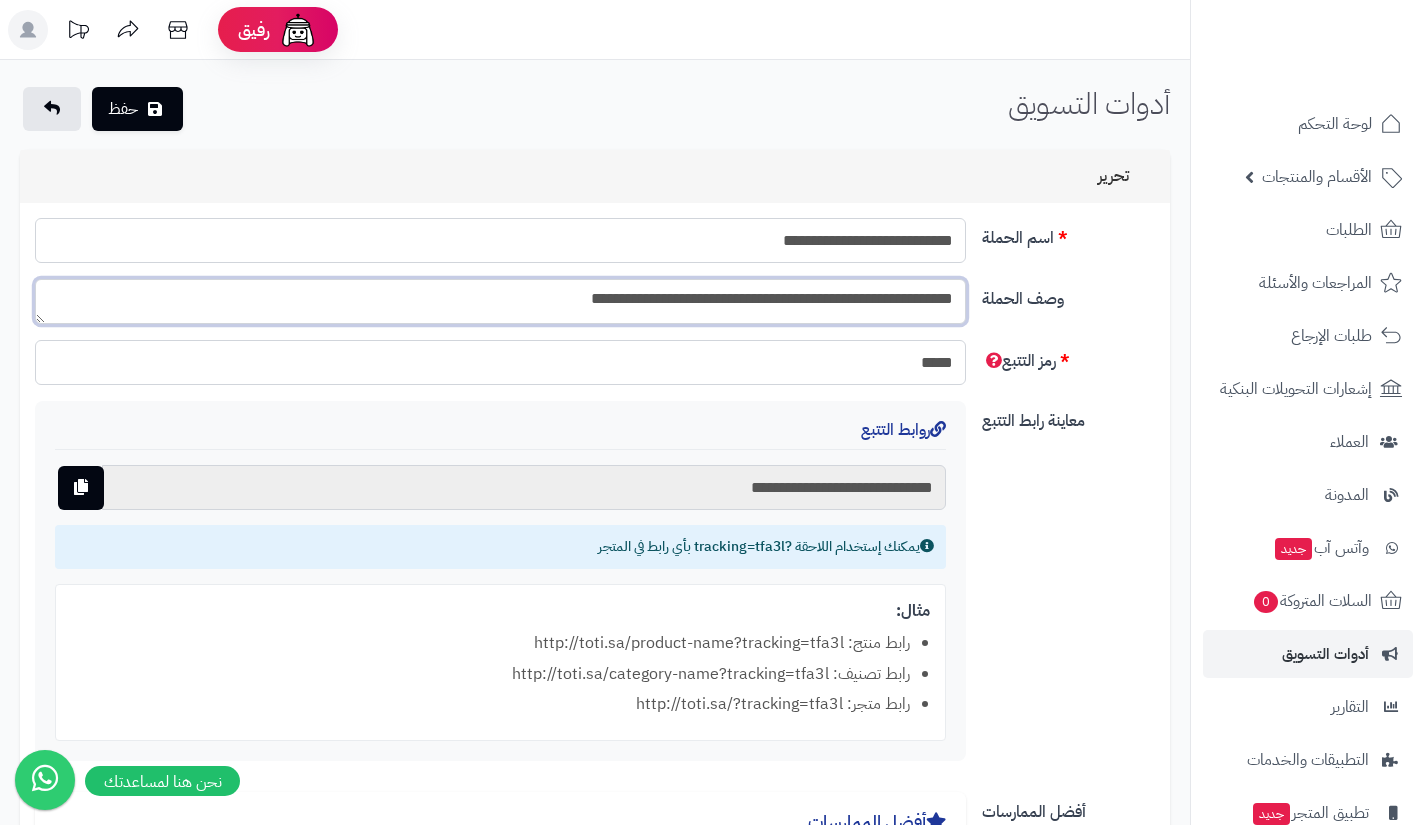 click on "**********" at bounding box center (500, 301) 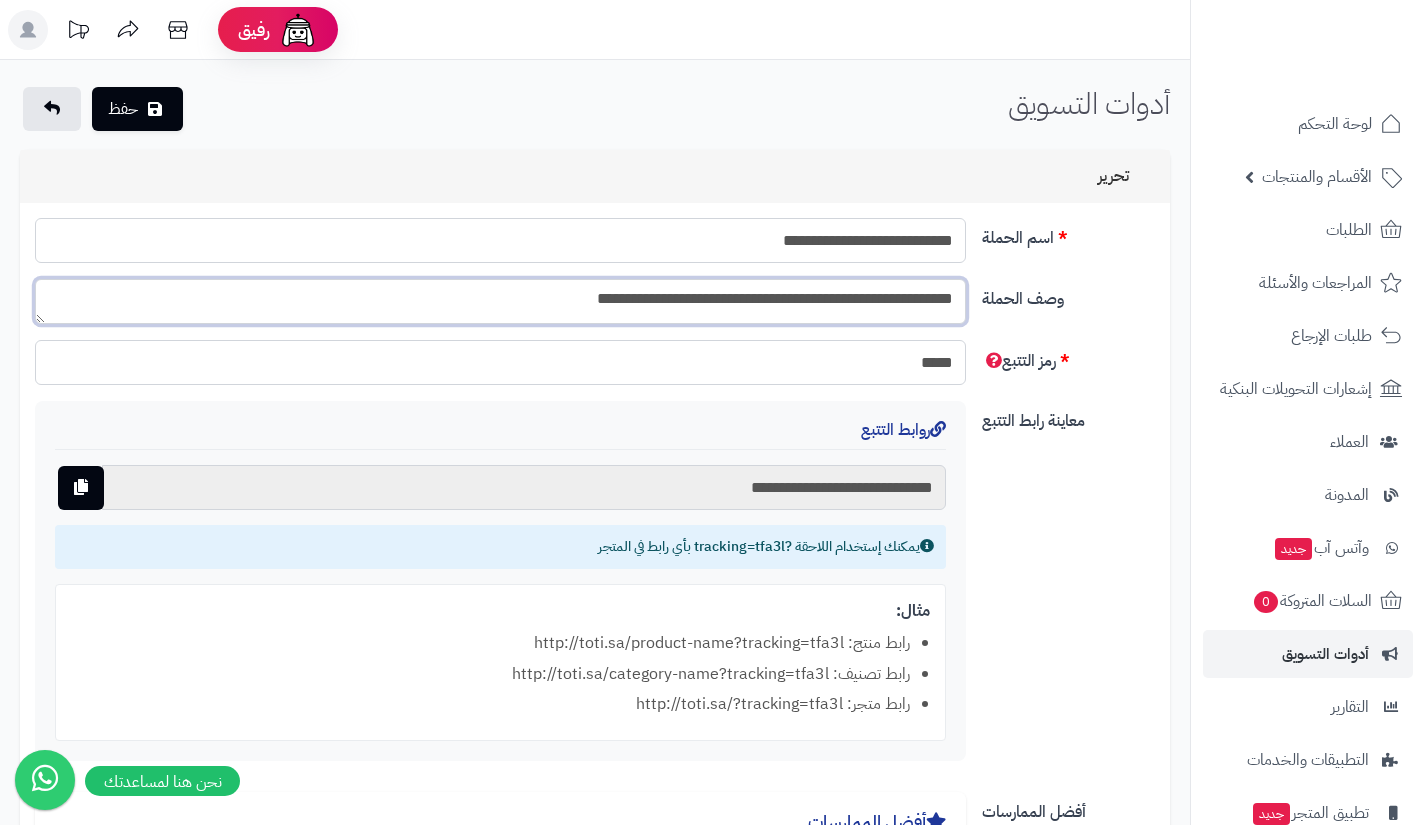 click on "**********" at bounding box center (500, 301) 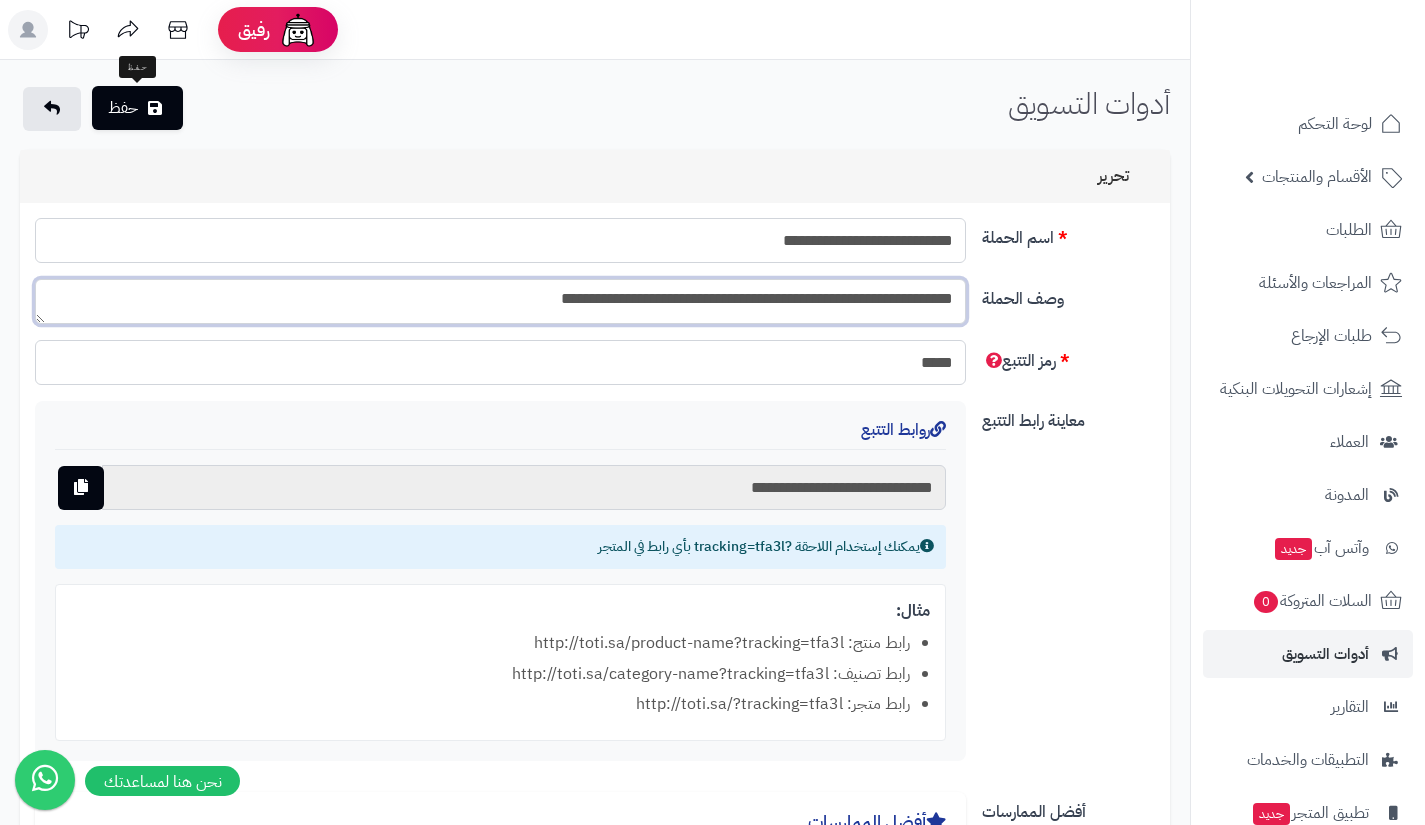 type on "**********" 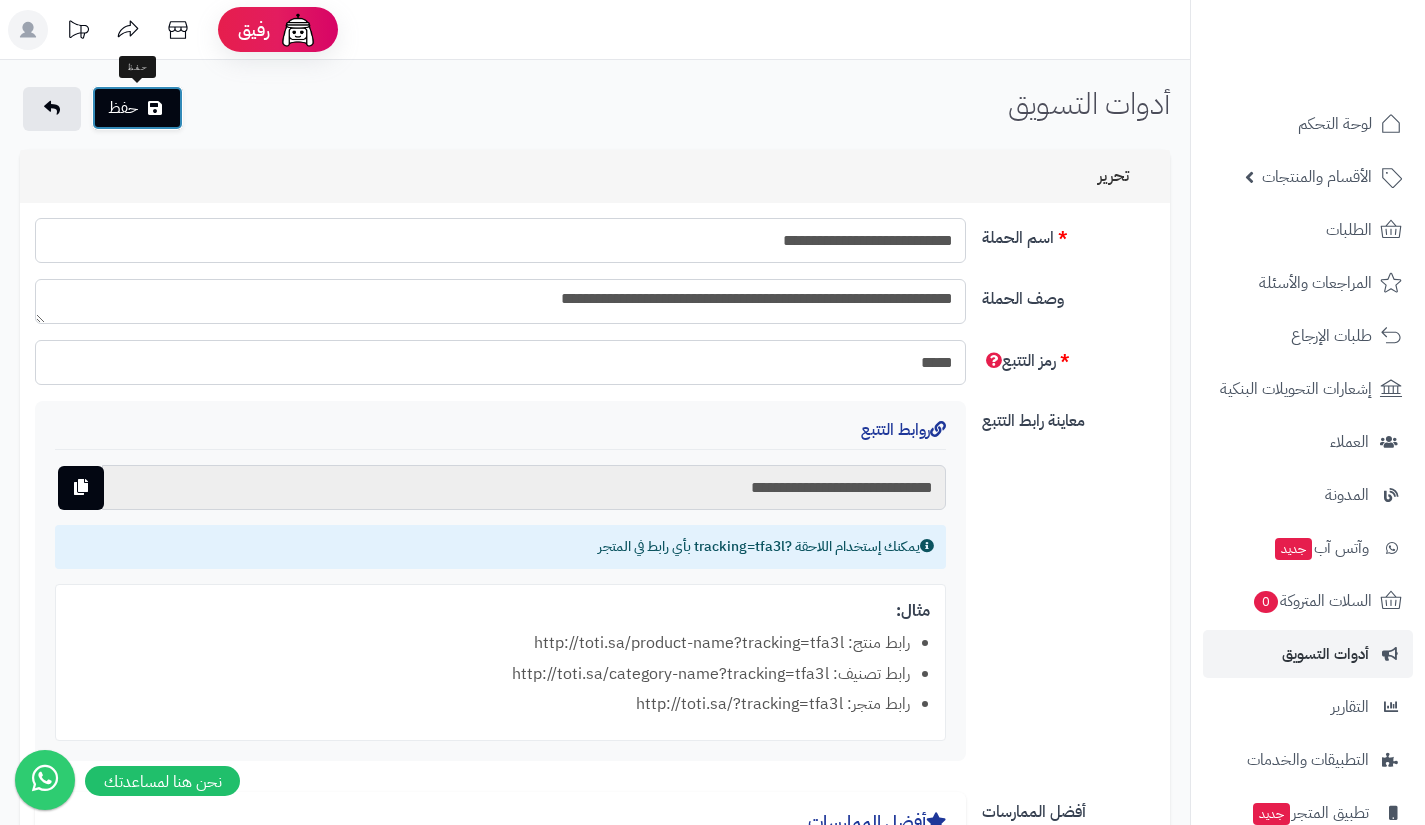 click on "حفظ" at bounding box center (137, 108) 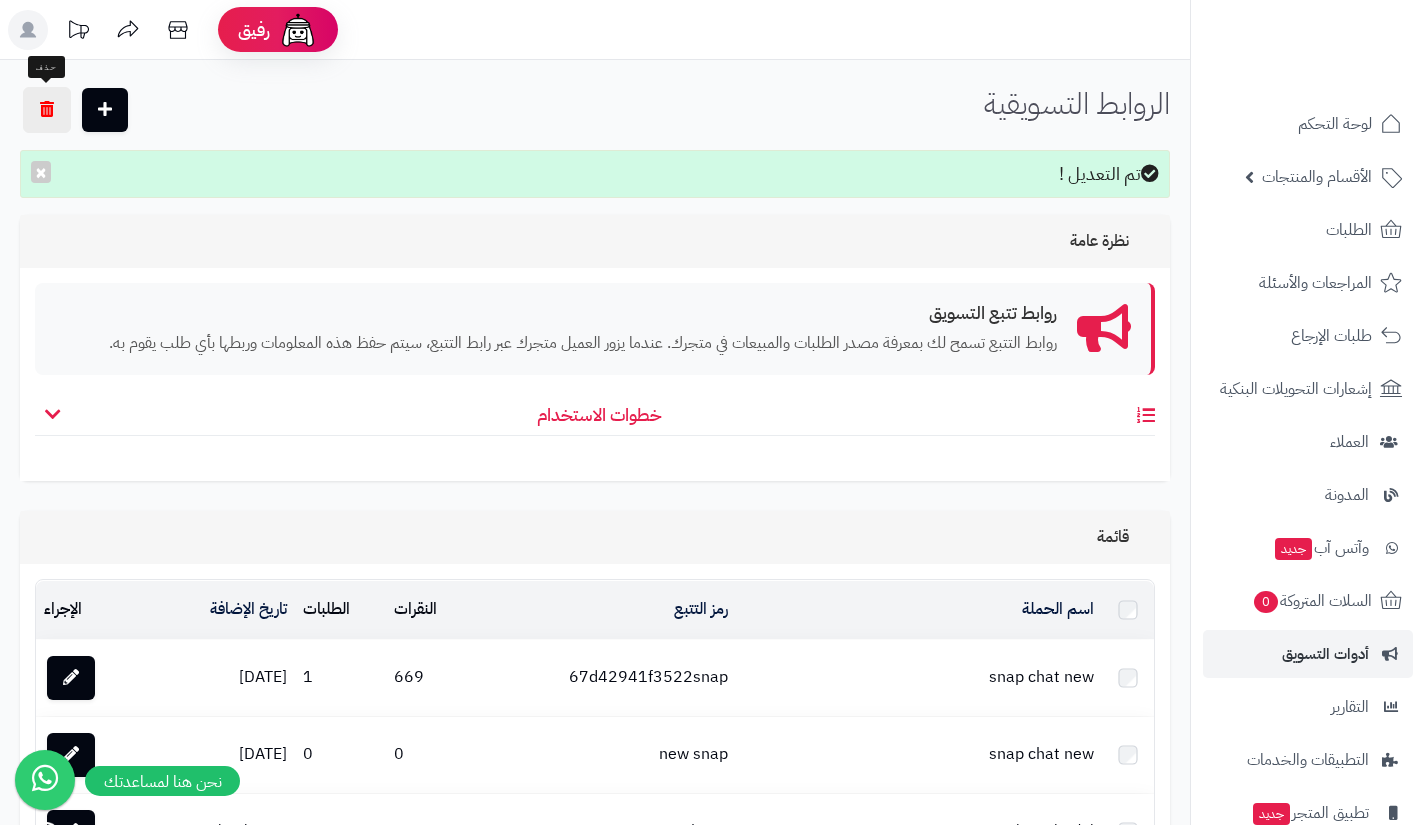 scroll, scrollTop: 0, scrollLeft: 0, axis: both 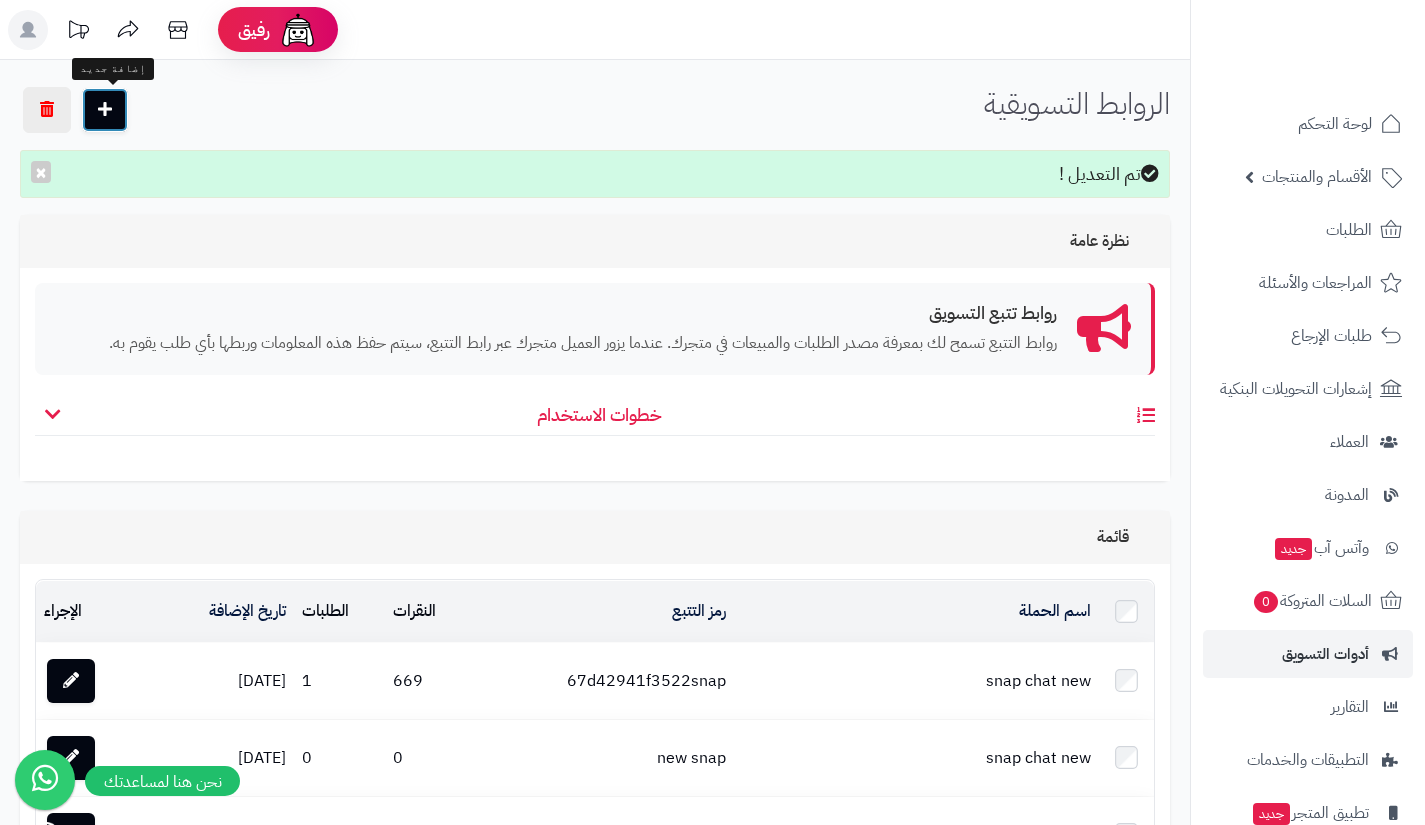 click at bounding box center [105, 109] 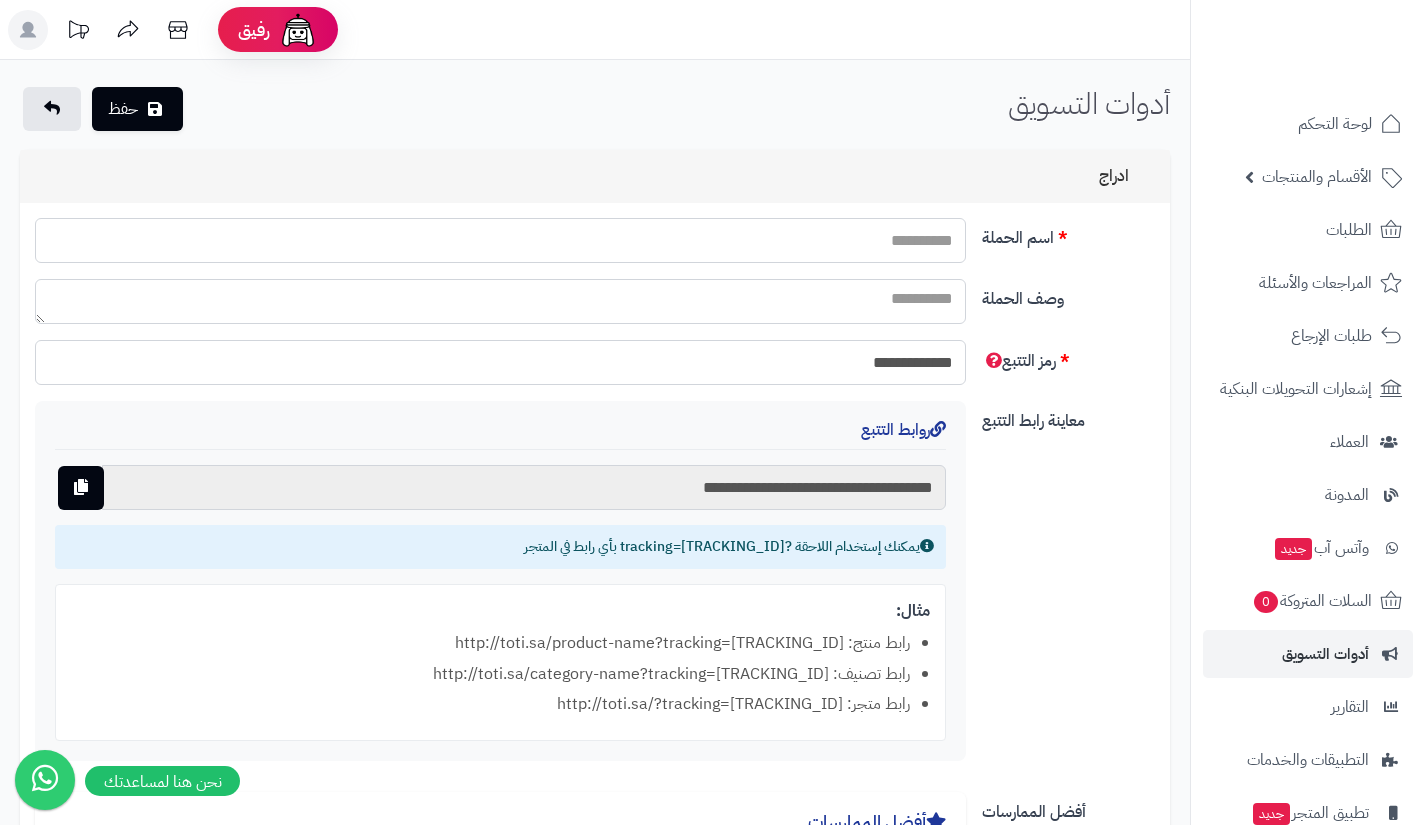 scroll, scrollTop: 0, scrollLeft: 0, axis: both 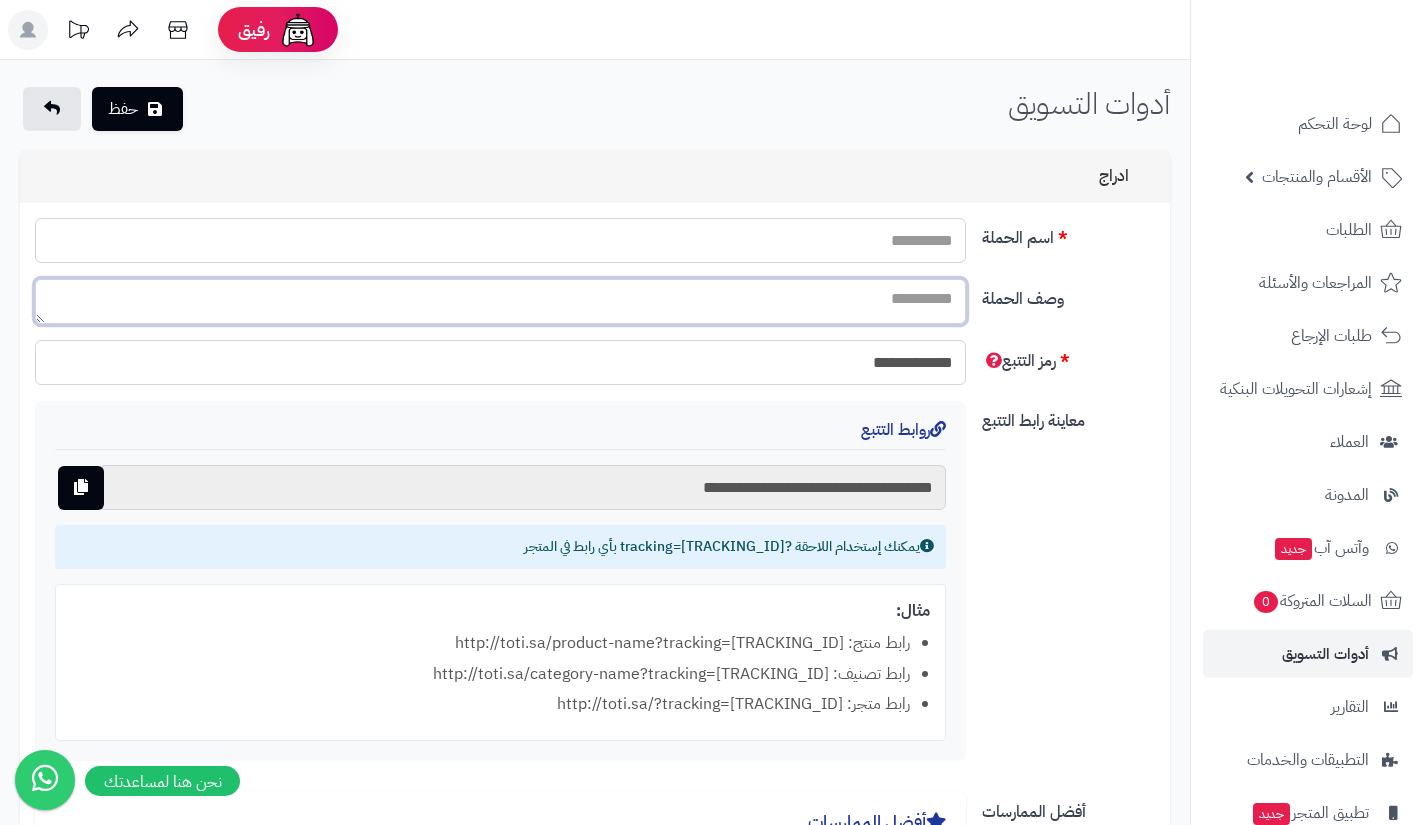 click on "وصف الحملة" at bounding box center (500, 301) 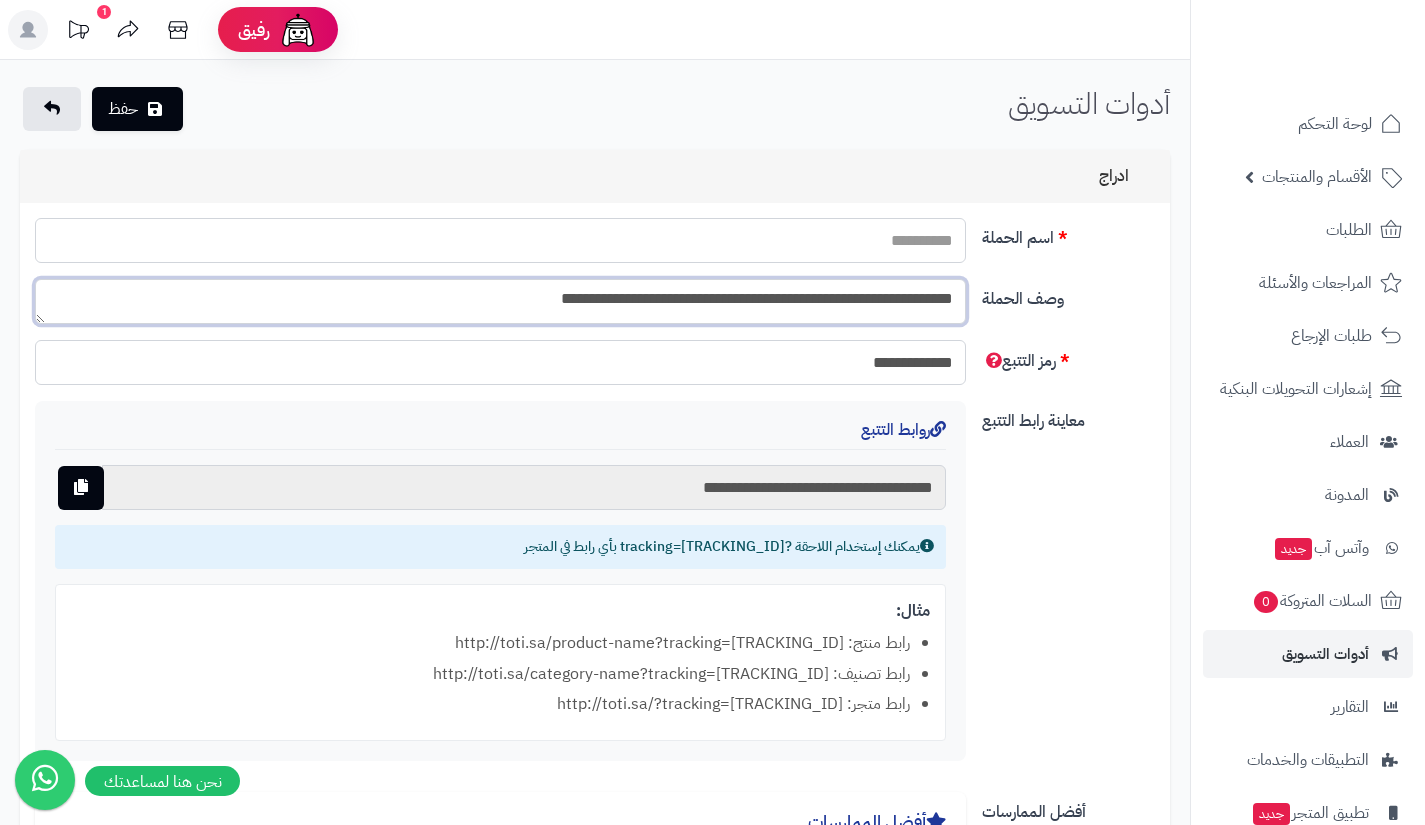 click on "**********" at bounding box center [500, 301] 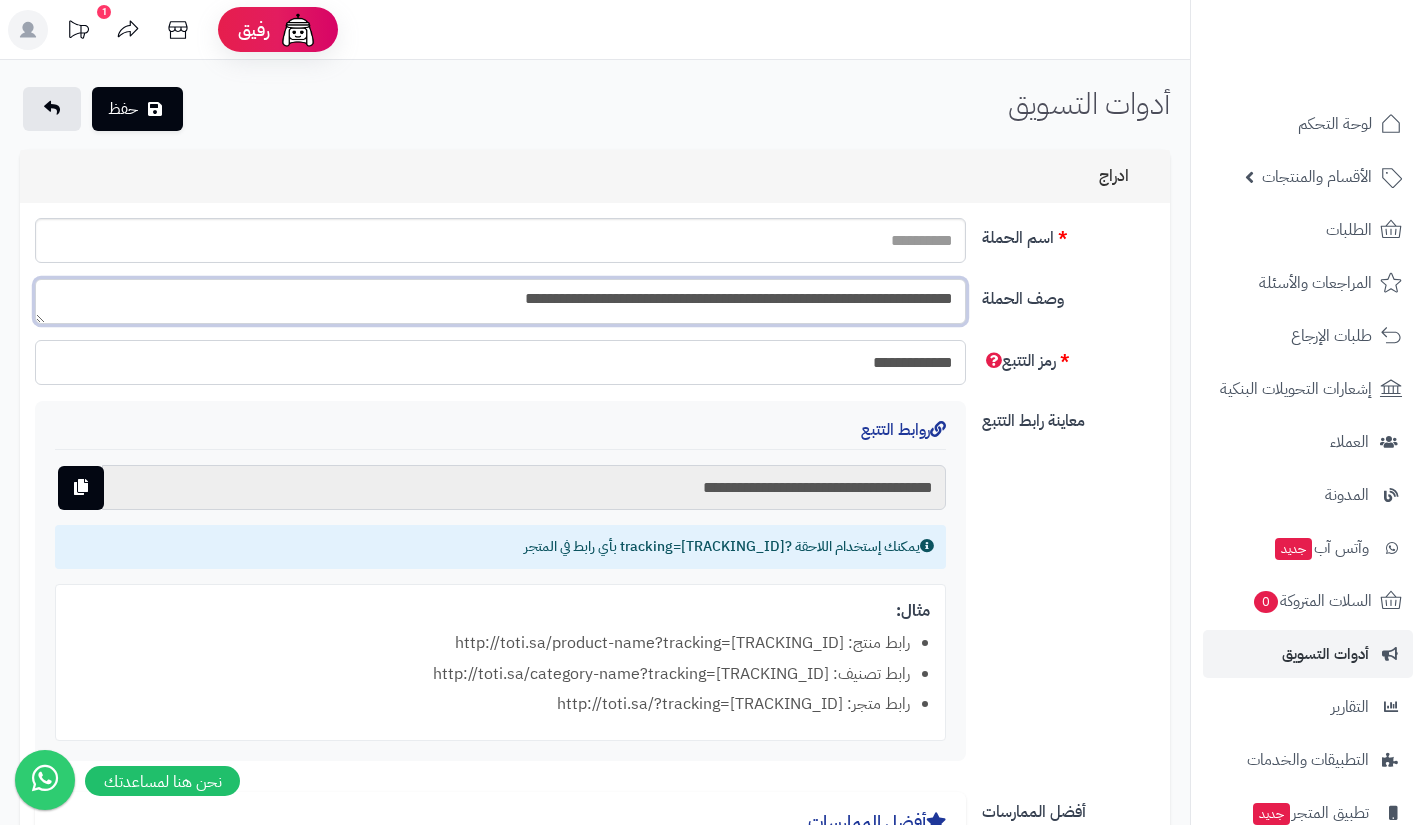 type on "**********" 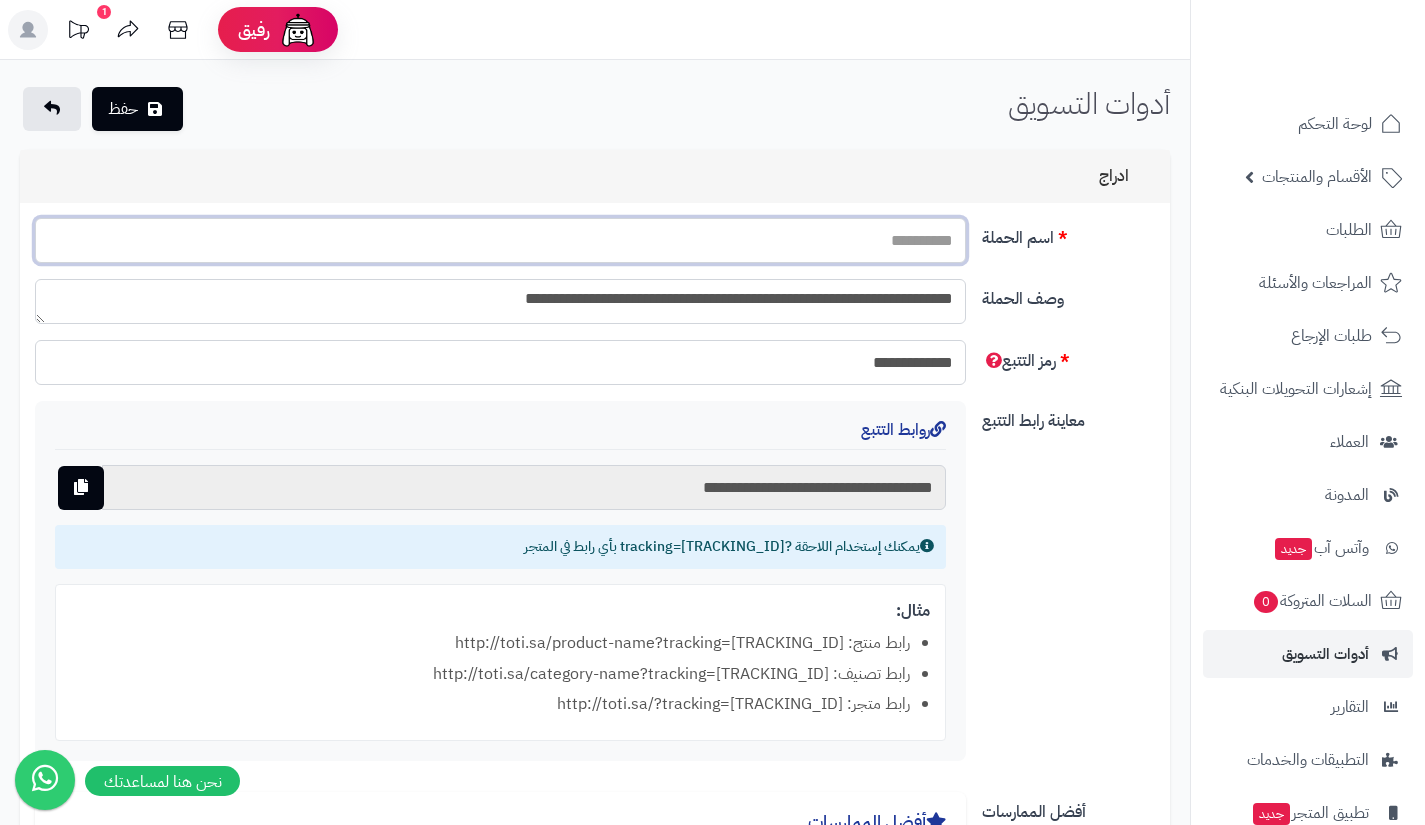 click on "اسم الحملة" at bounding box center [500, 240] 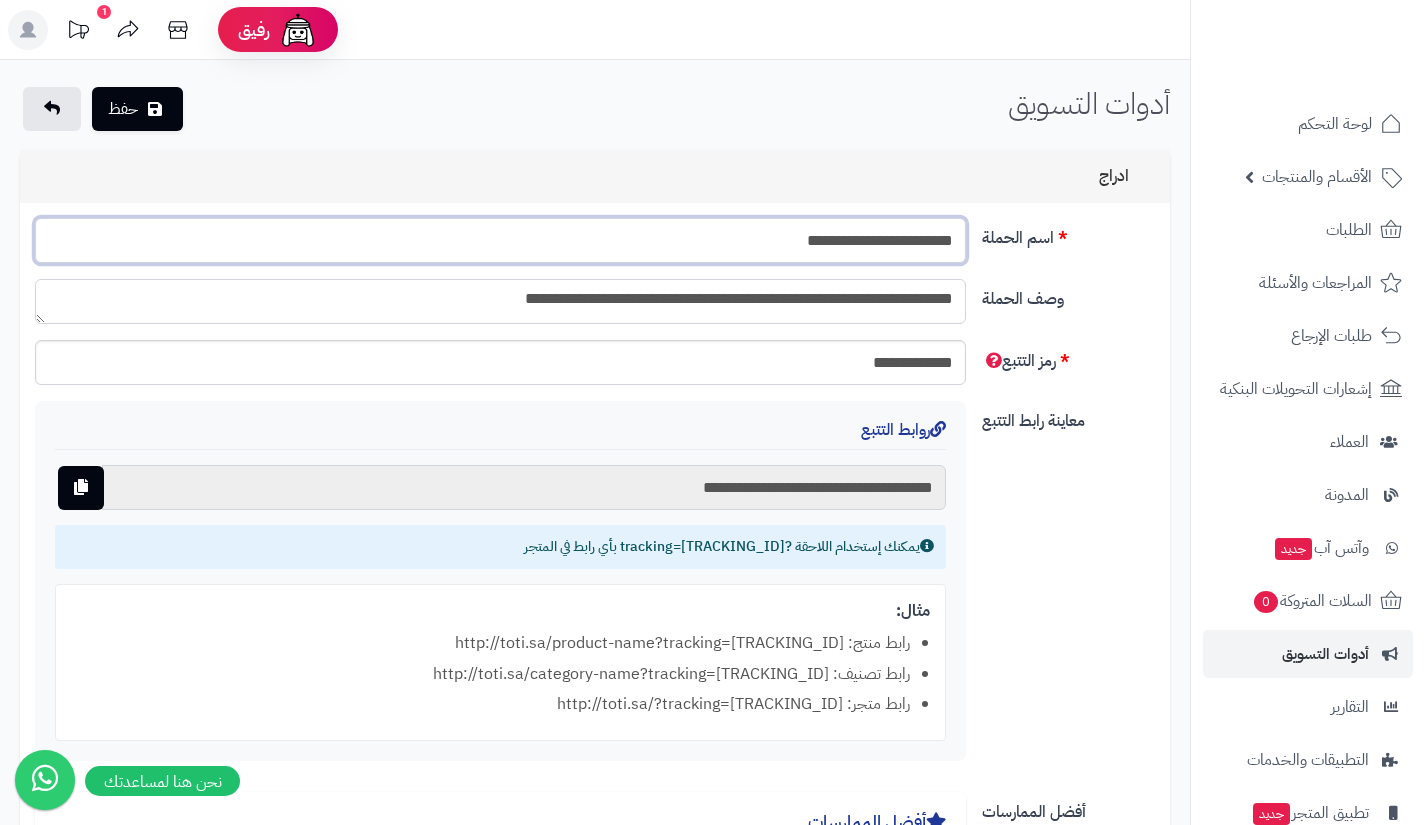 type on "**********" 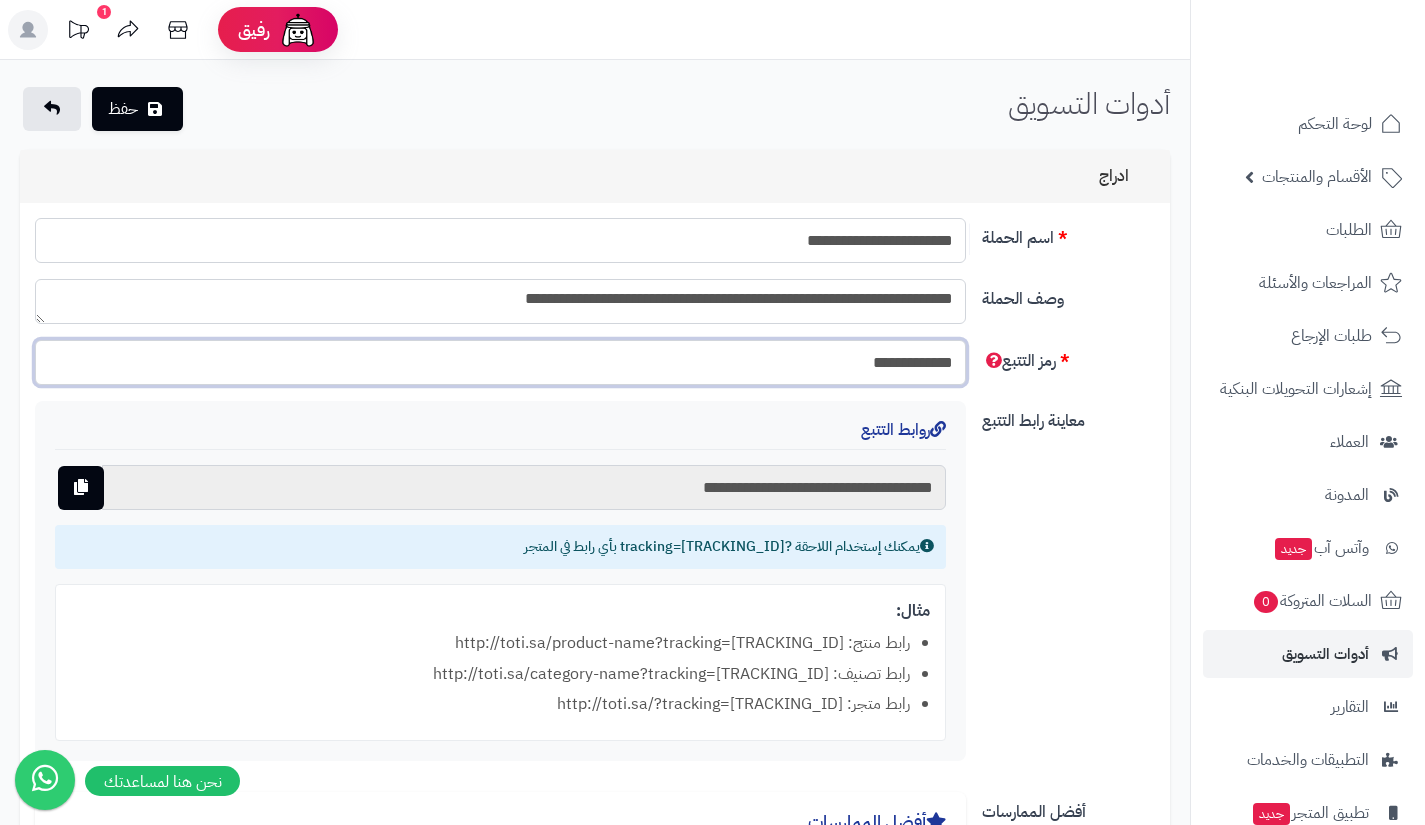 click on "**********" at bounding box center [500, 362] 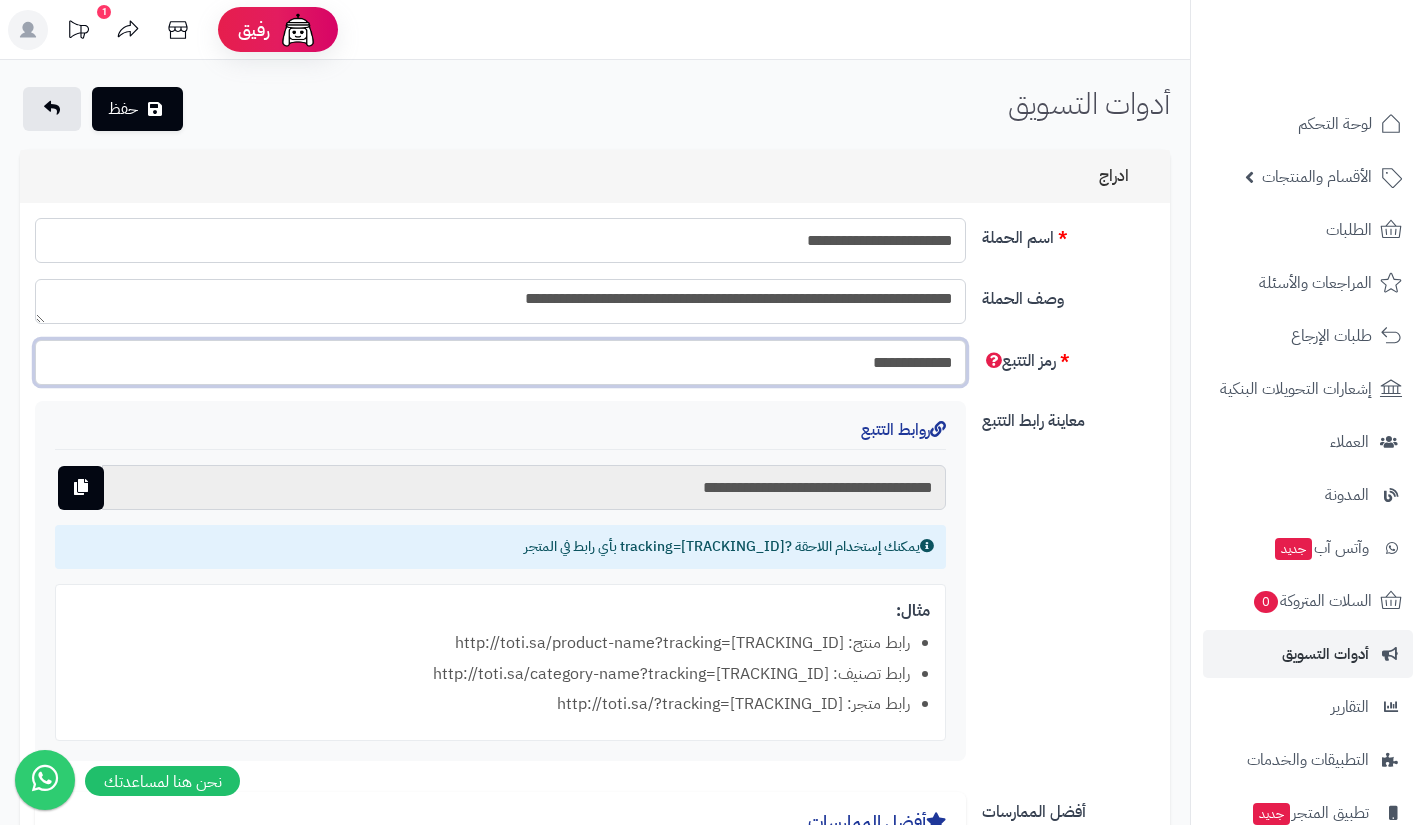 type on "*" 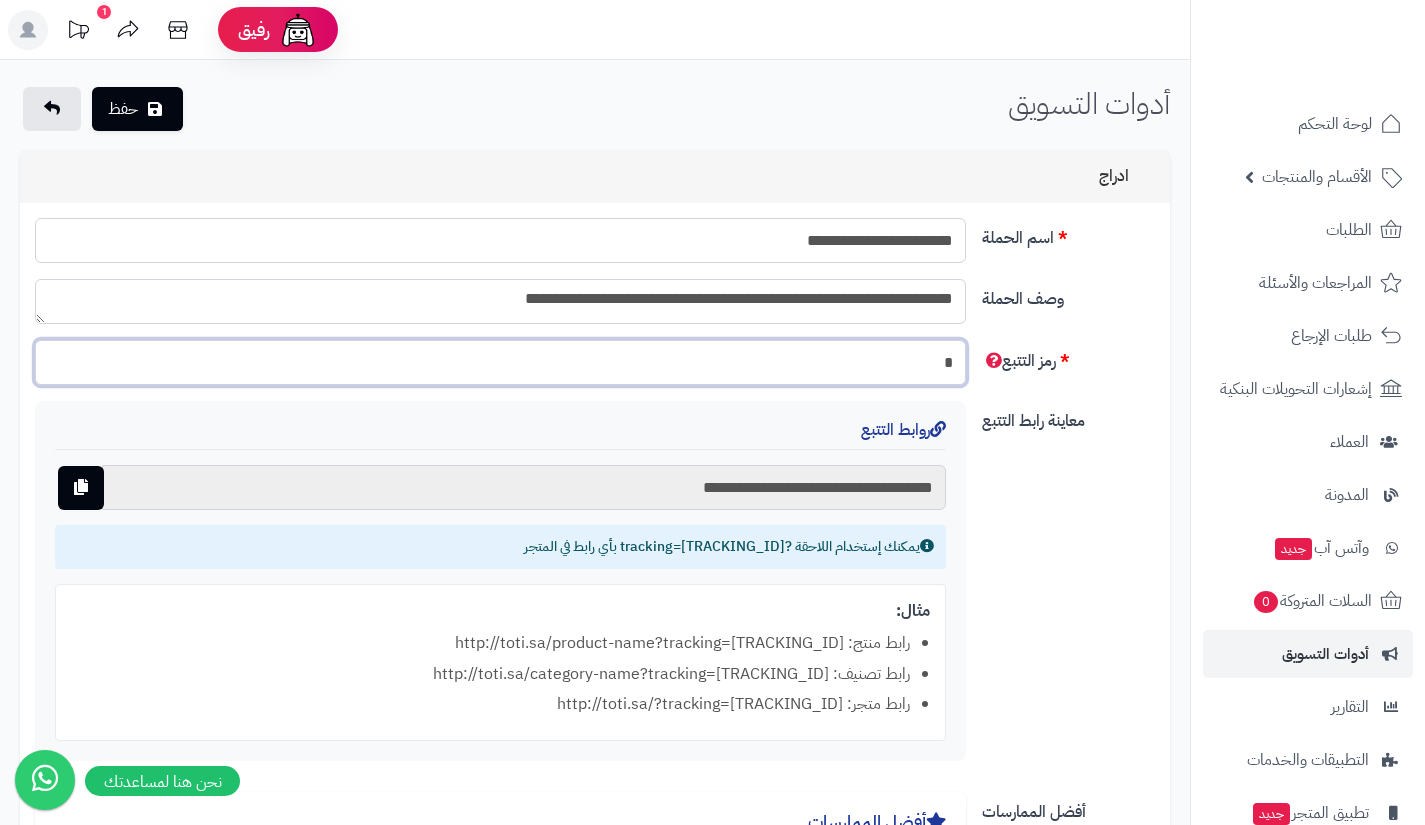 type on "**********" 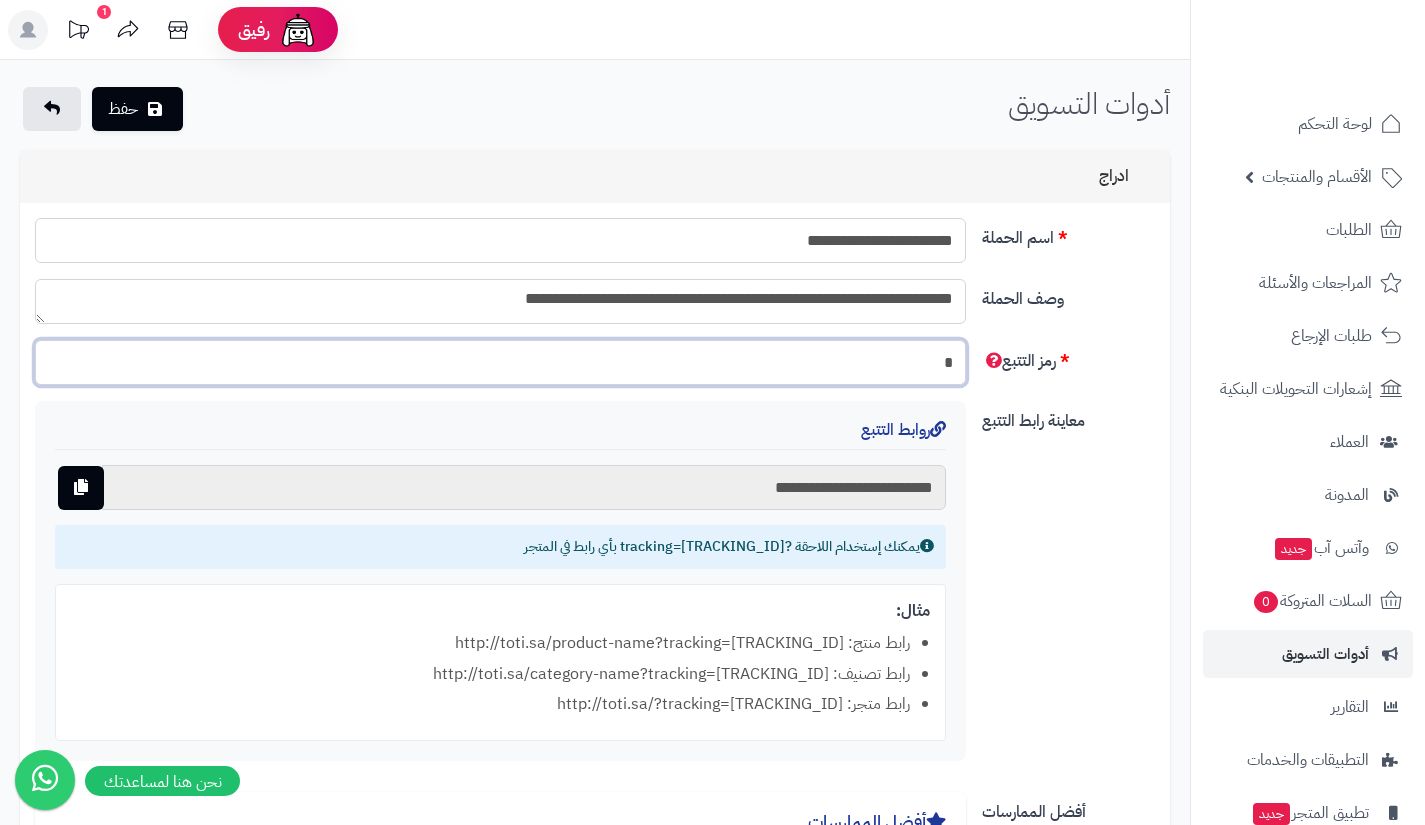 type 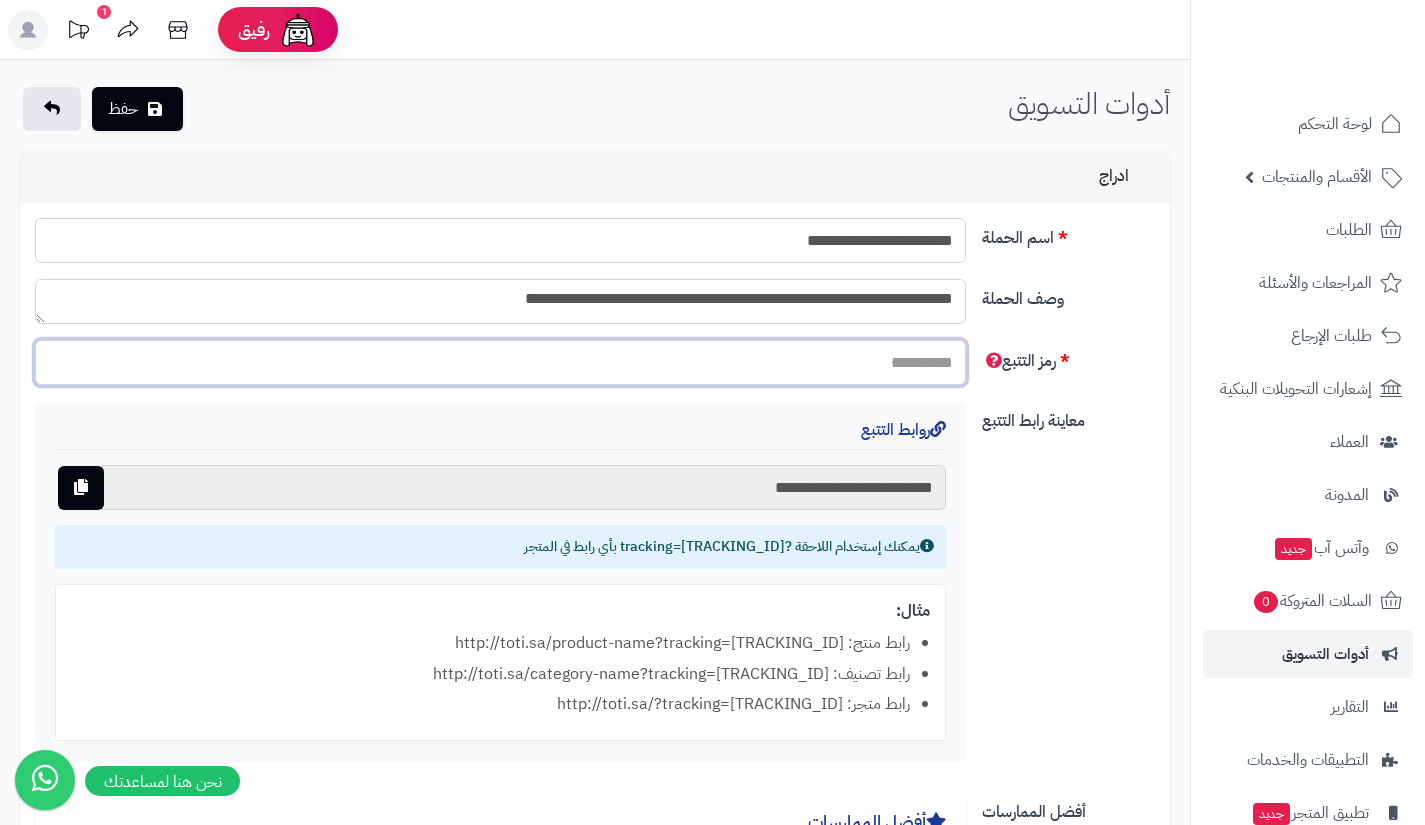 type 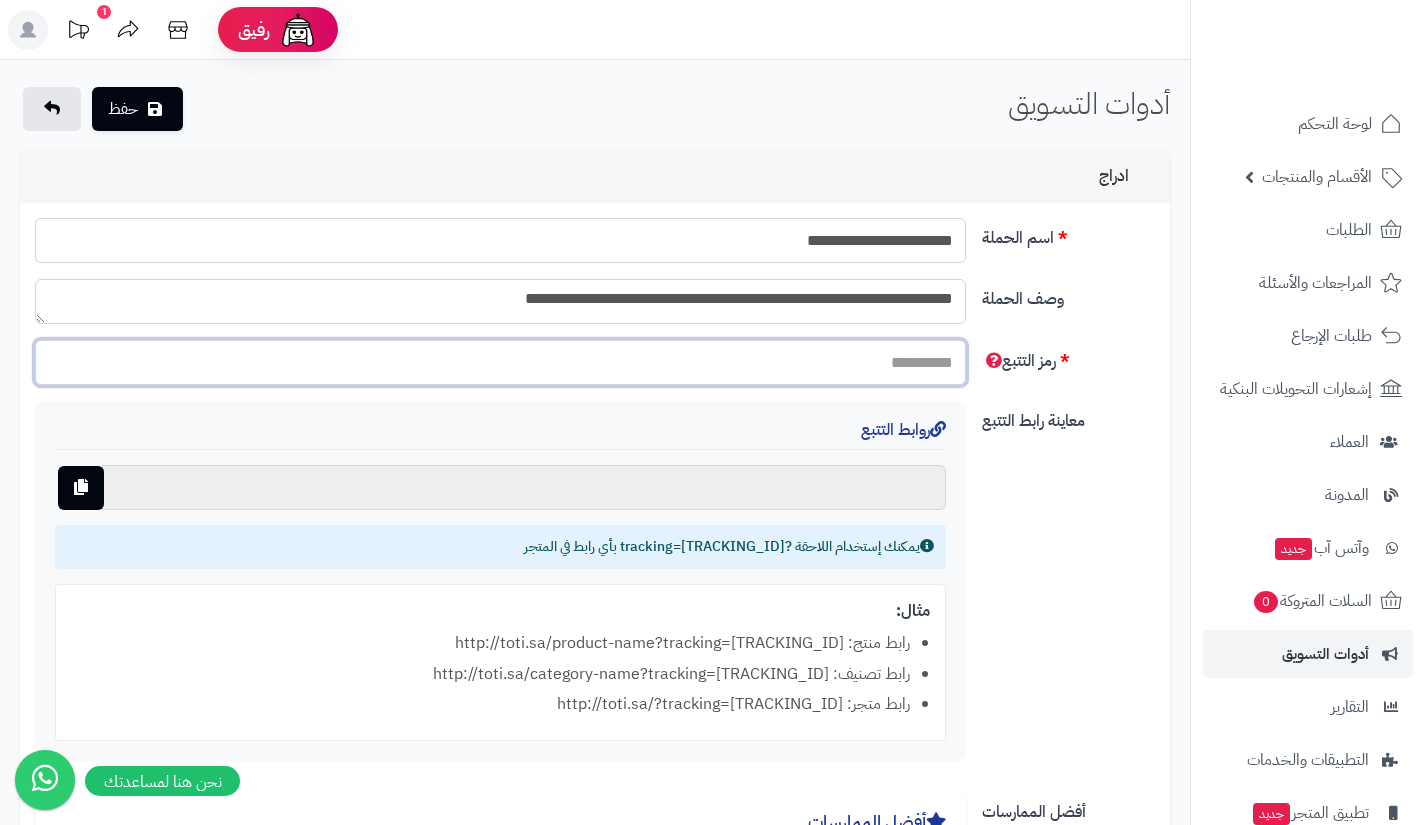 type on "*" 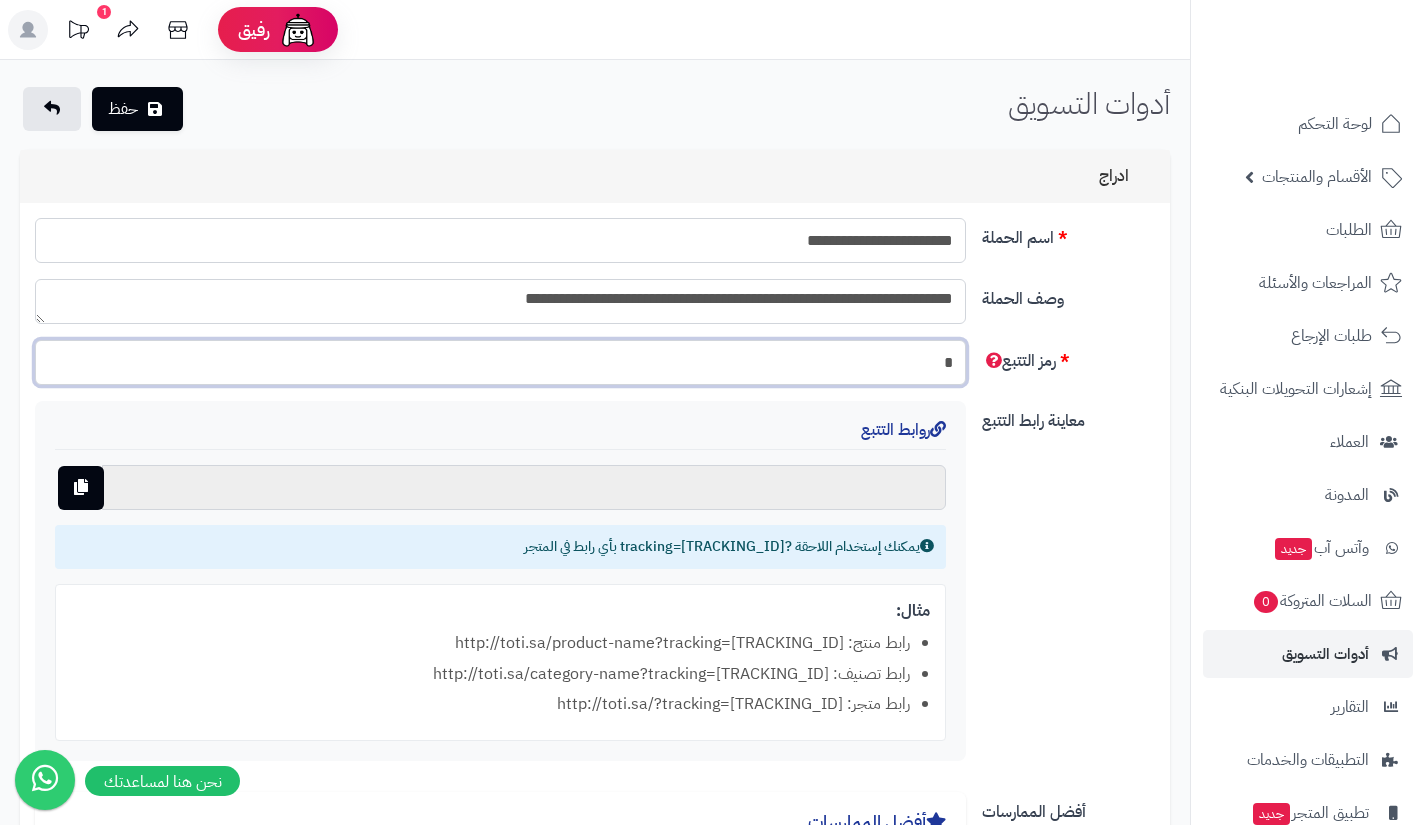 type on "**********" 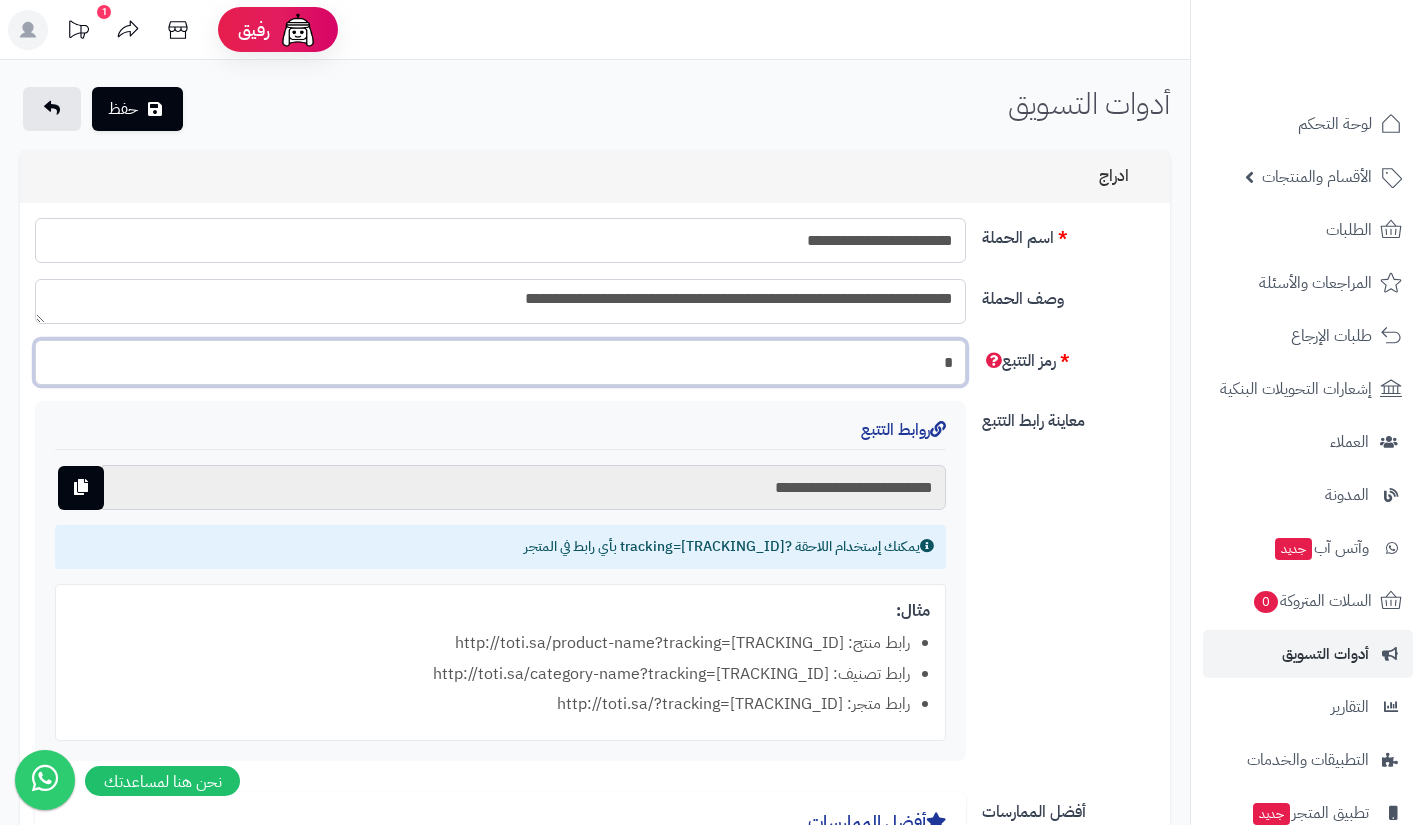 type on "**" 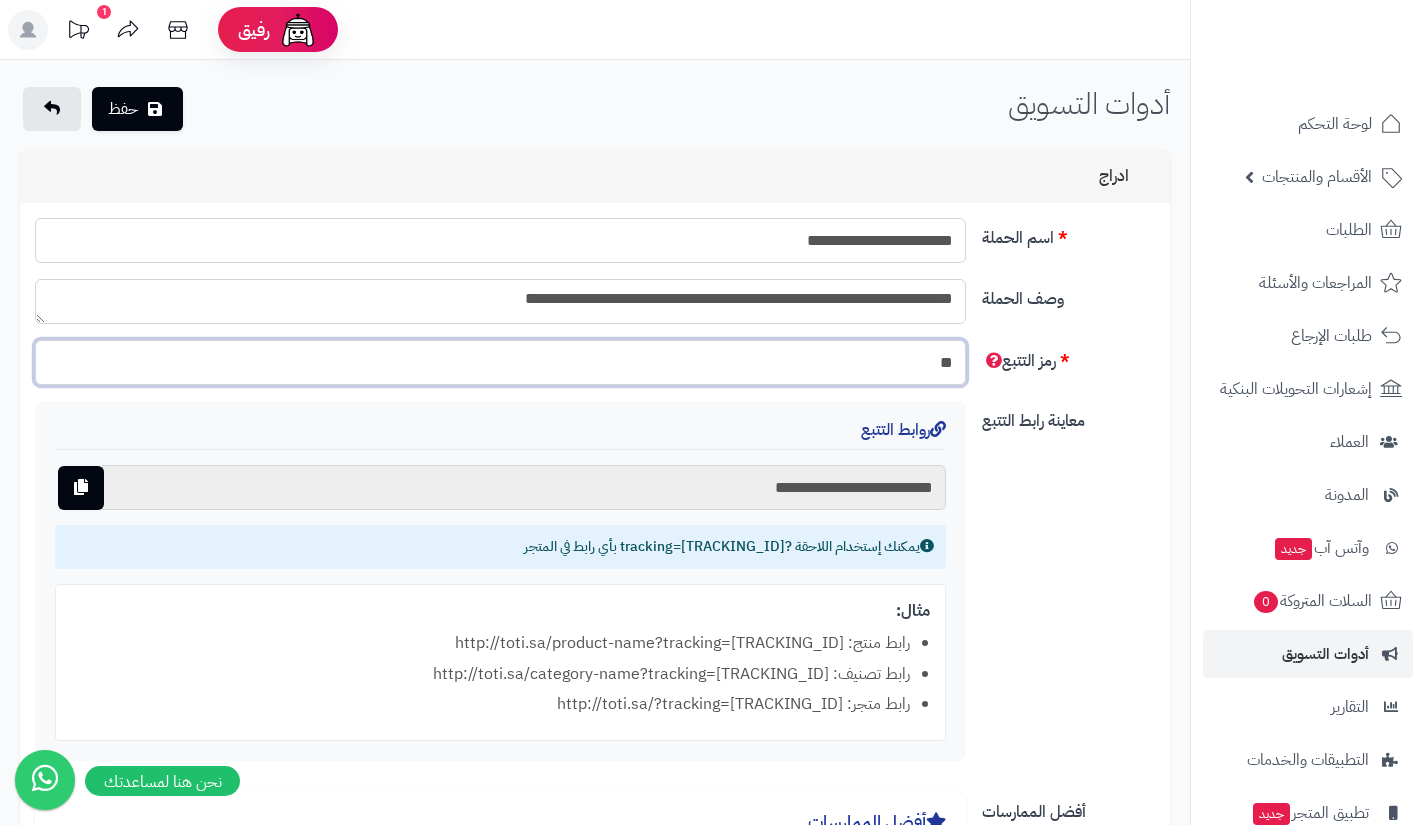 type on "**********" 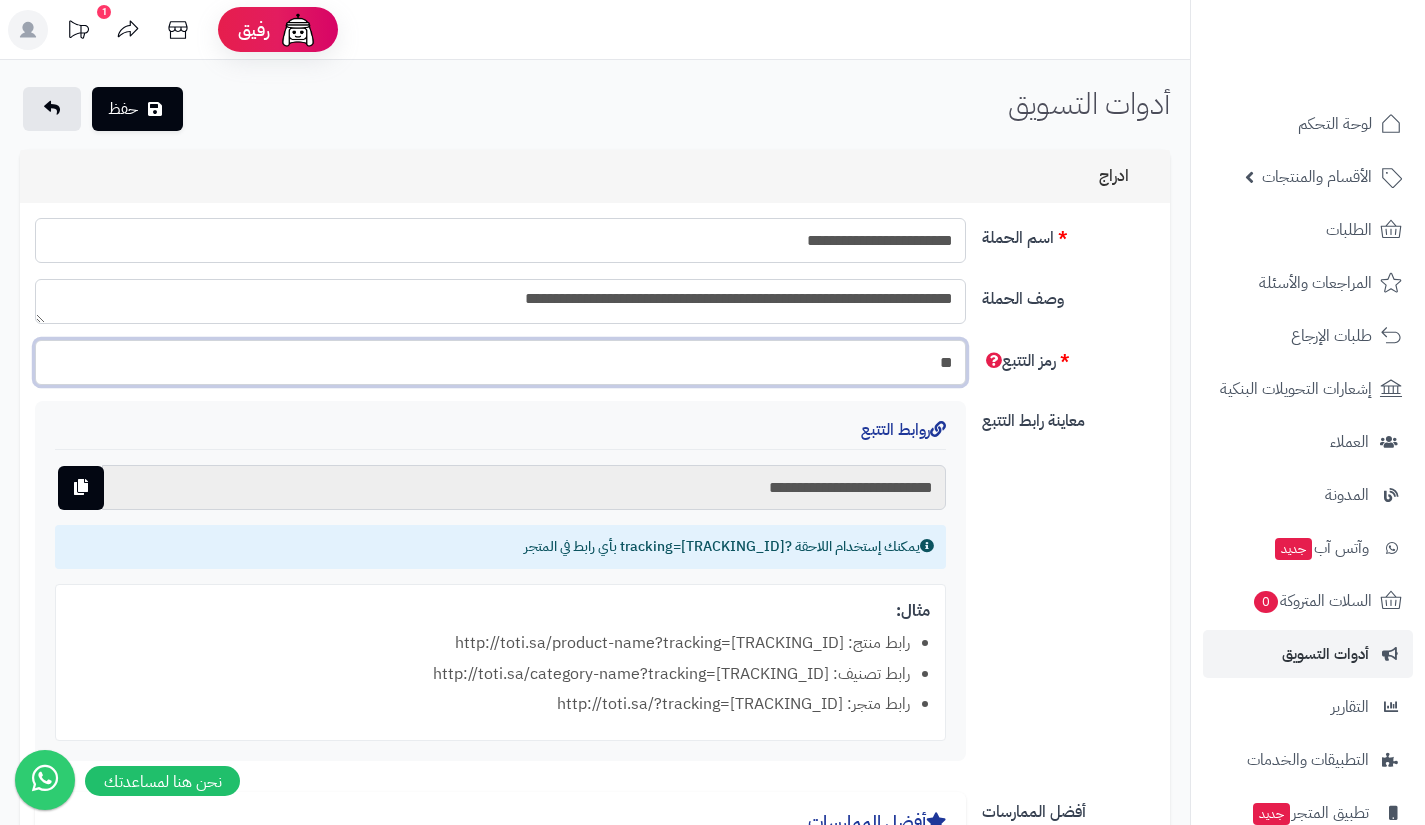 type on "***" 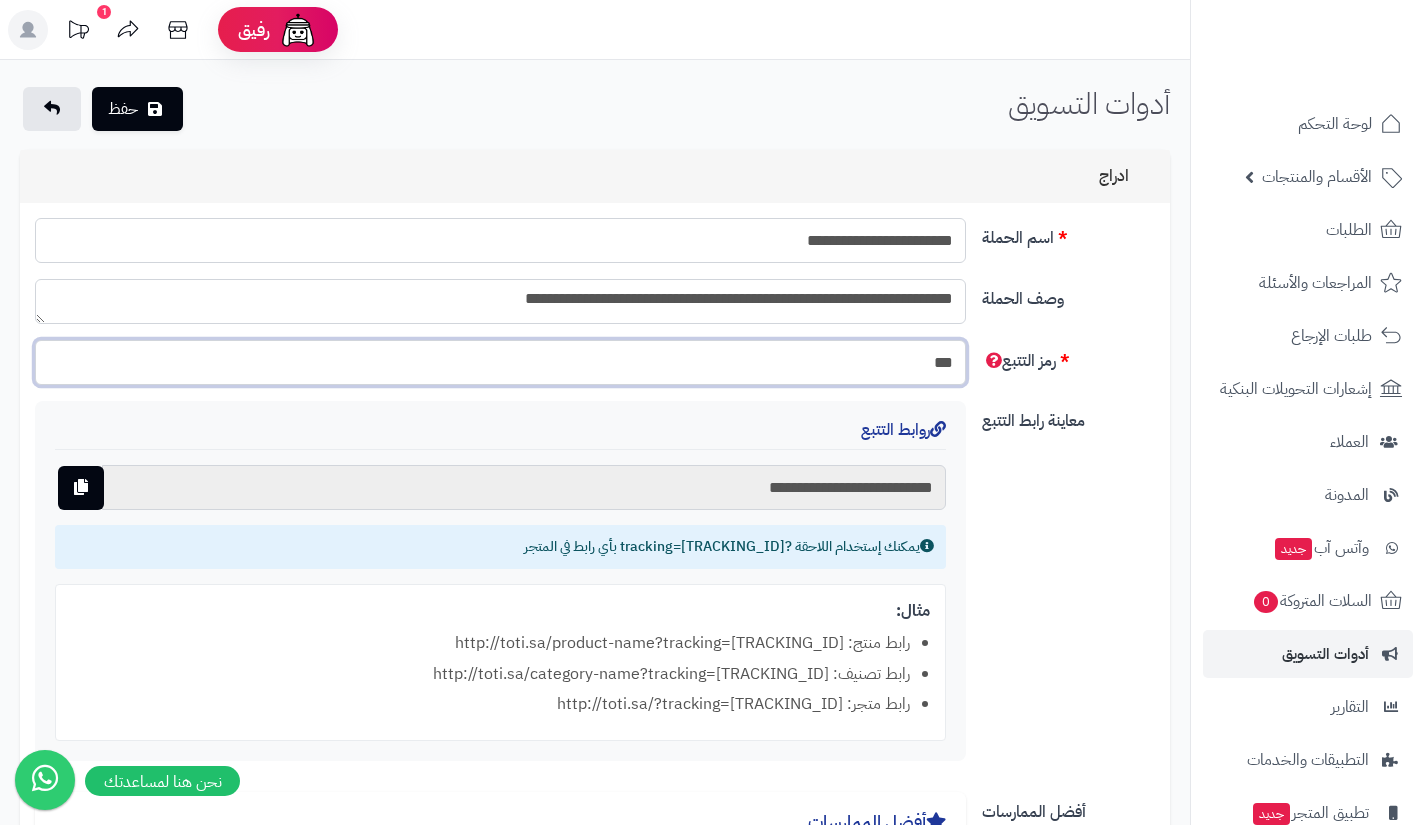 type on "**********" 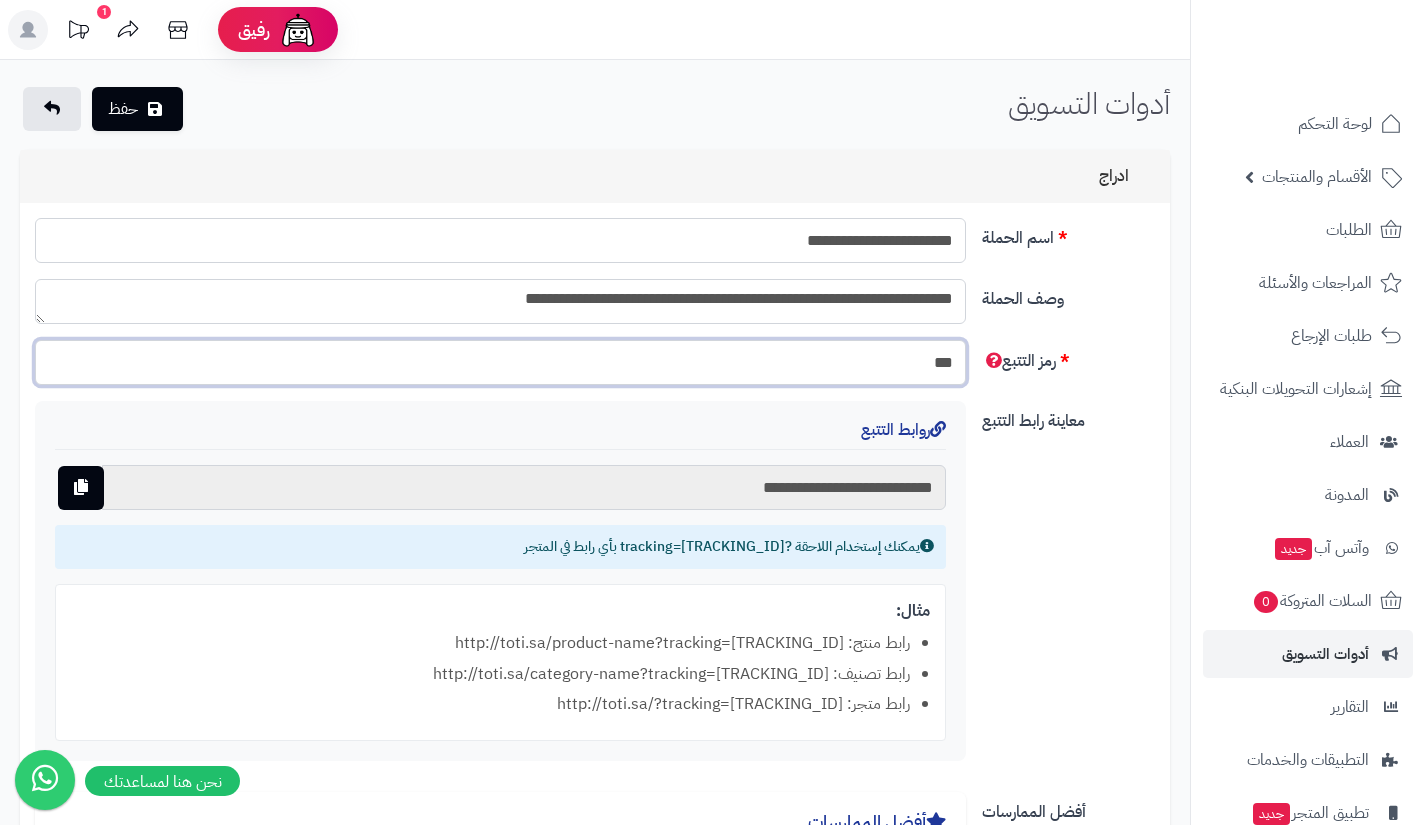 type on "****" 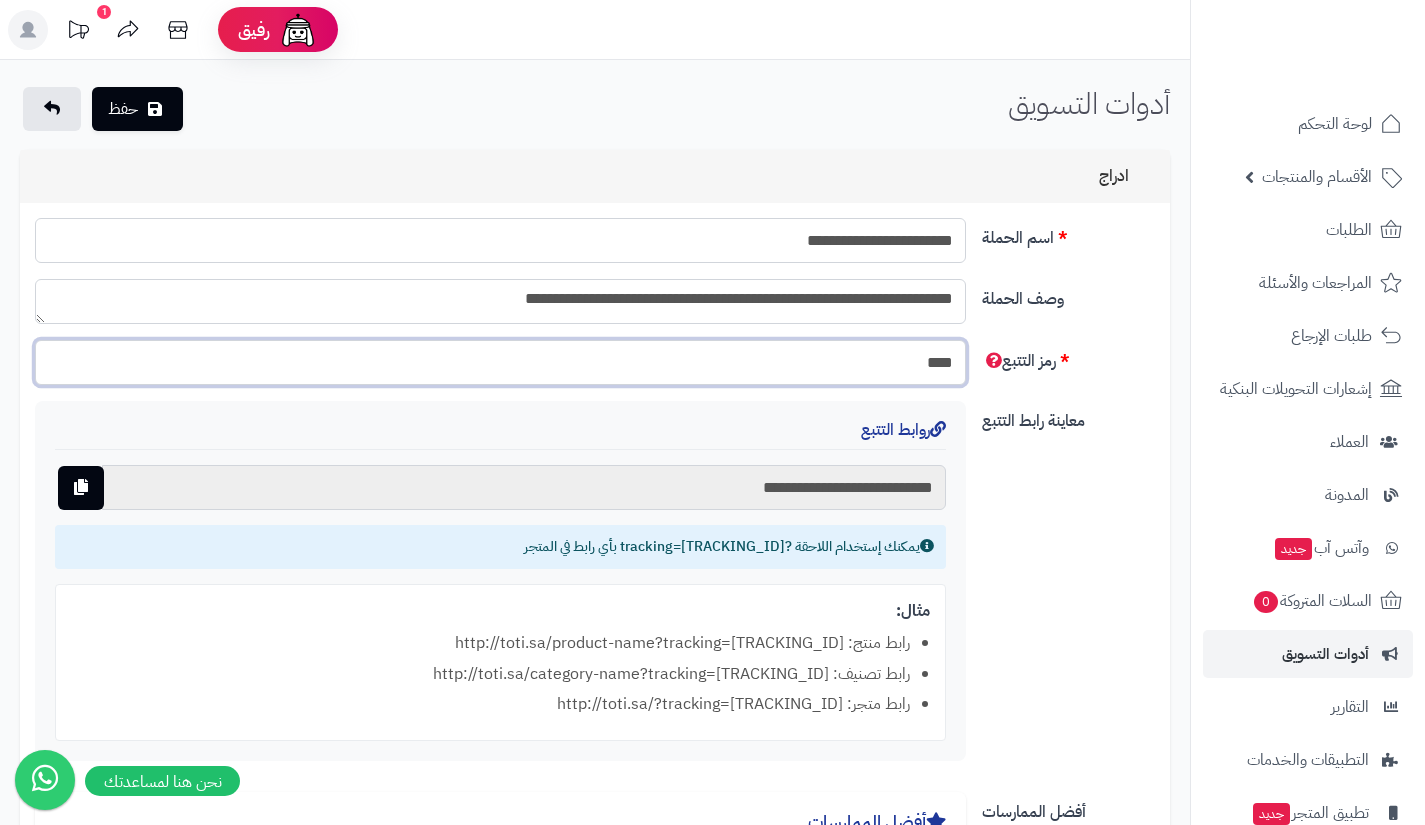 type on "**********" 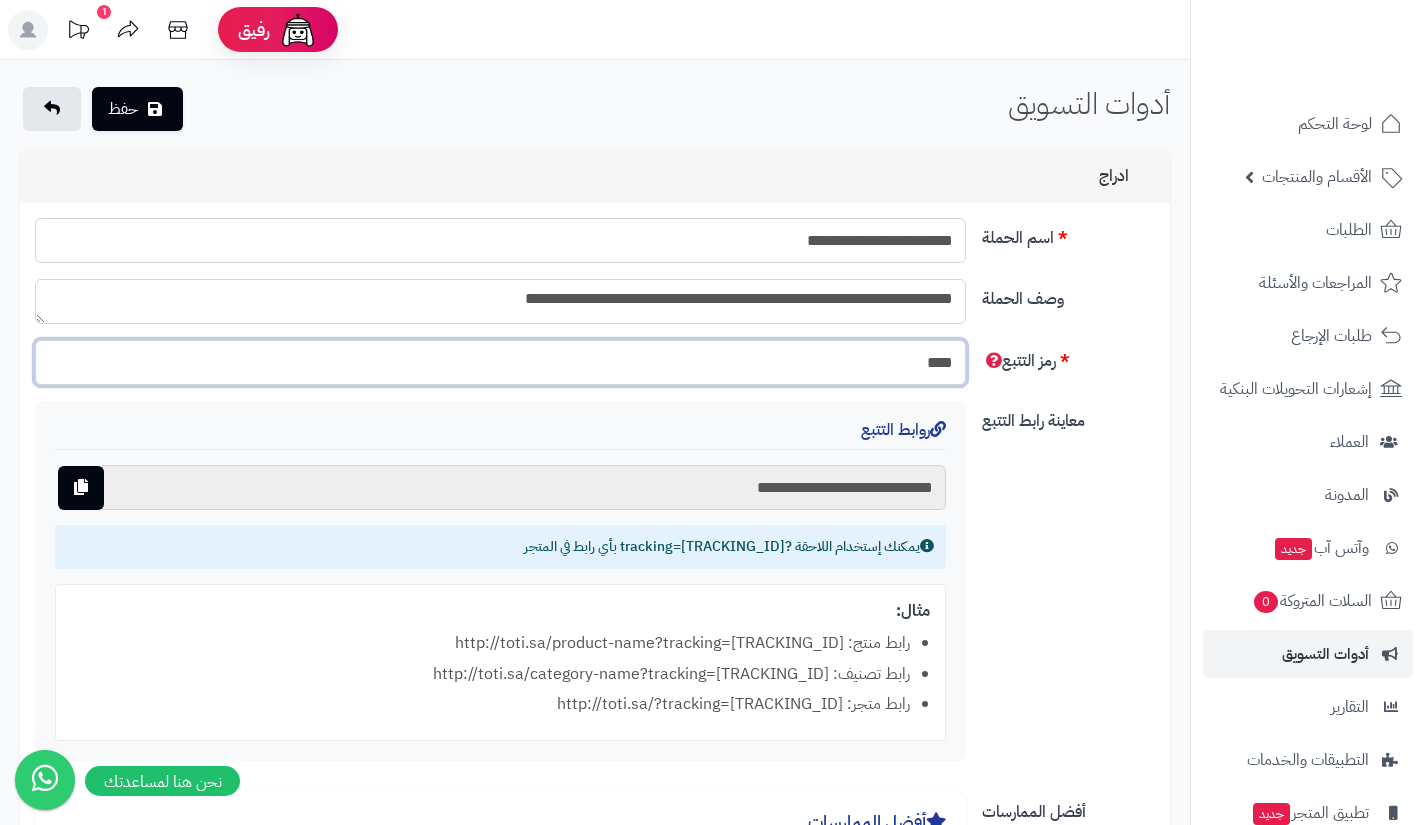 type on "*****" 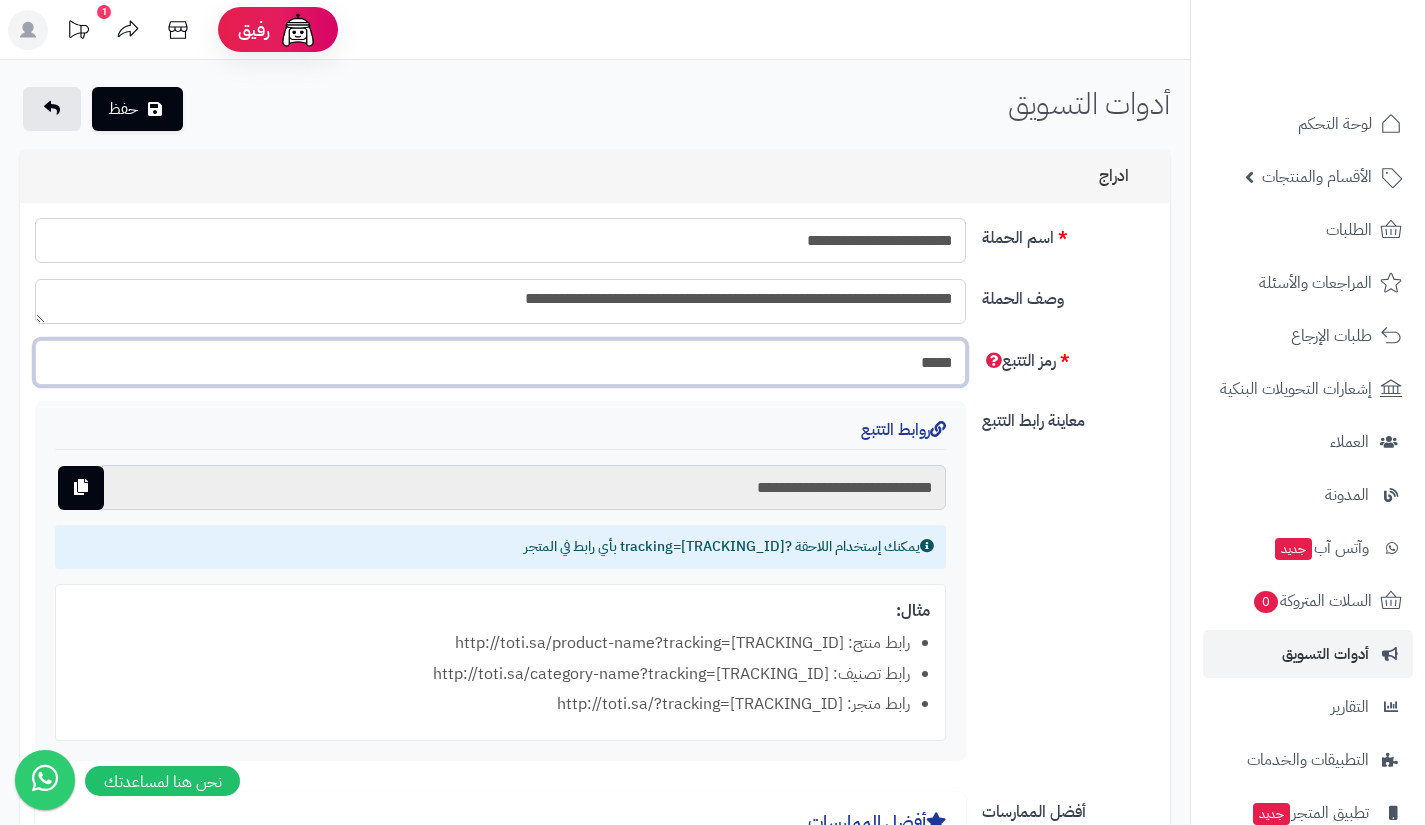 type on "**********" 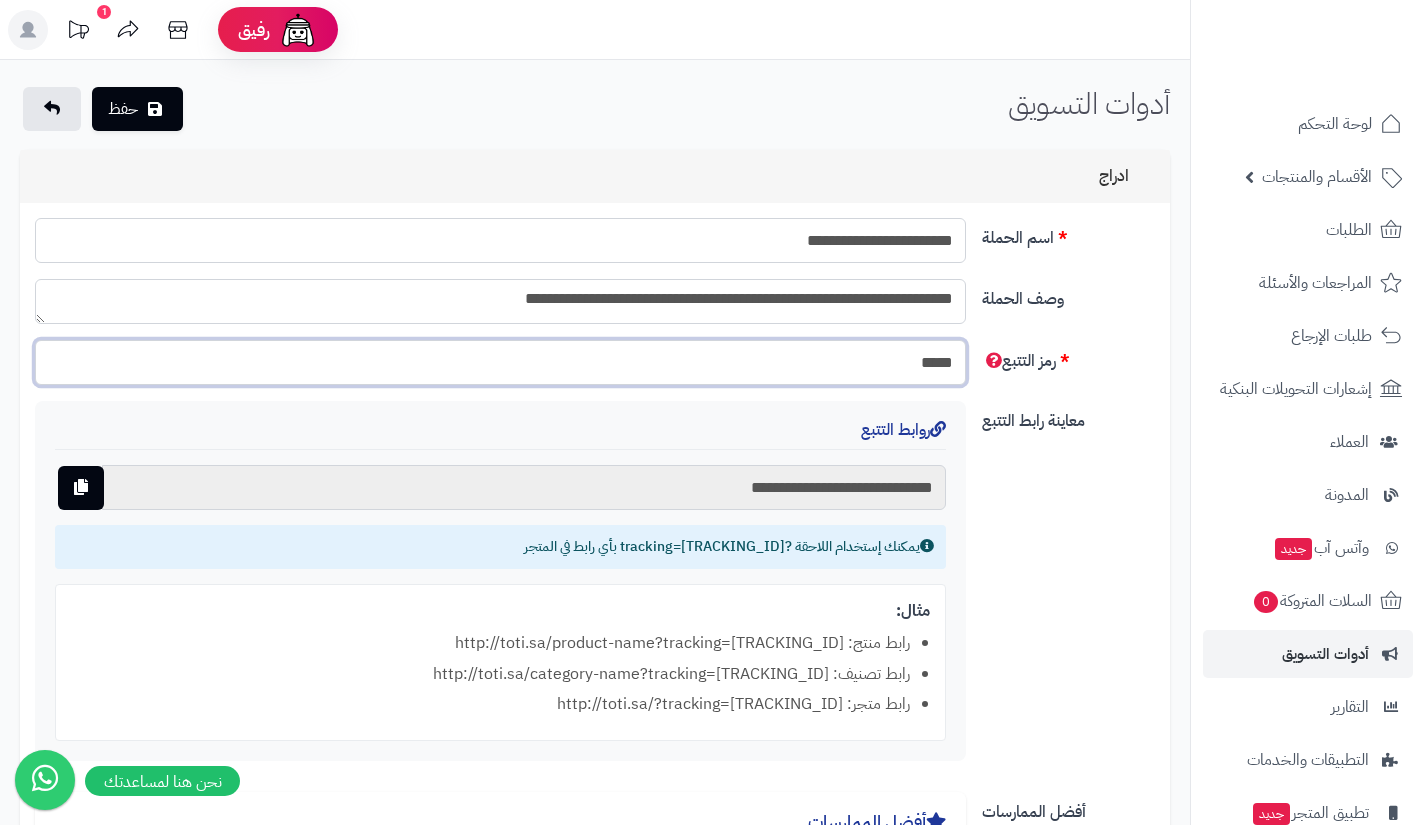 type on "****" 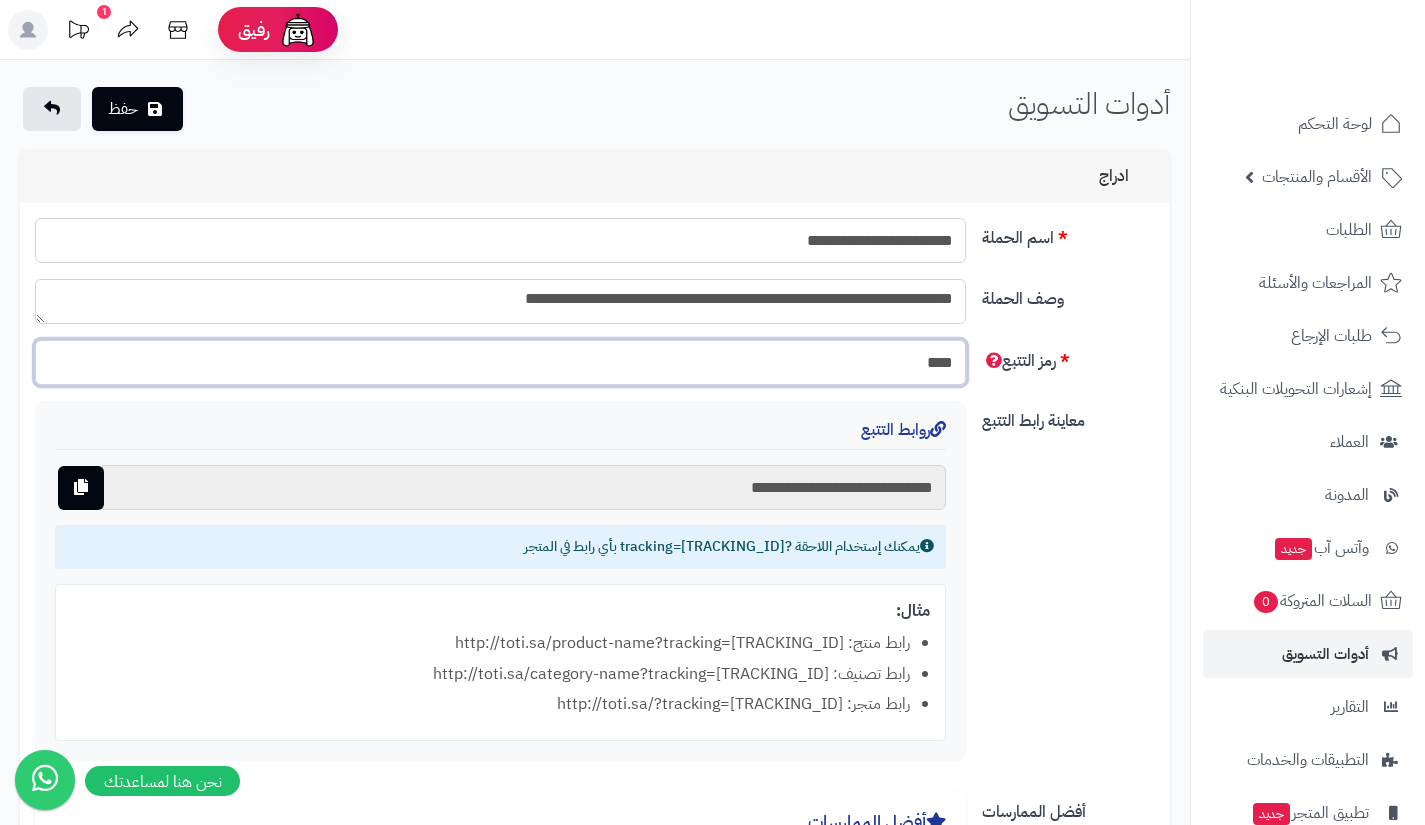 type on "**********" 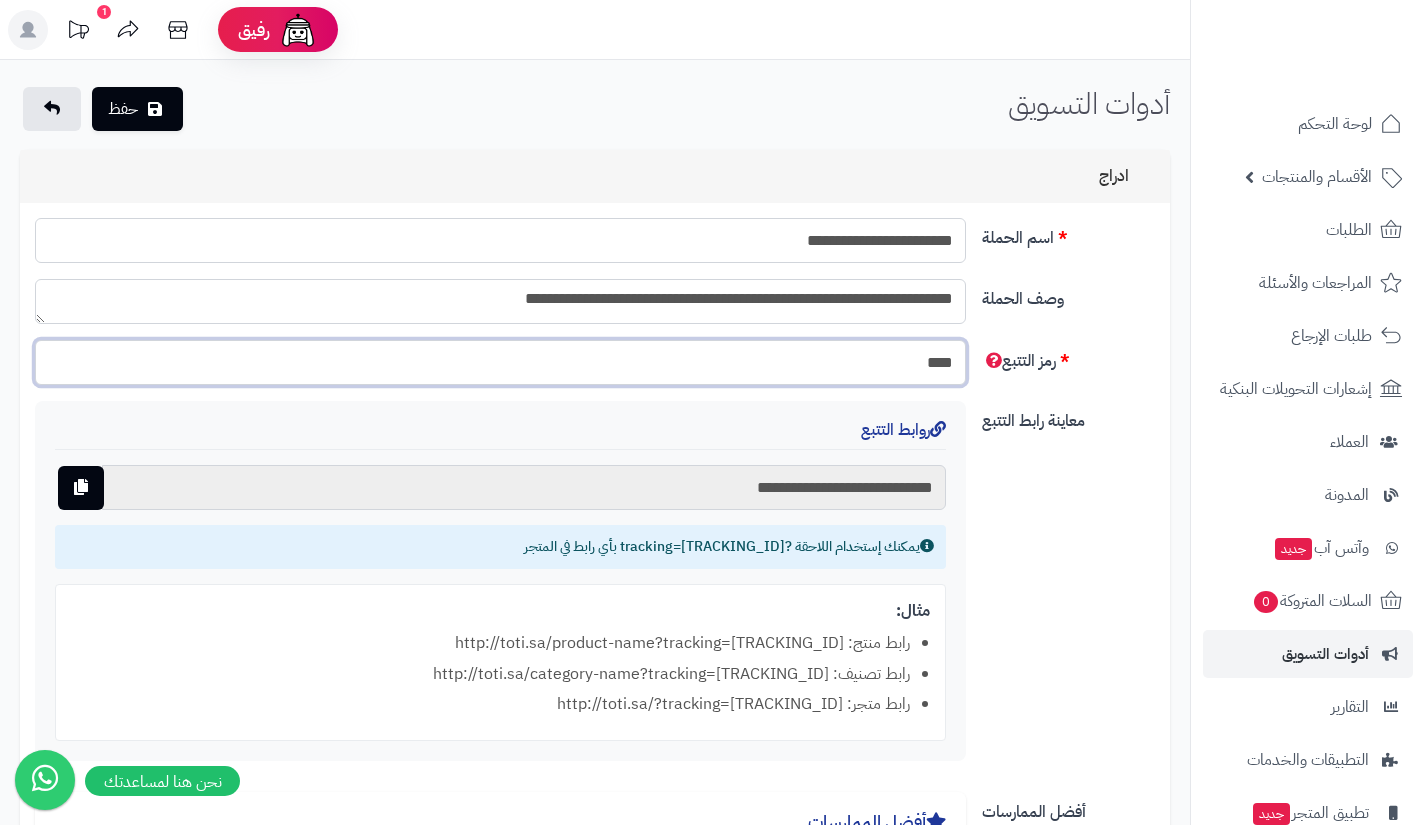 type on "***" 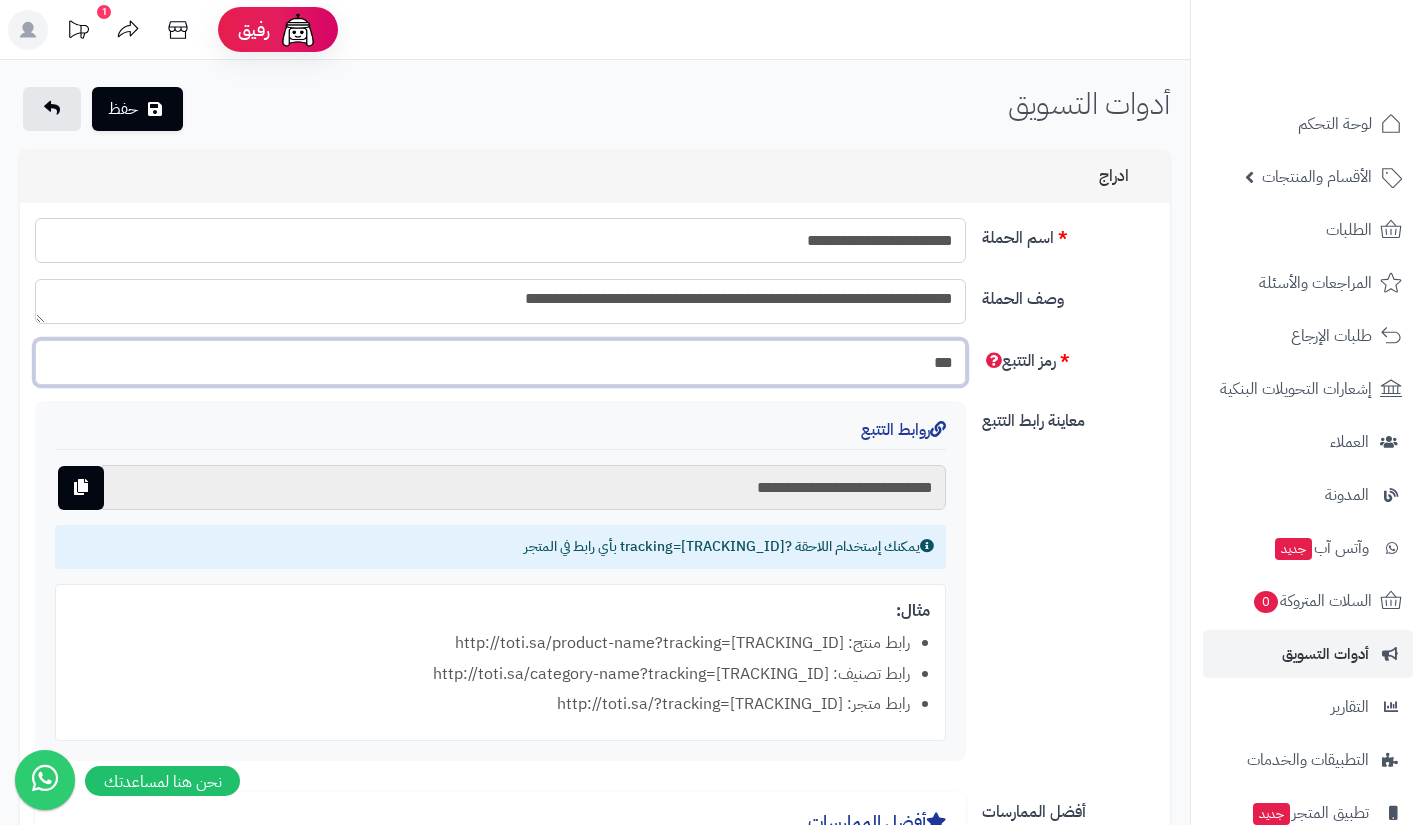 type on "**********" 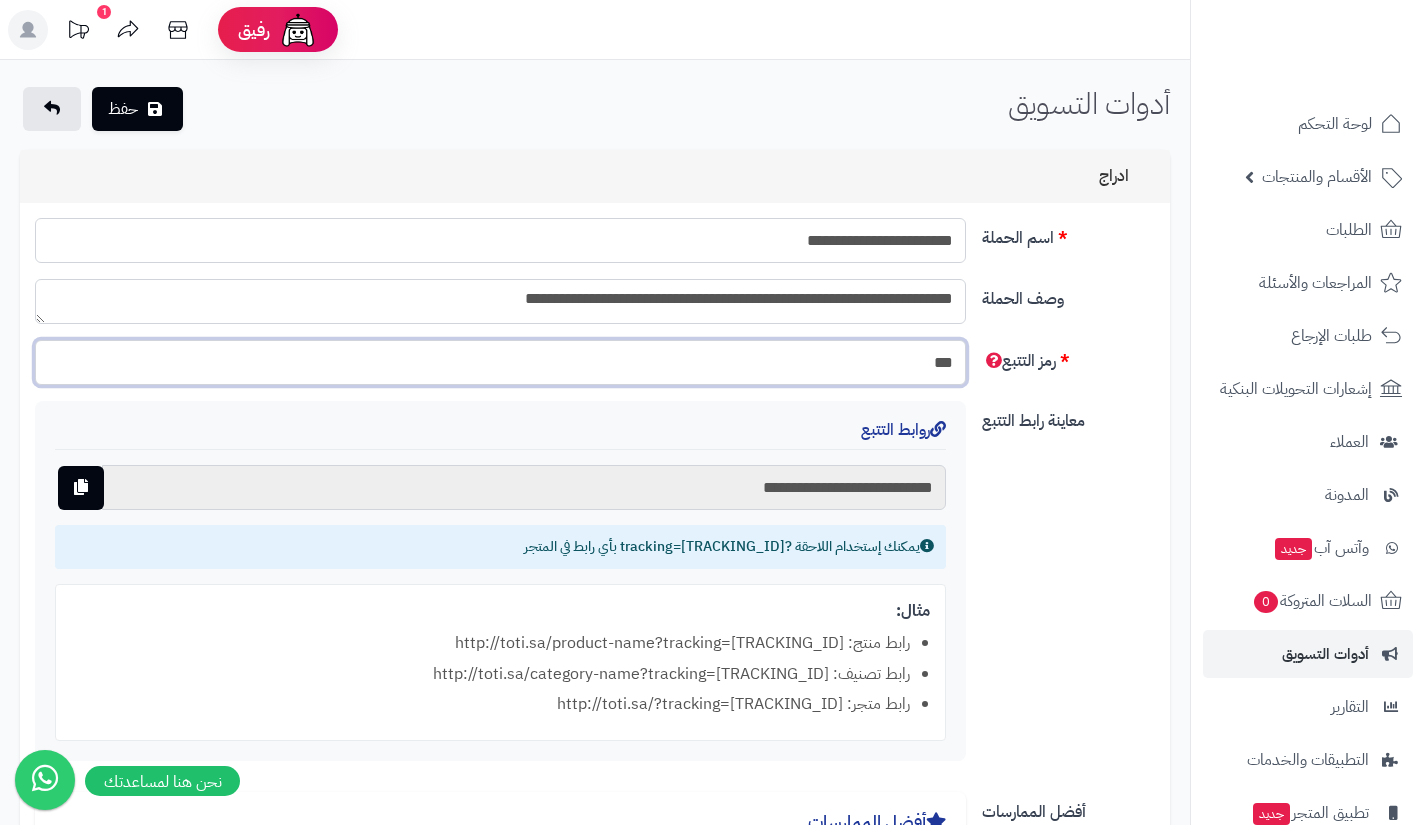 type on "**" 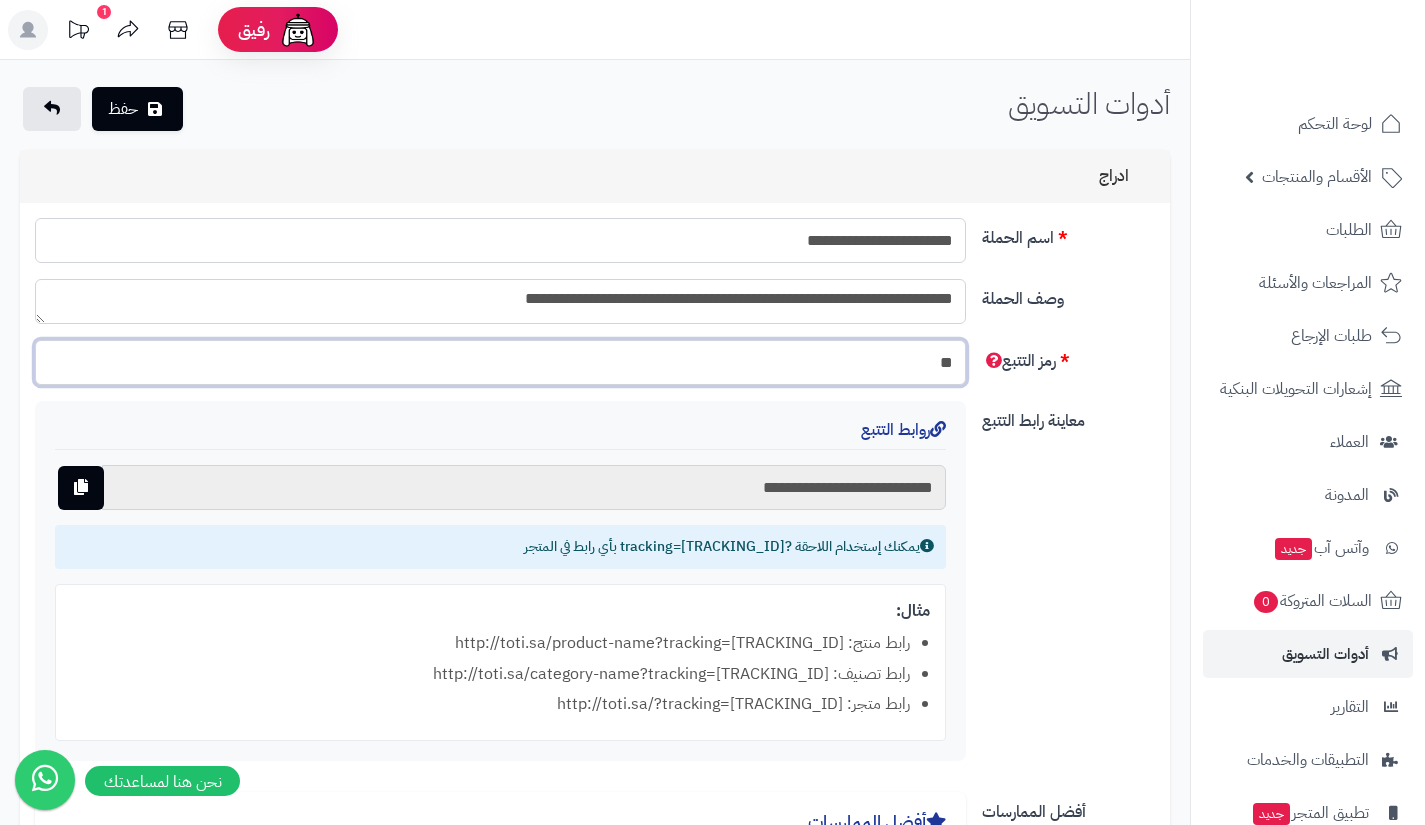 type on "**********" 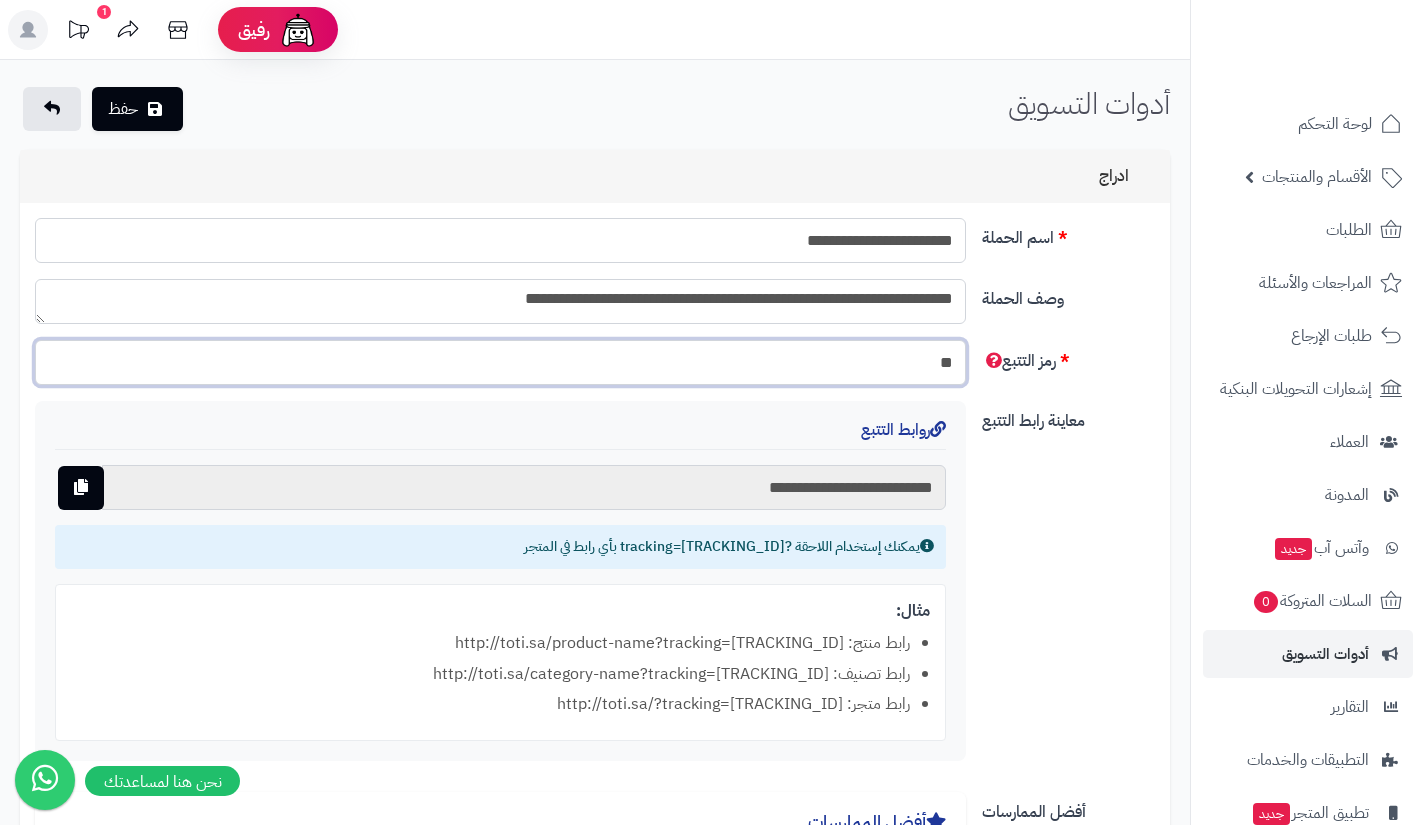 type on "*" 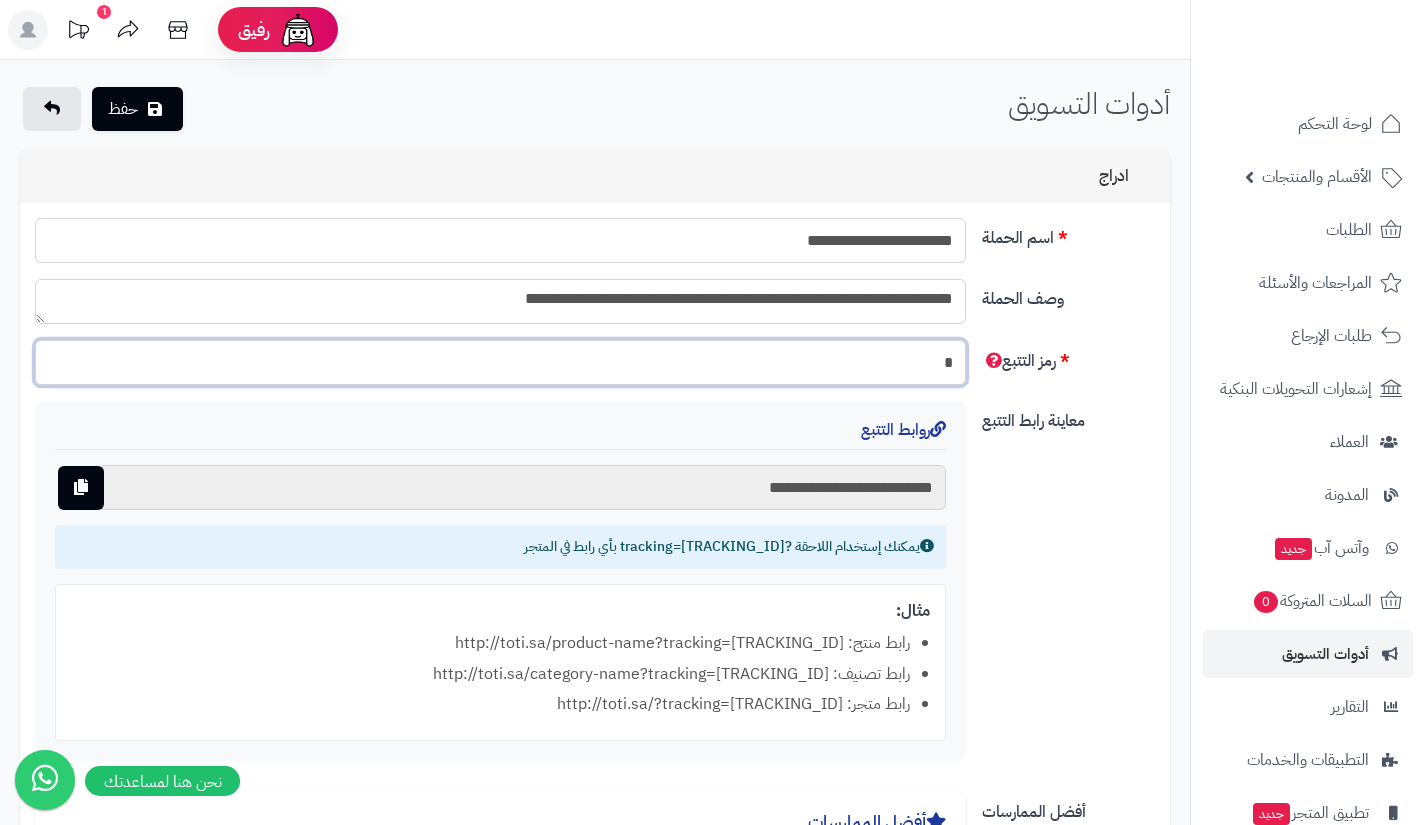 type on "**********" 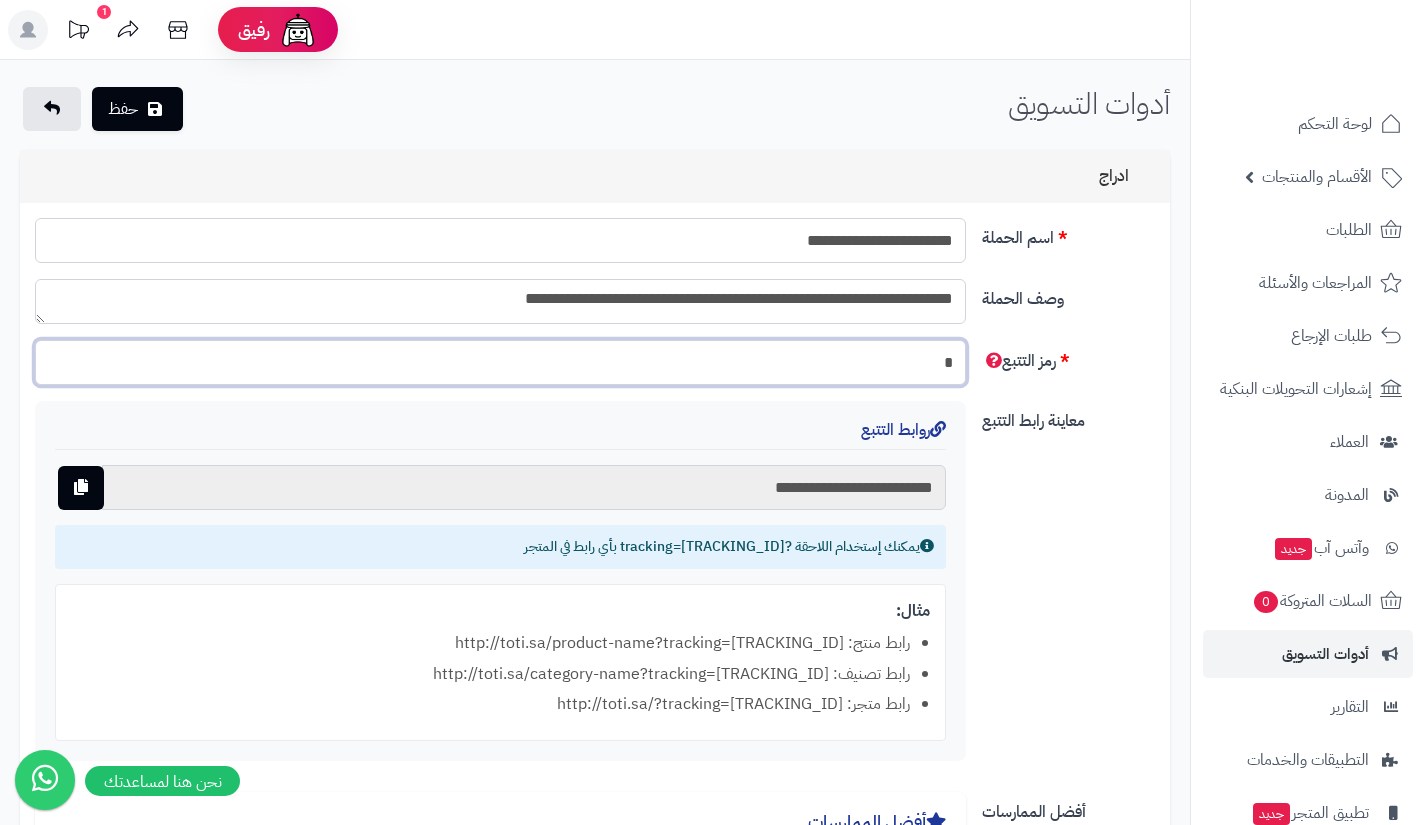type 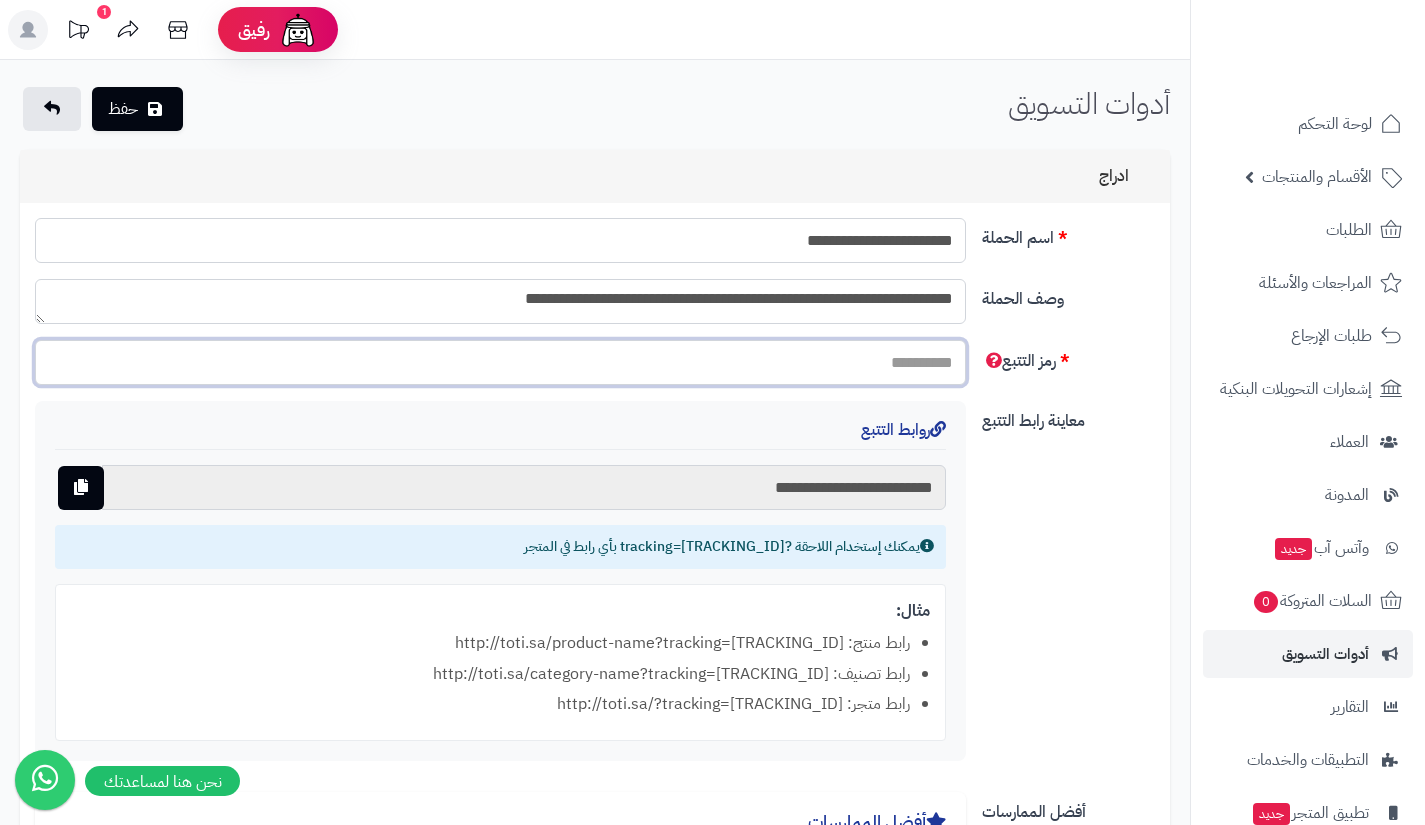 type 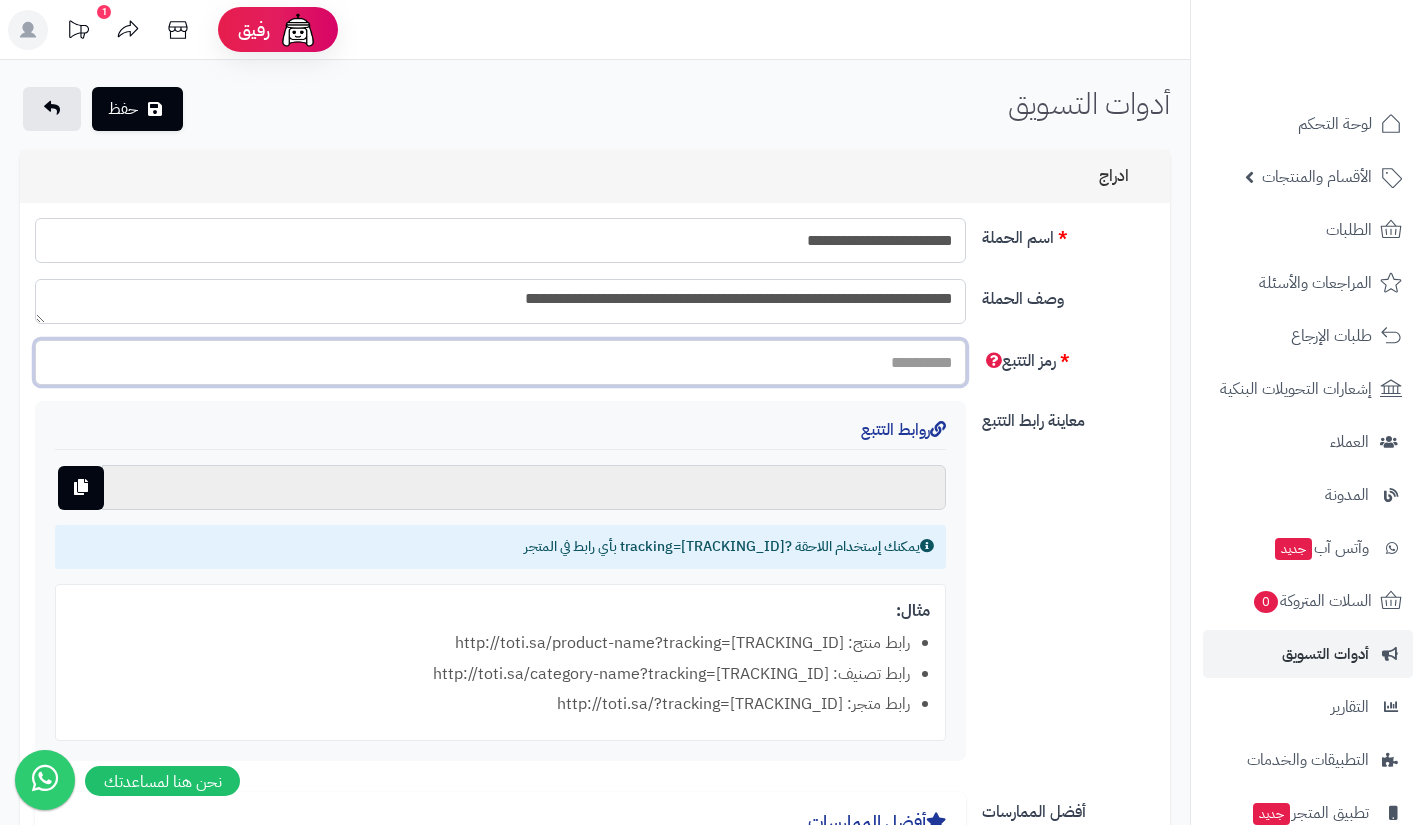 type on "*" 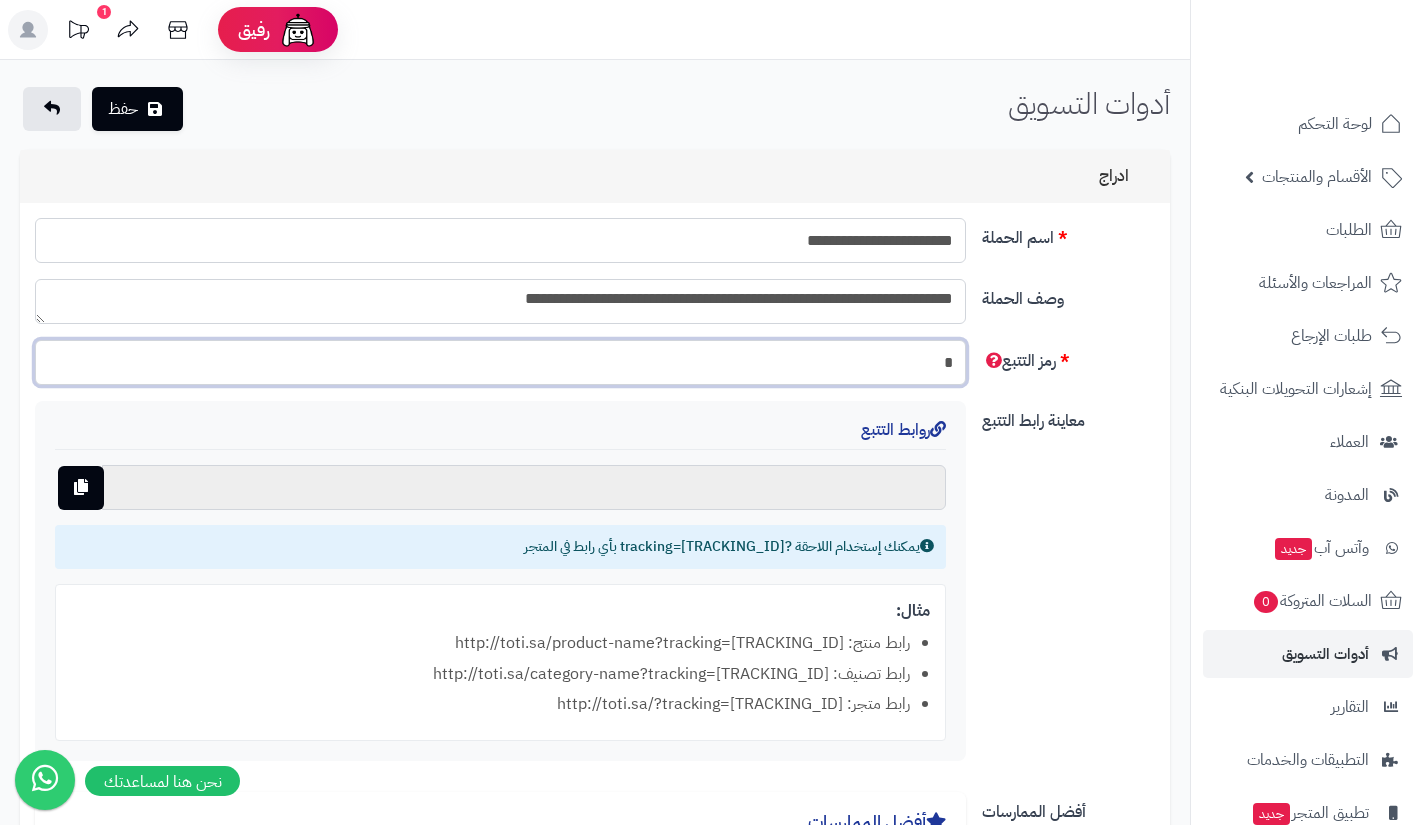 type on "**********" 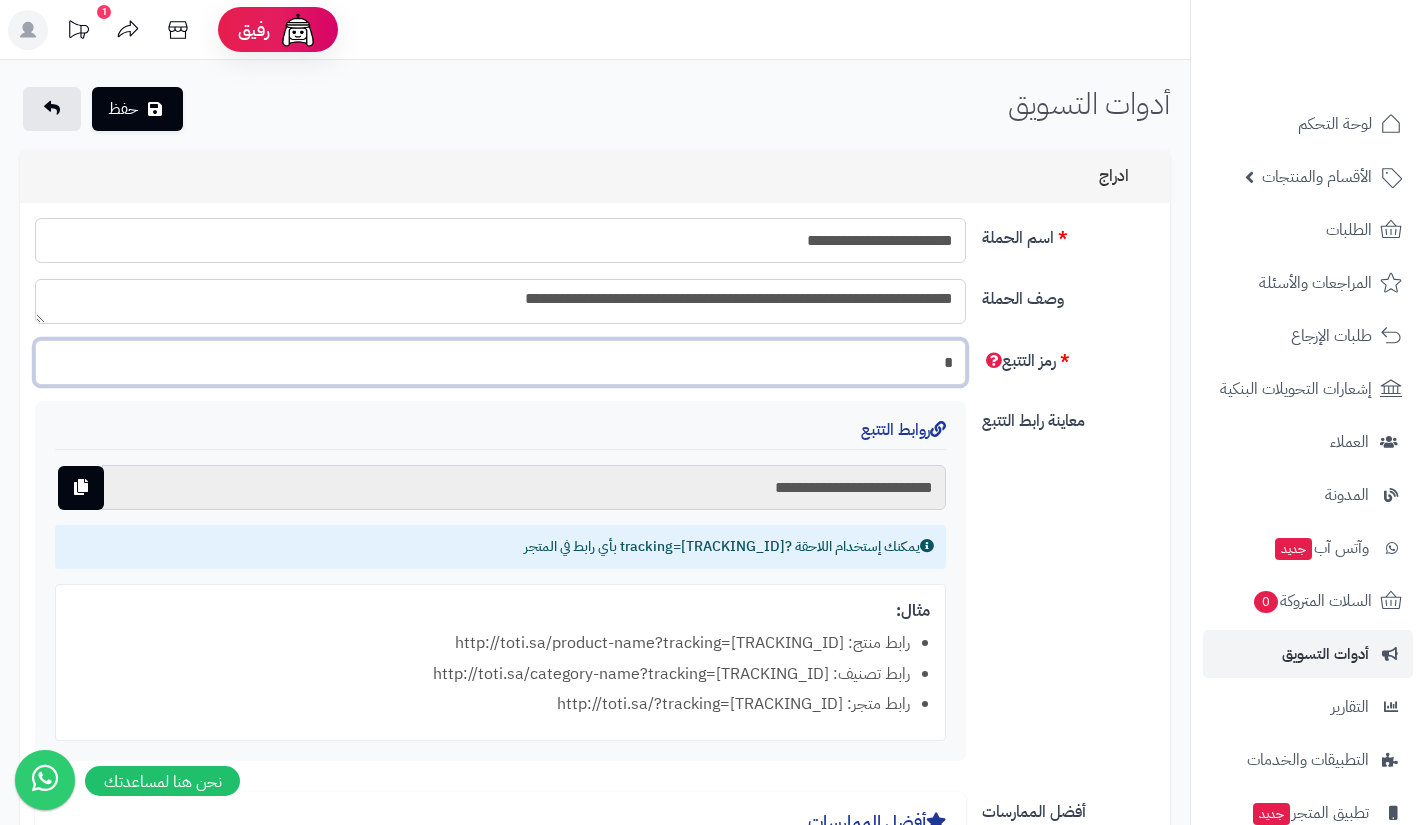 type on "**" 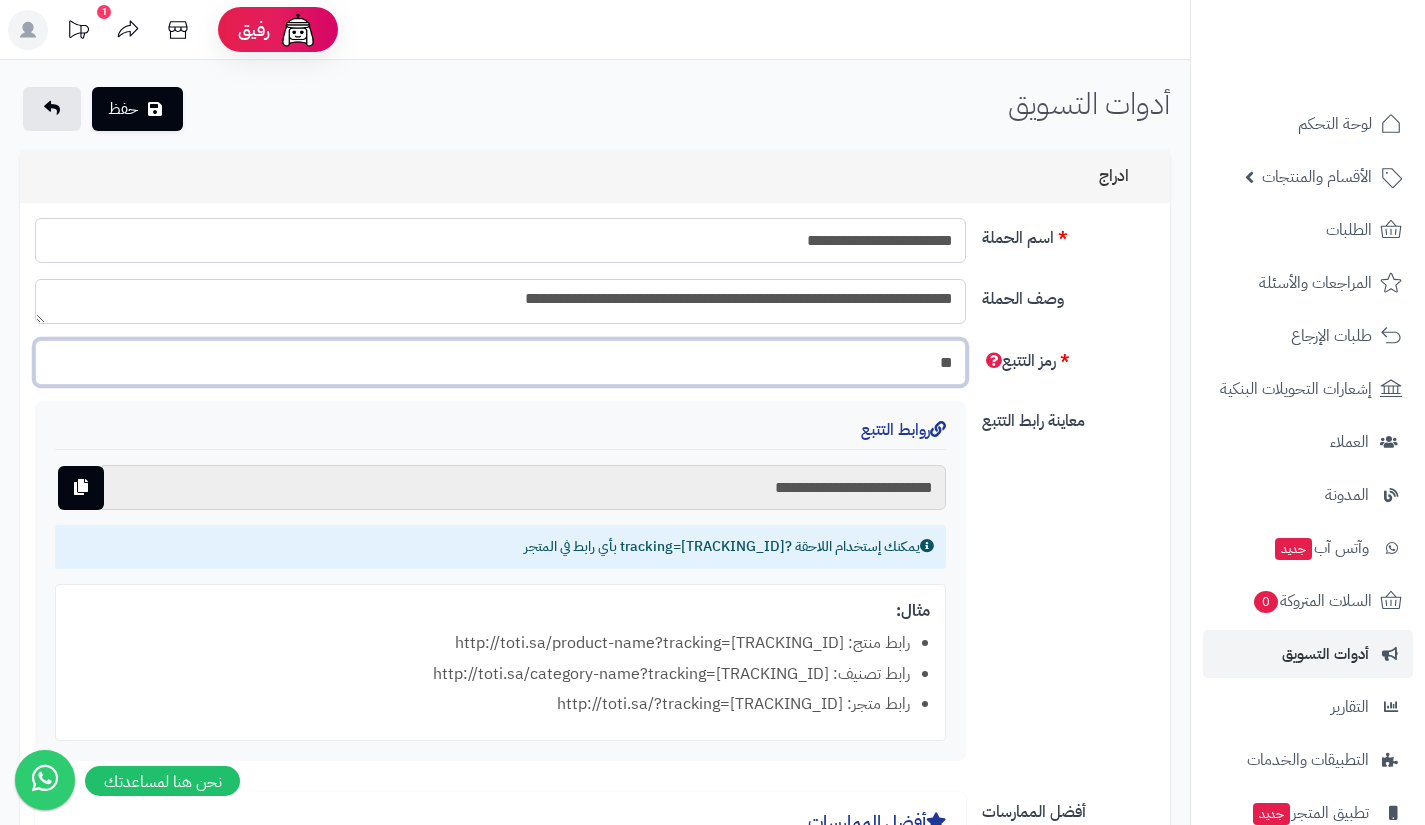 type on "**********" 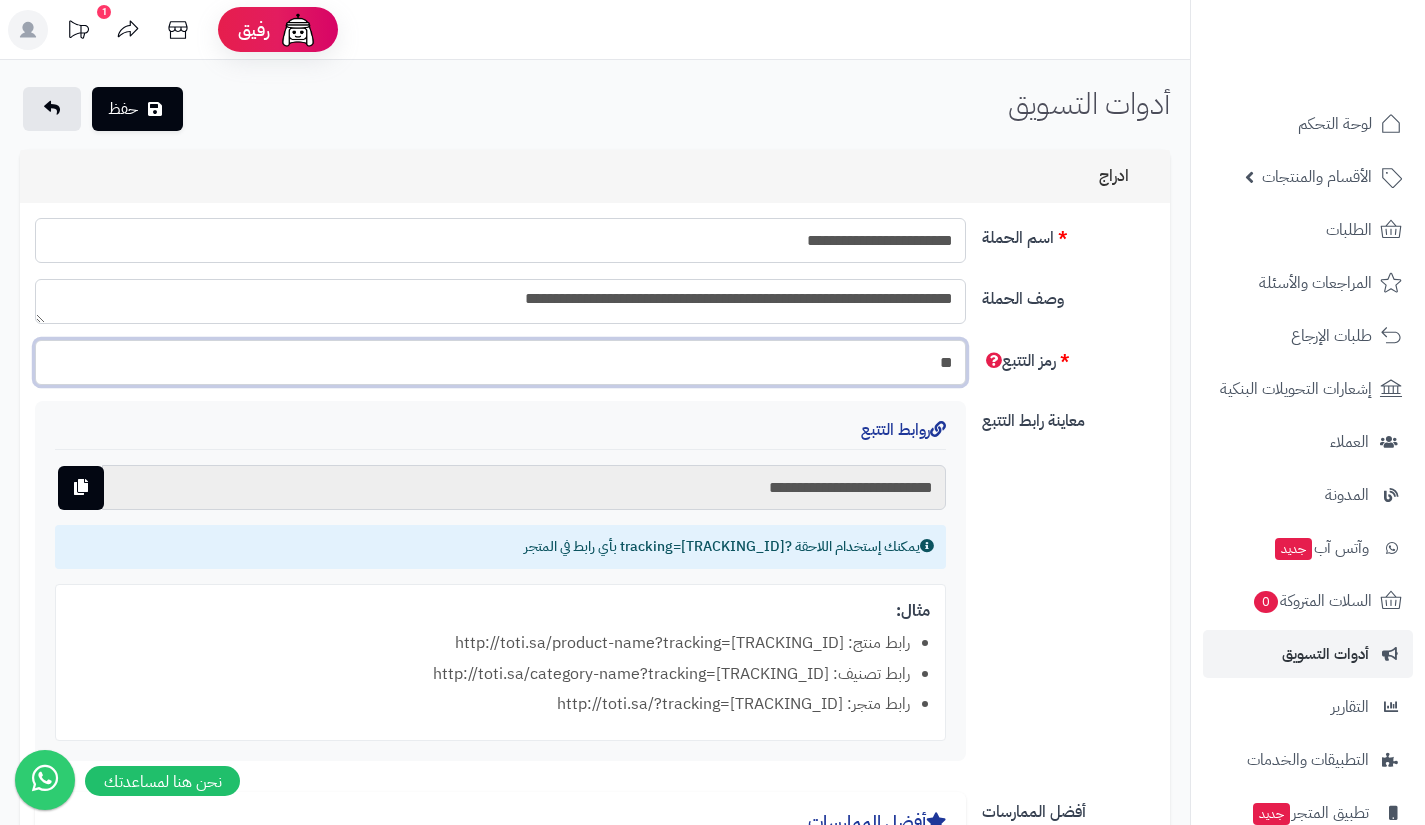 type on "*" 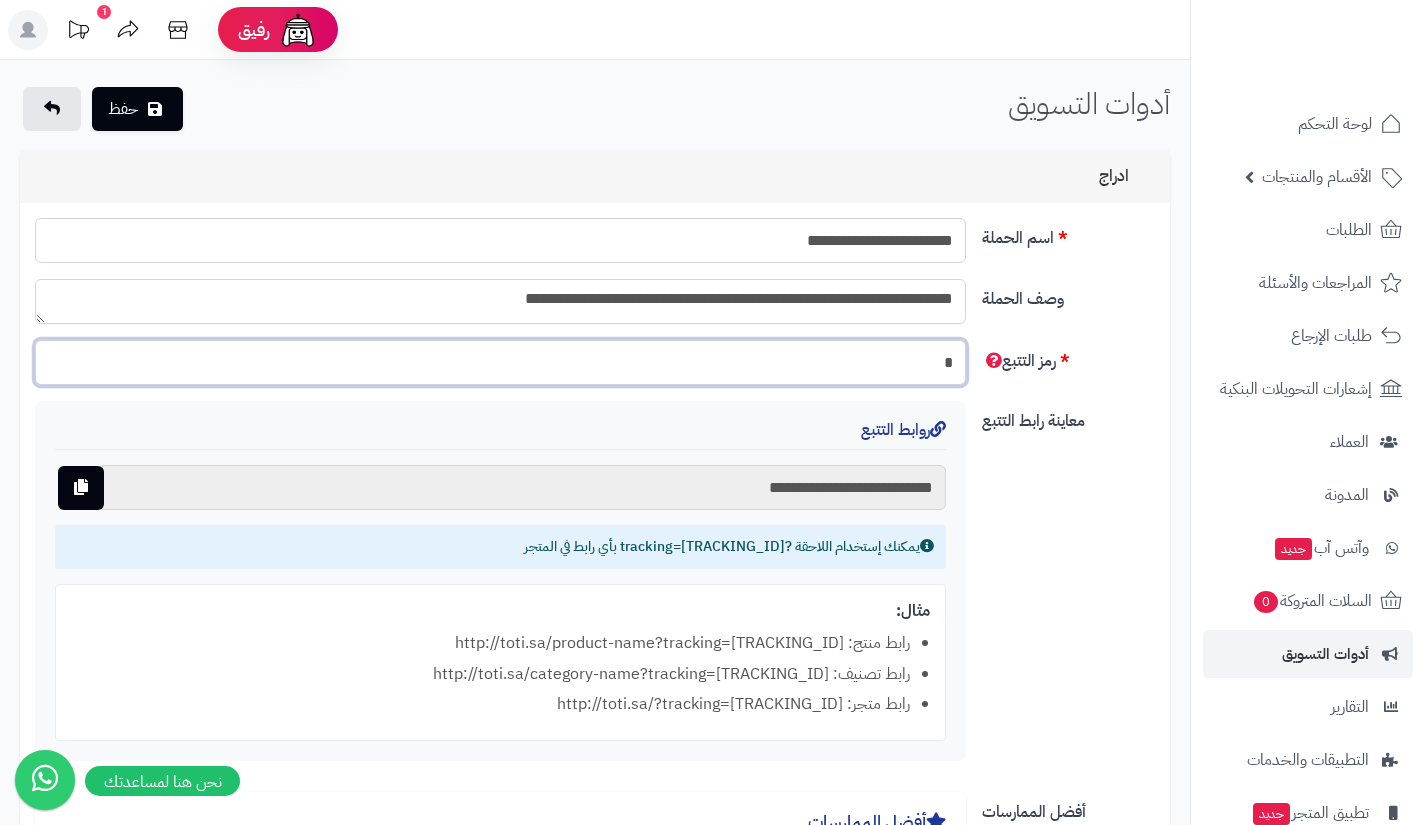 type on "**********" 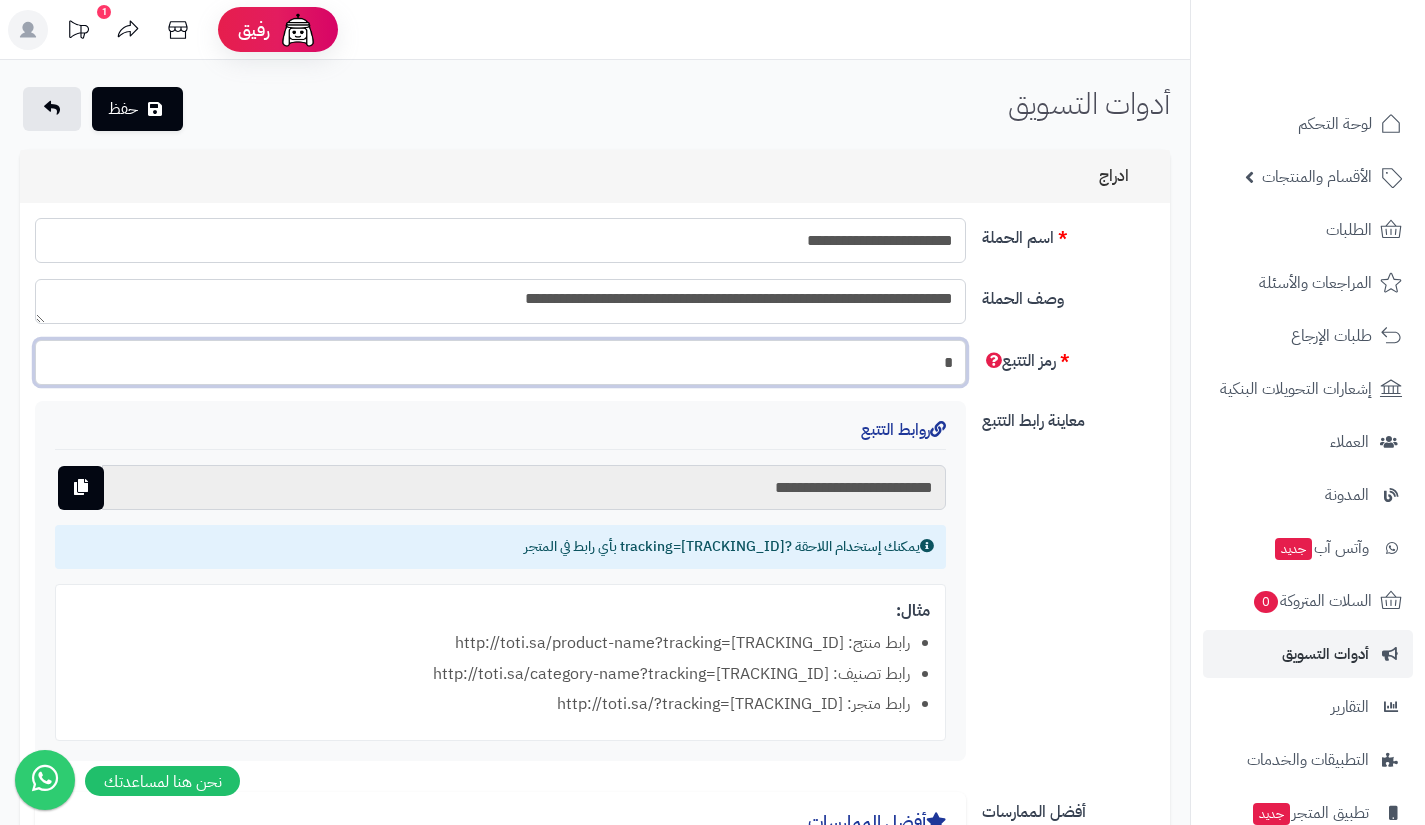 type 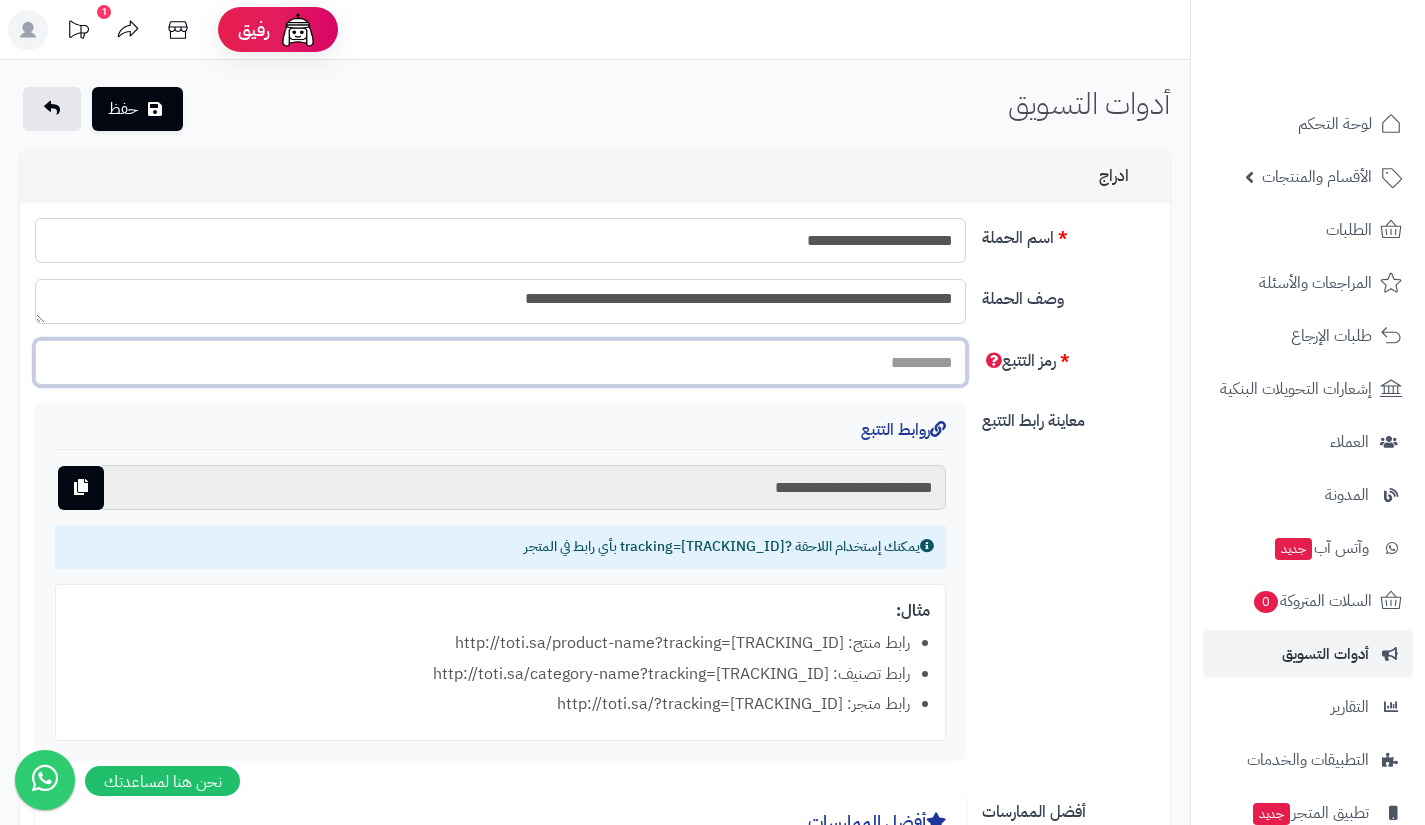type 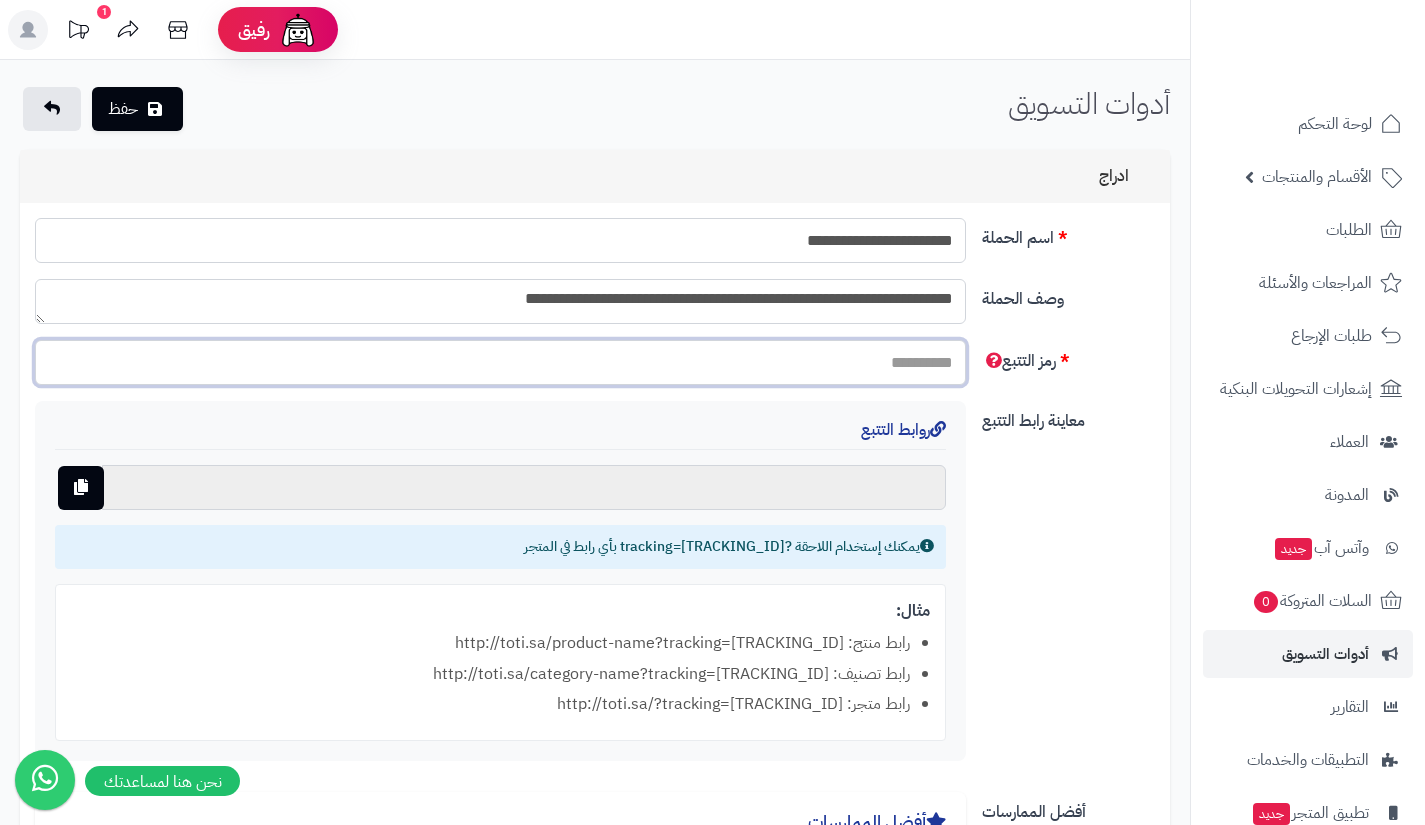 type on "*" 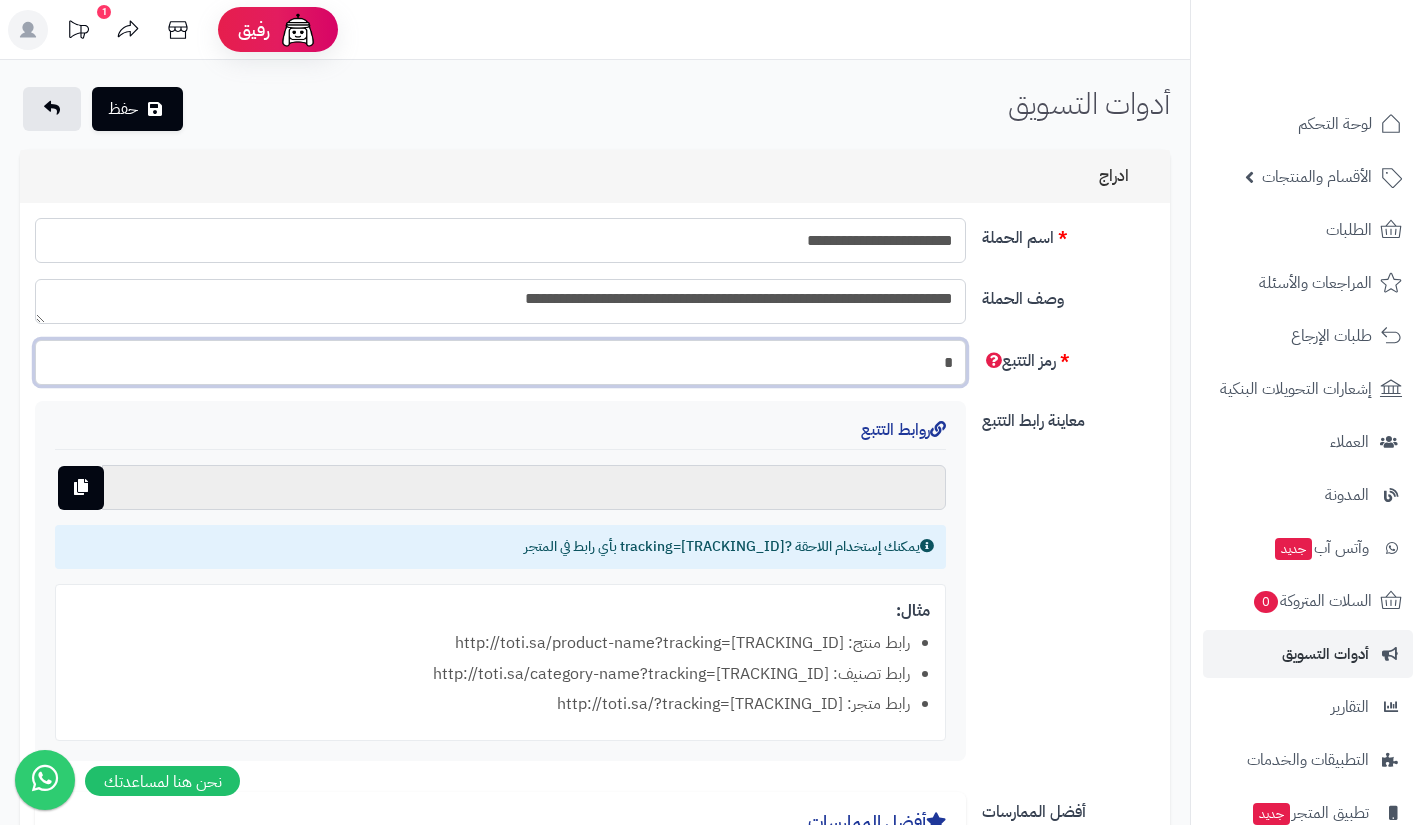 type on "**********" 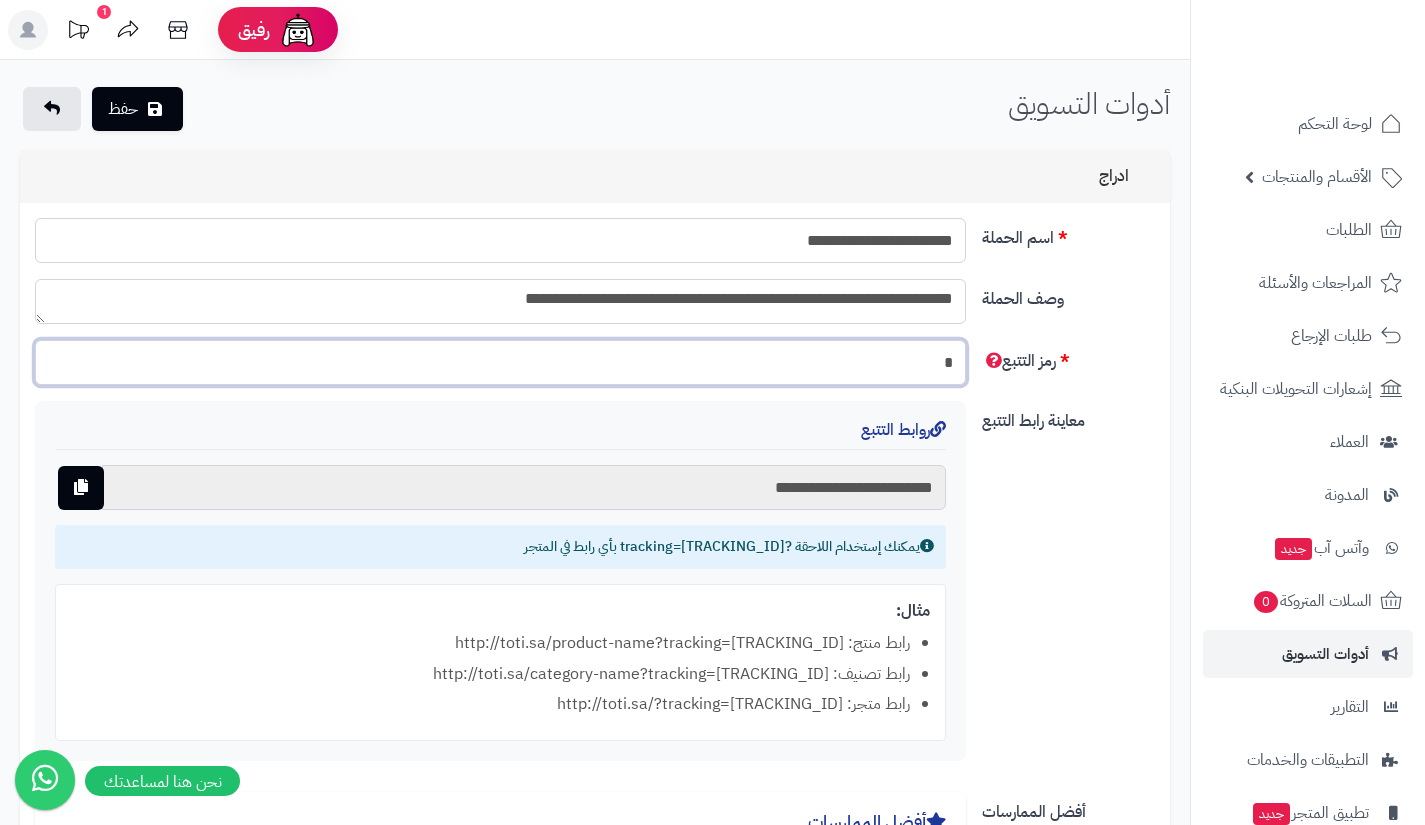 type on "**" 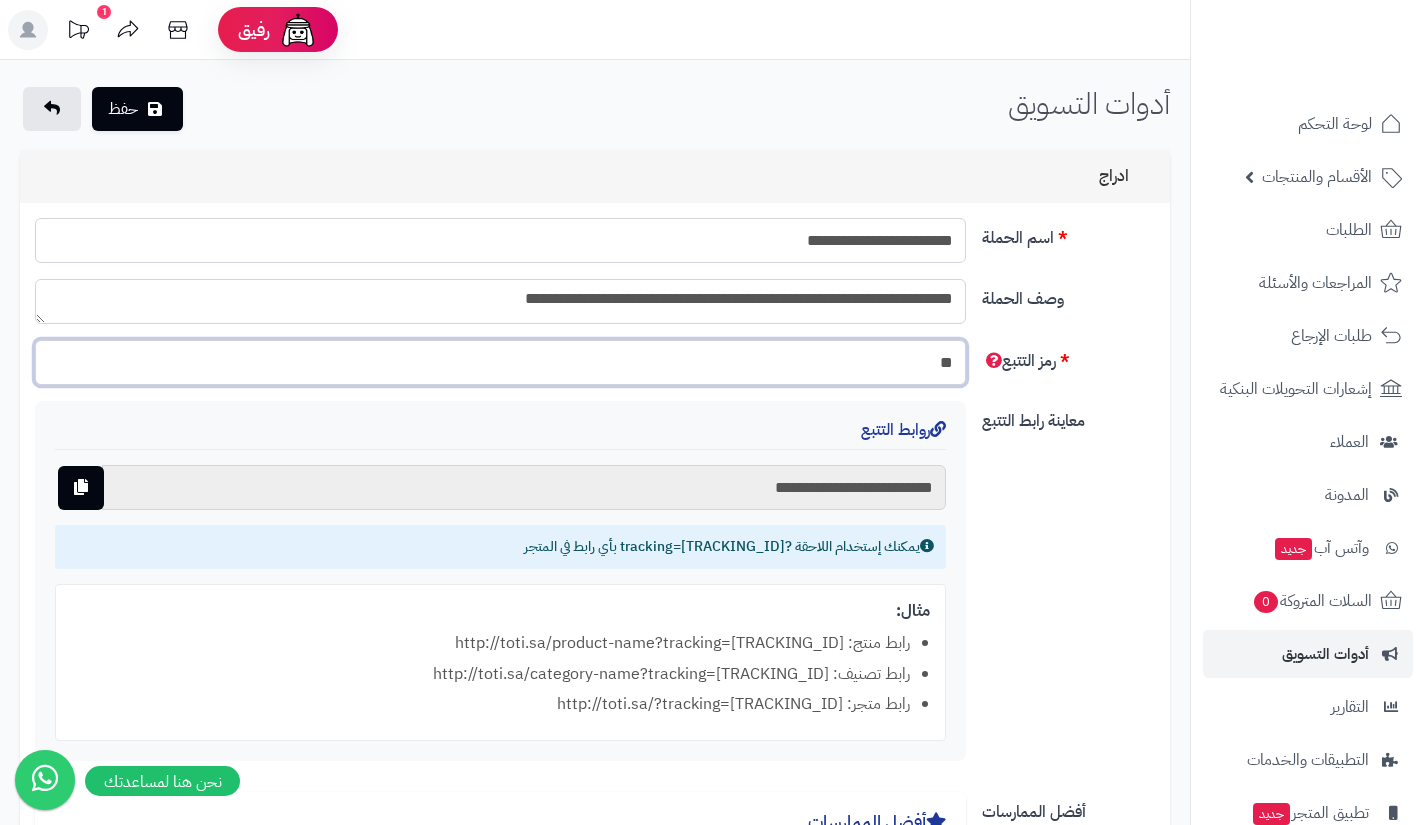 type on "**********" 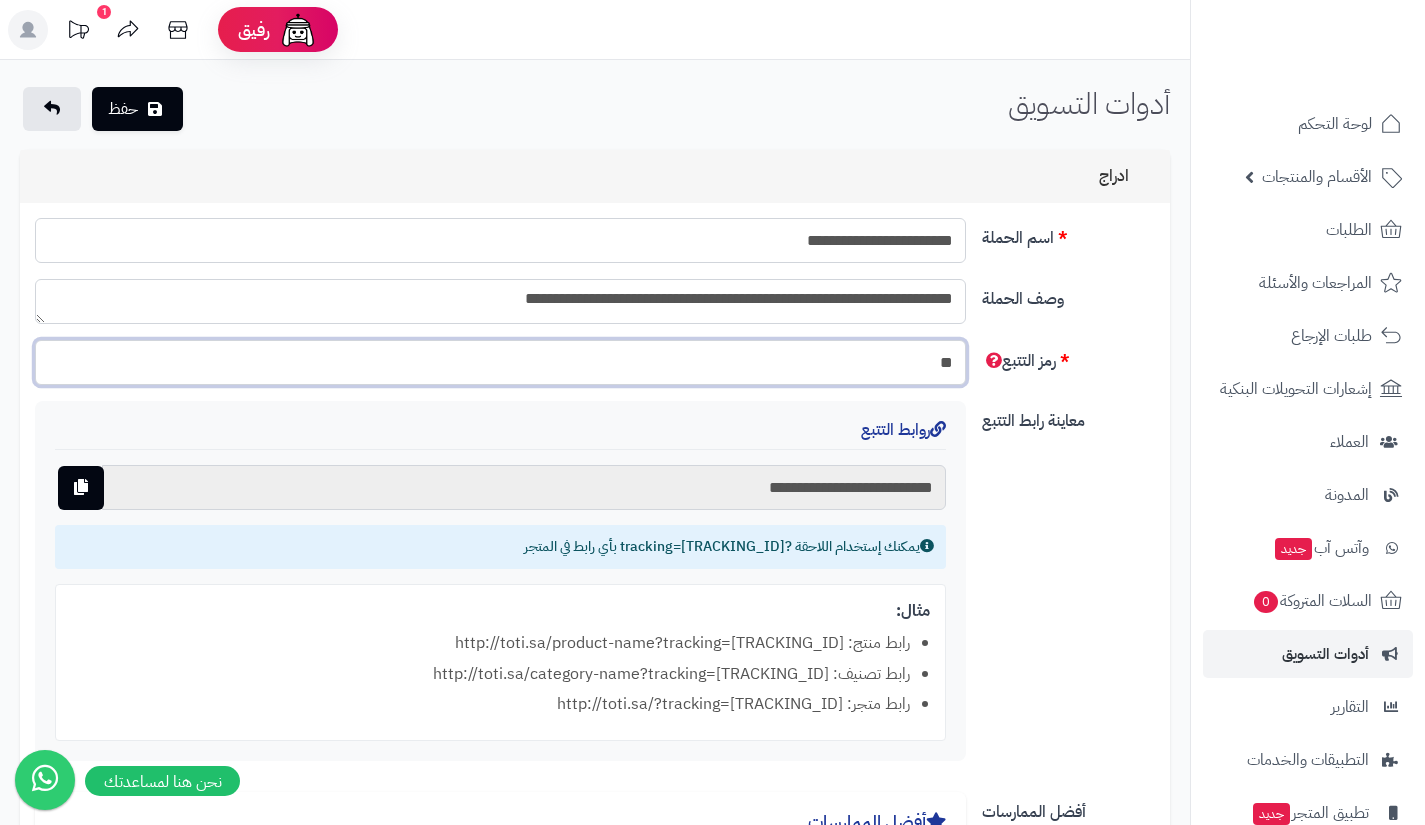 type on "***" 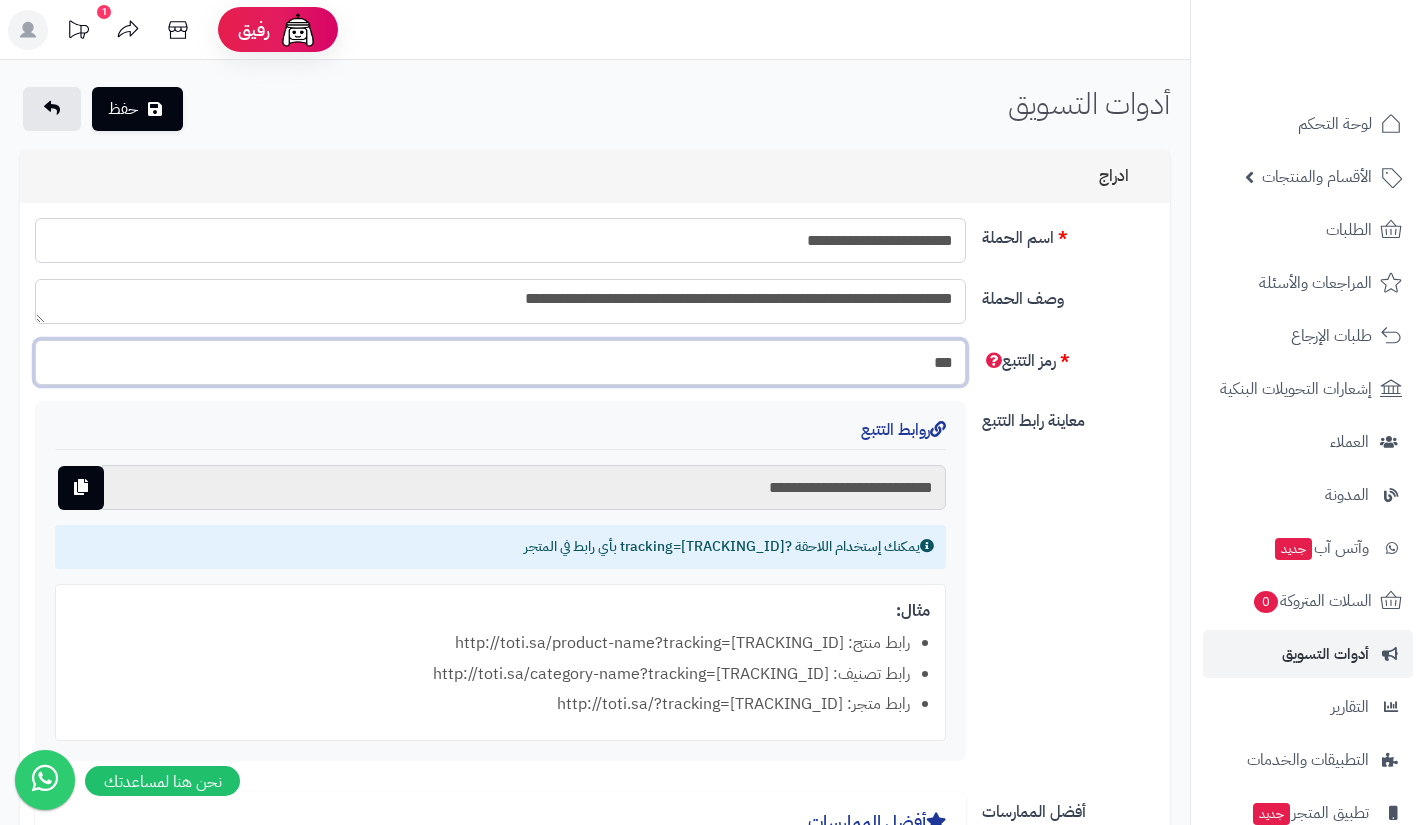 type on "**********" 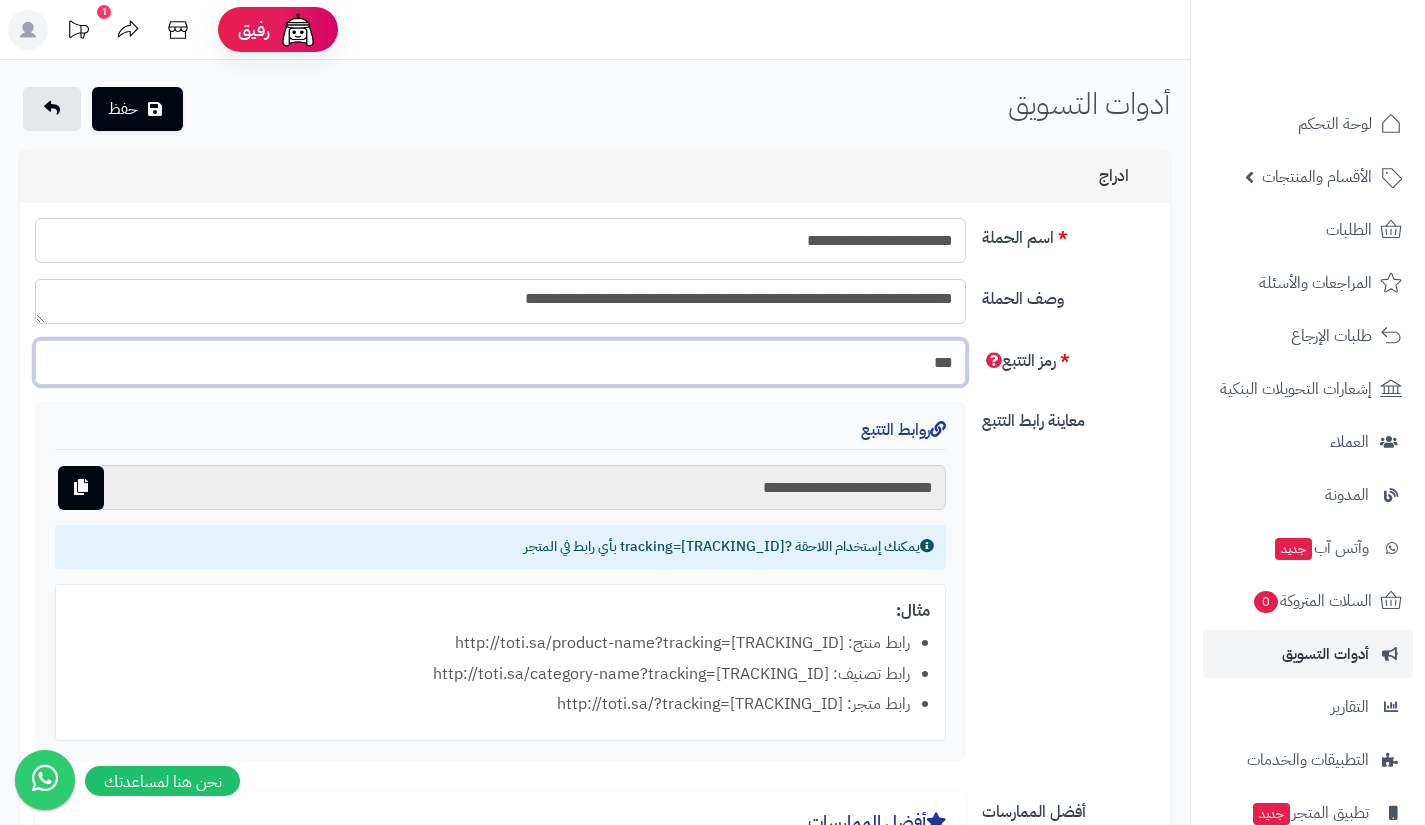 type on "****" 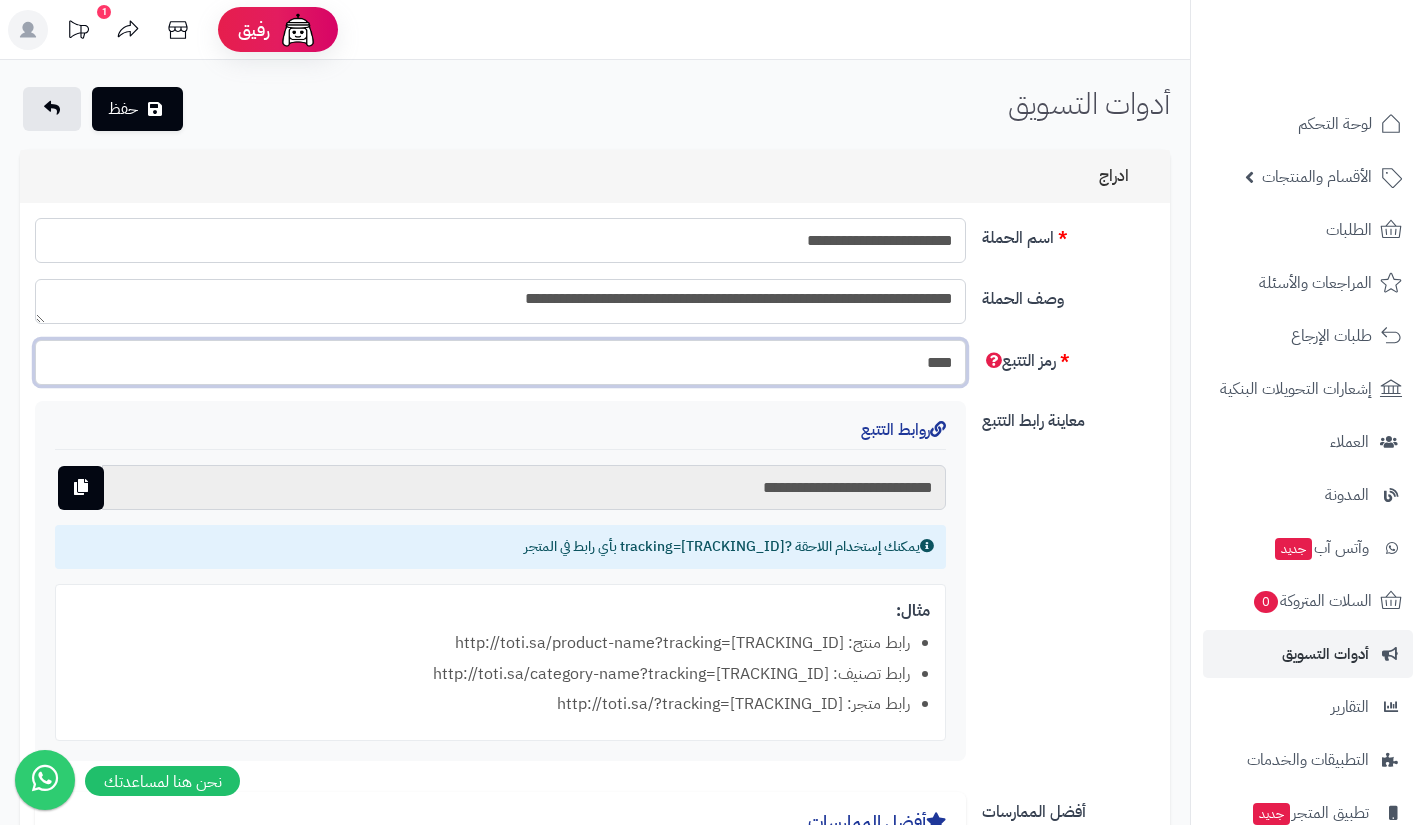 type on "**********" 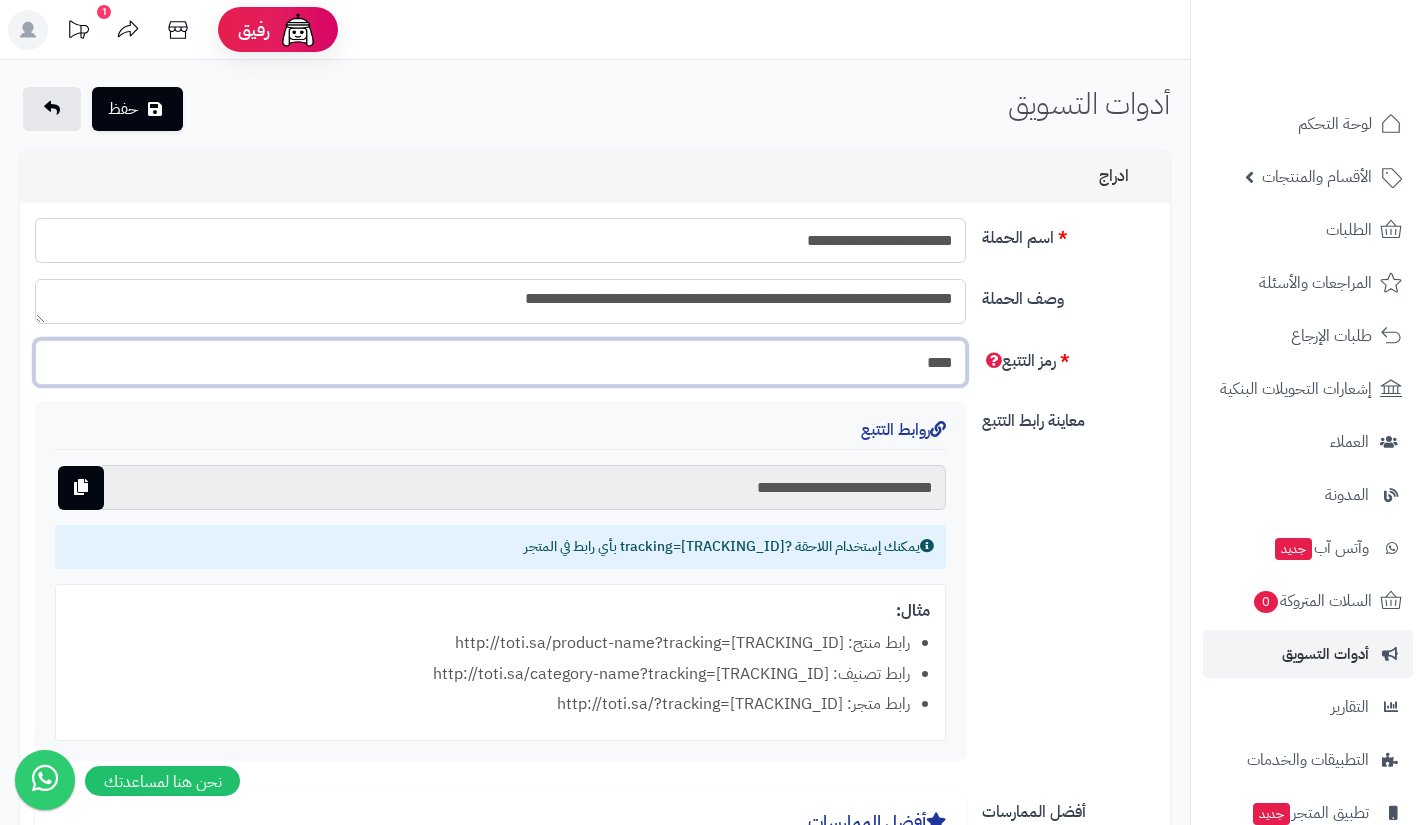 type on "*****" 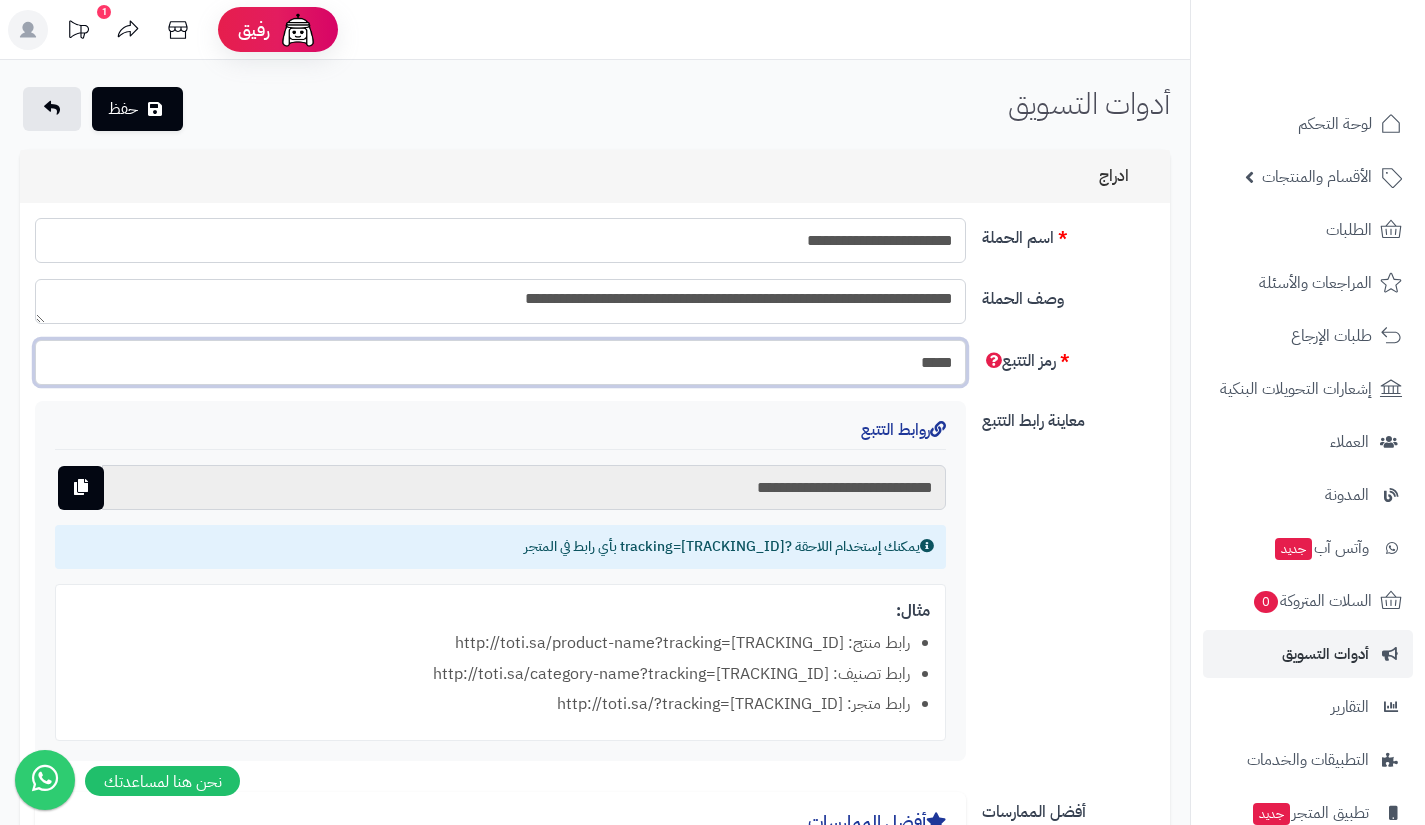 type on "**********" 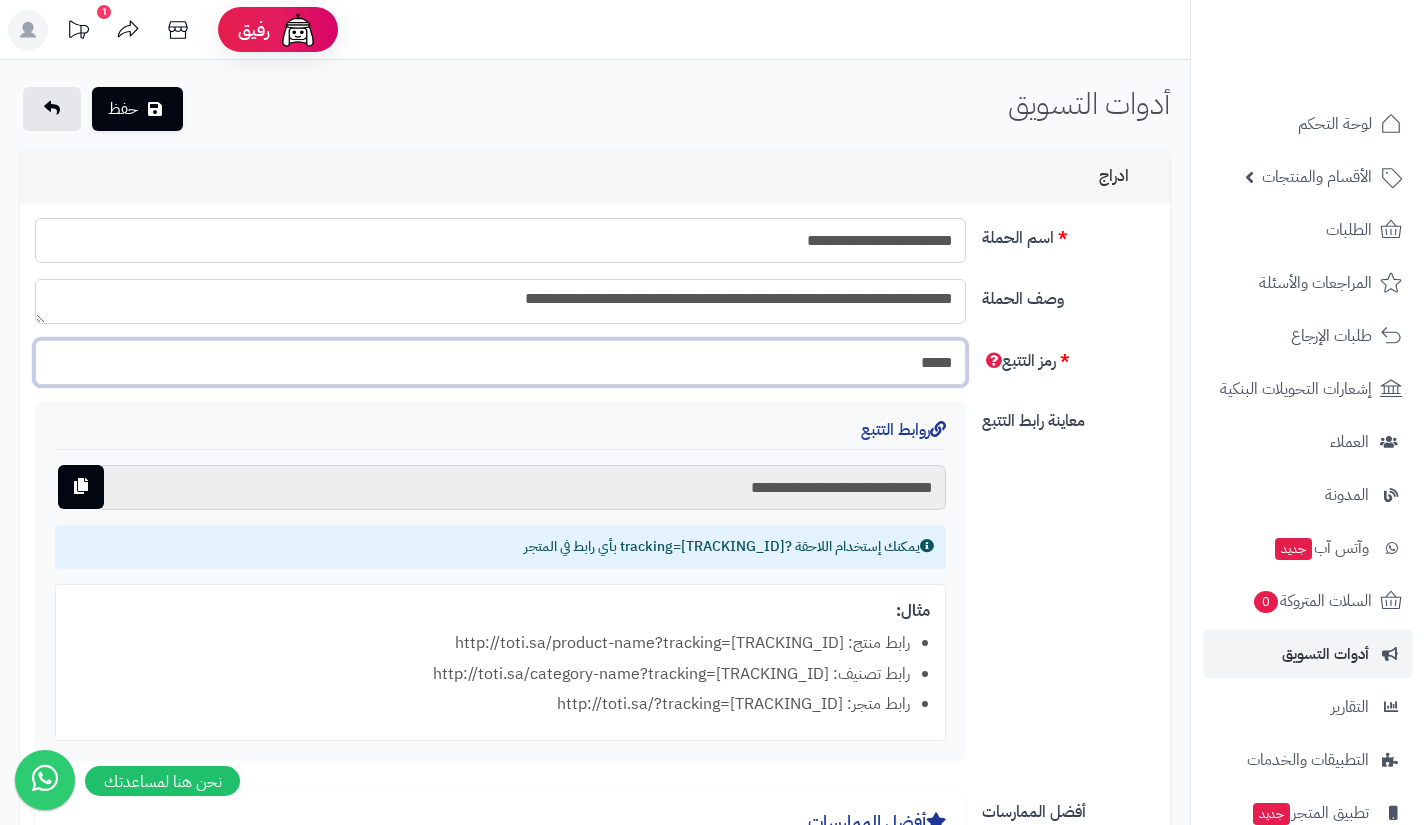 type on "*****" 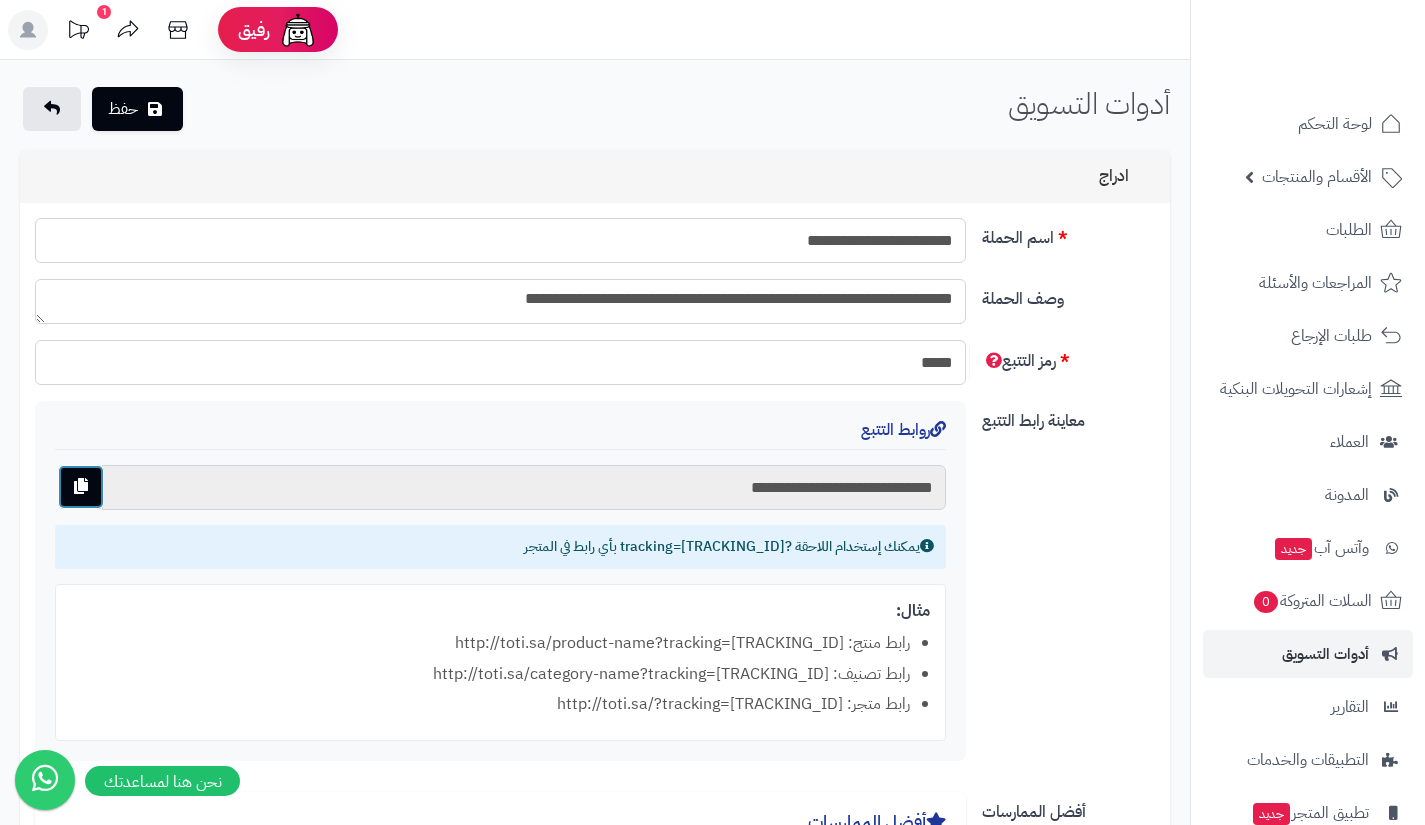 click at bounding box center (81, 487) 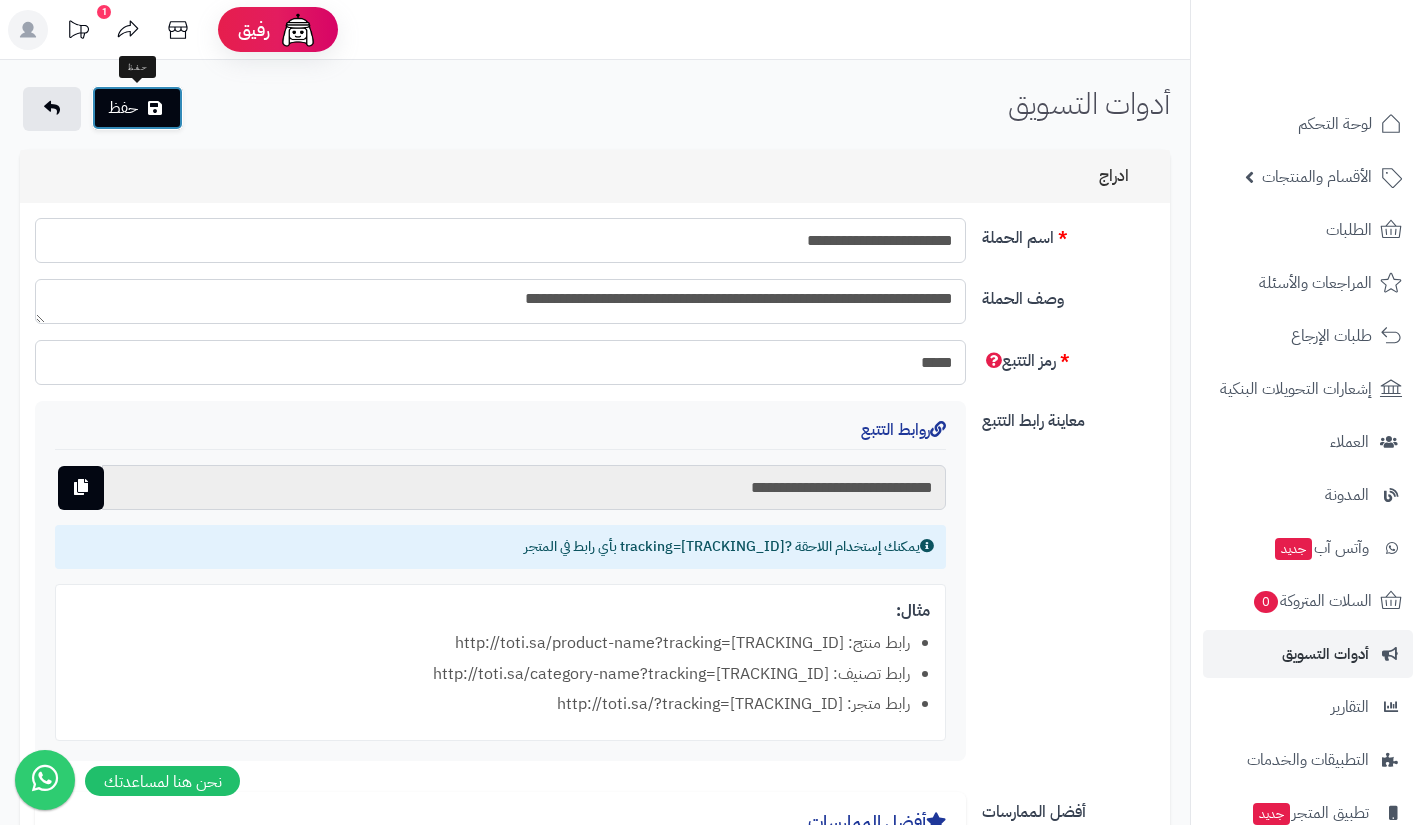 click at bounding box center [155, 108] 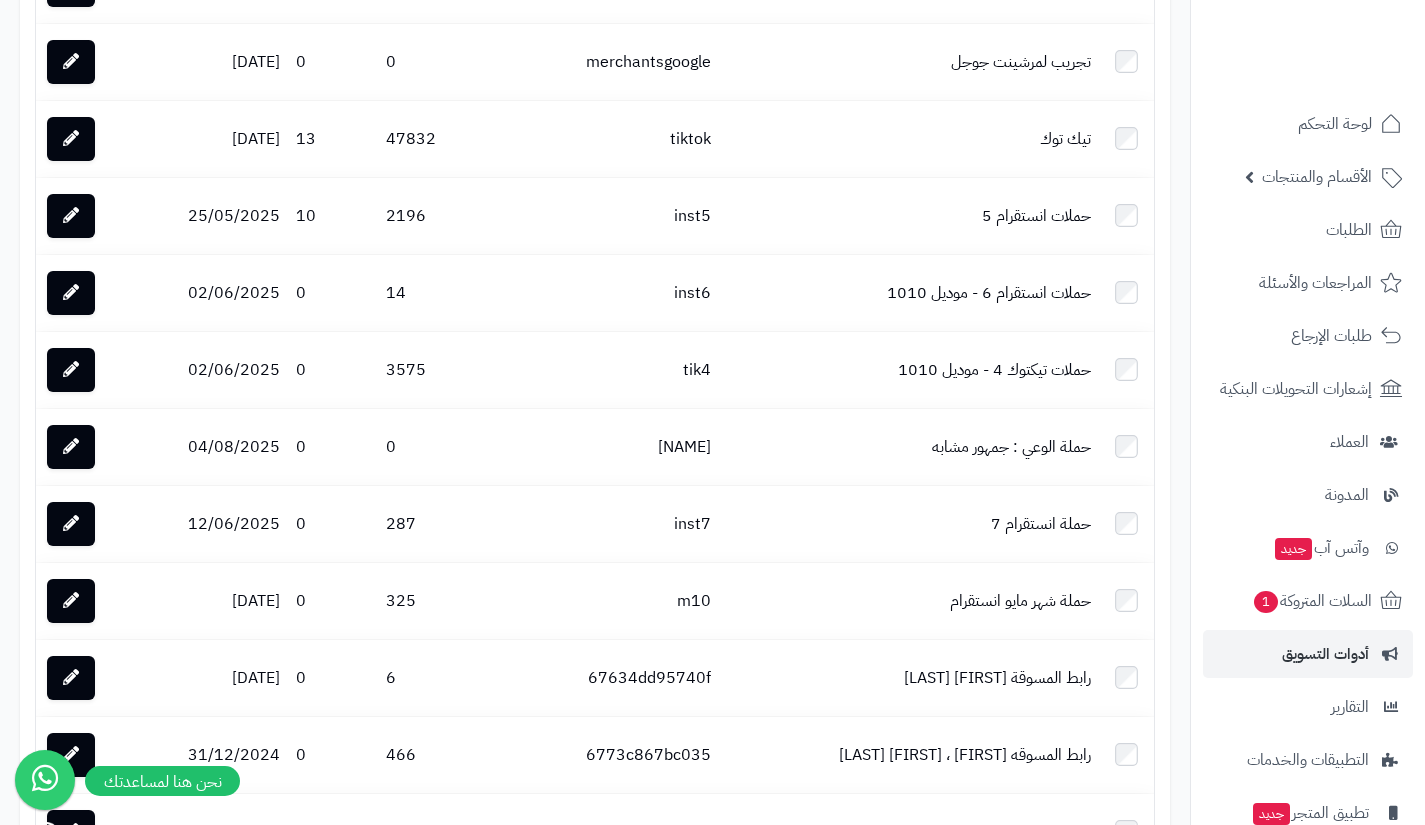 scroll, scrollTop: 1885, scrollLeft: 0, axis: vertical 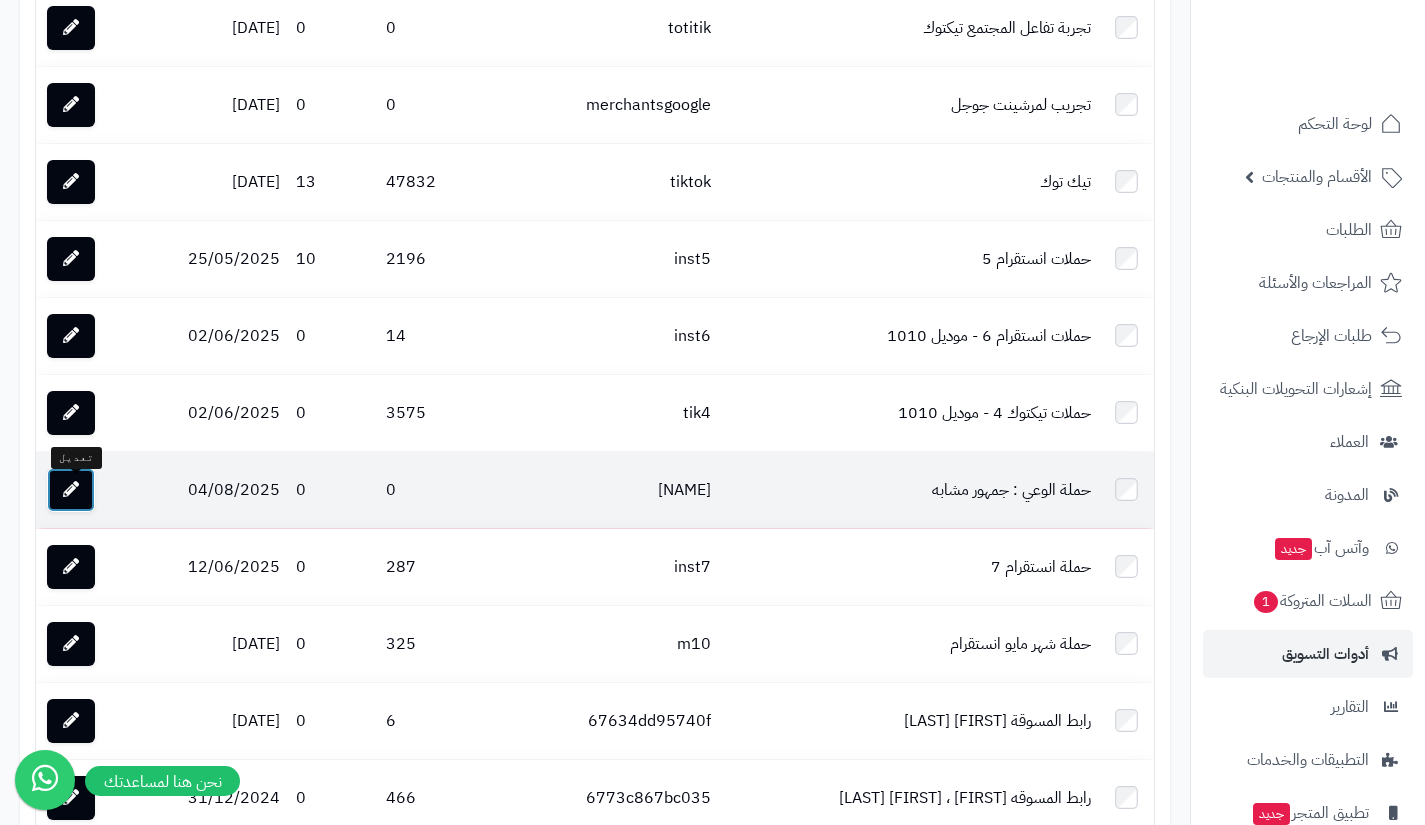 click at bounding box center [71, 490] 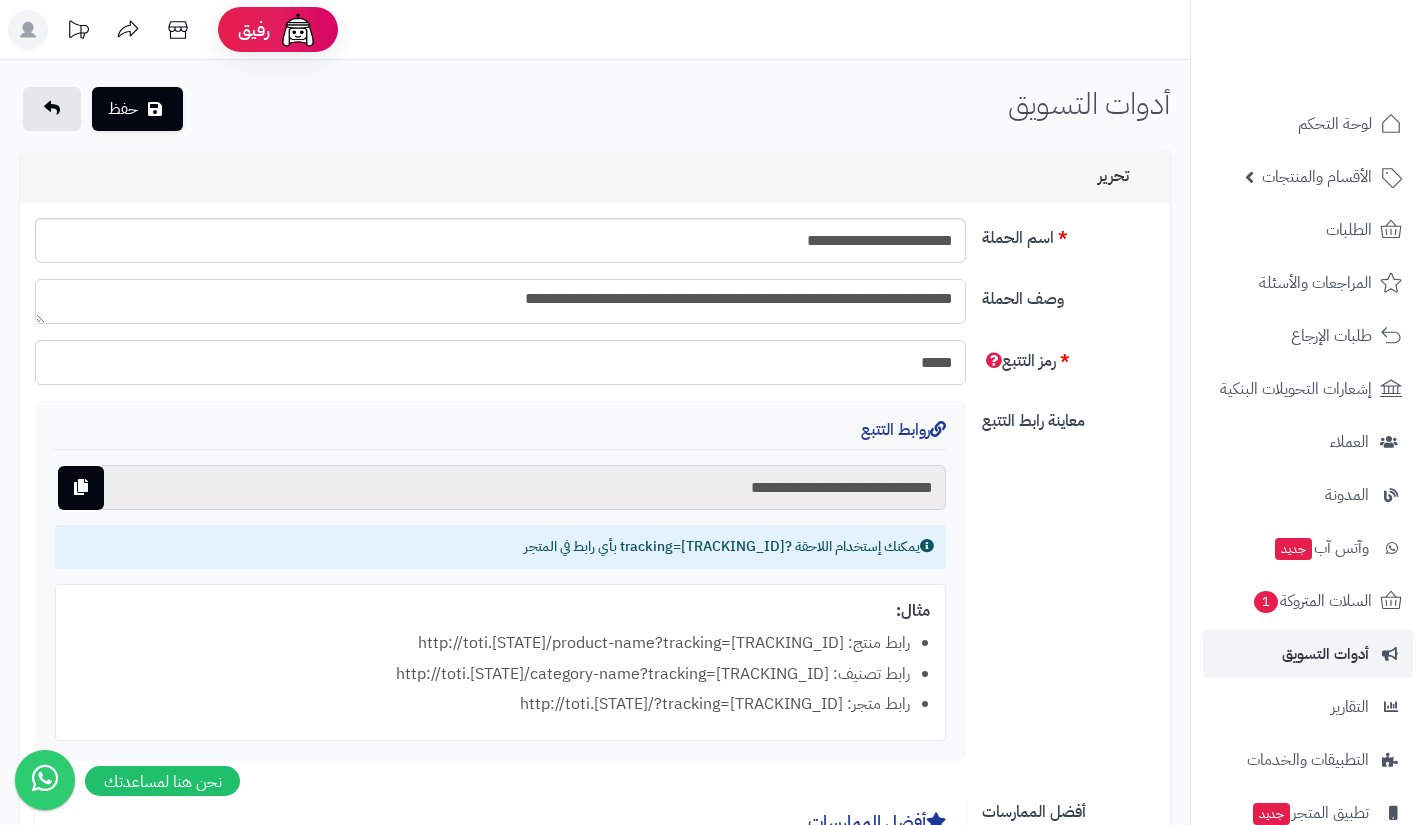 scroll, scrollTop: 0, scrollLeft: 0, axis: both 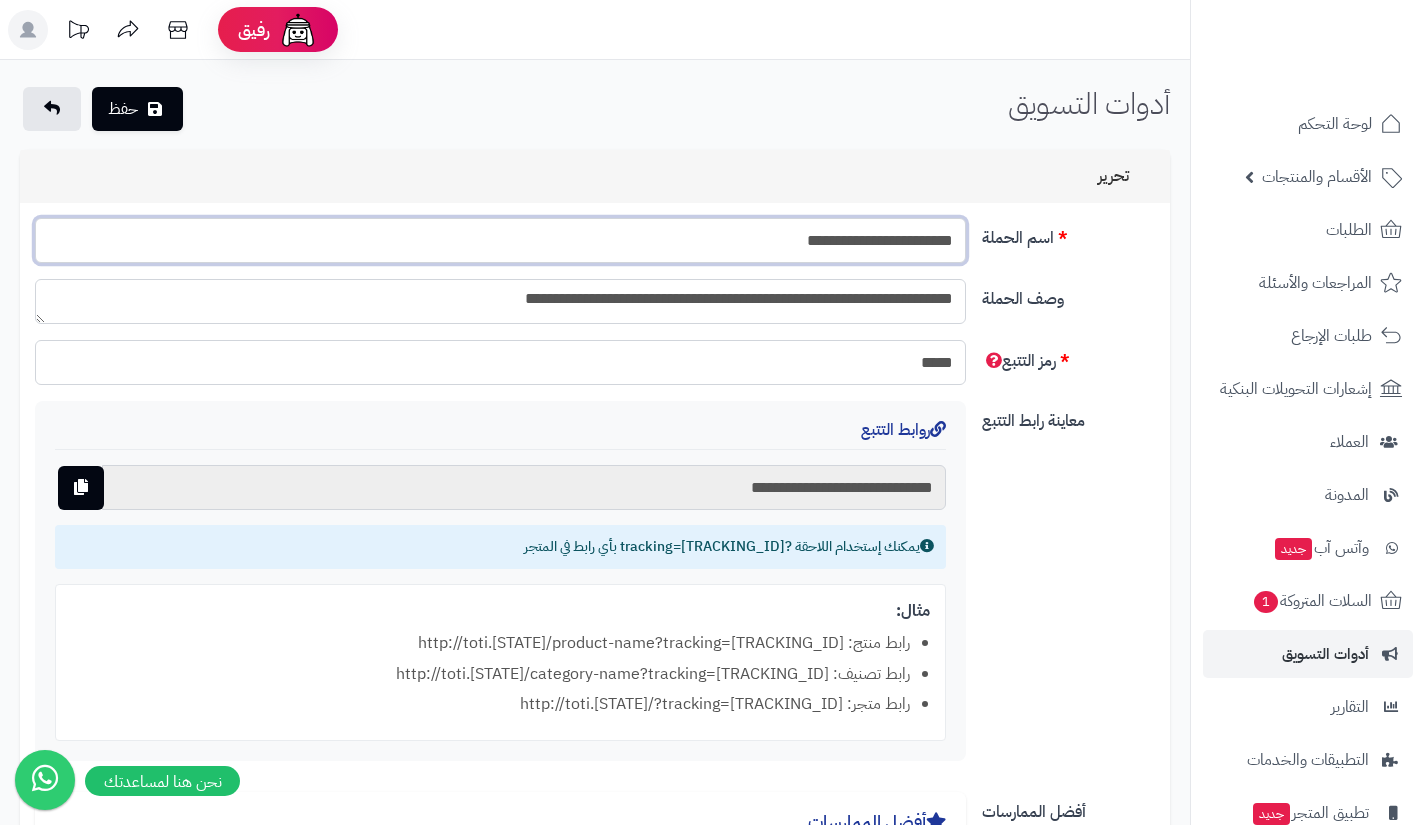 drag, startPoint x: 921, startPoint y: 242, endPoint x: 978, endPoint y: 251, distance: 57.706154 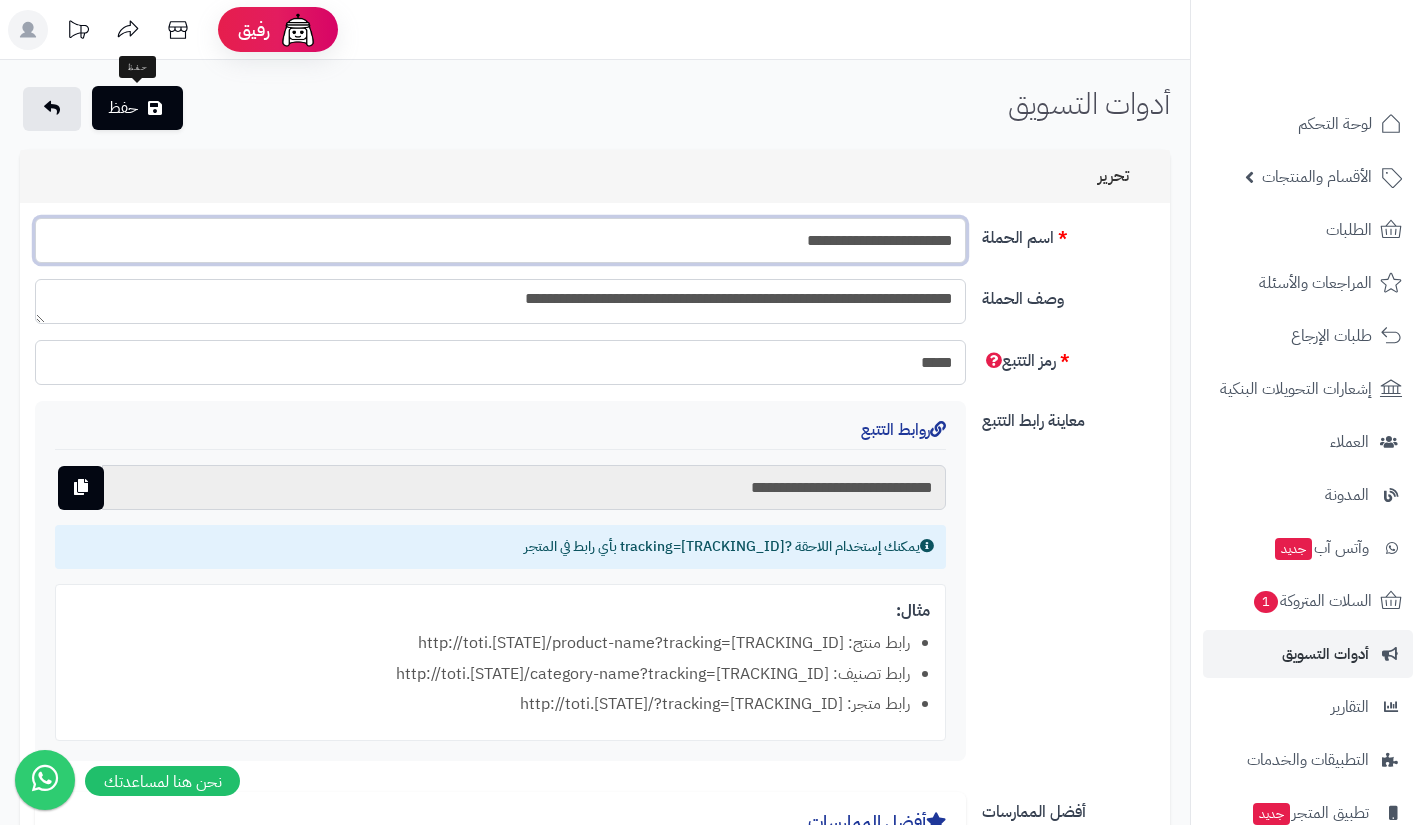 type on "**********" 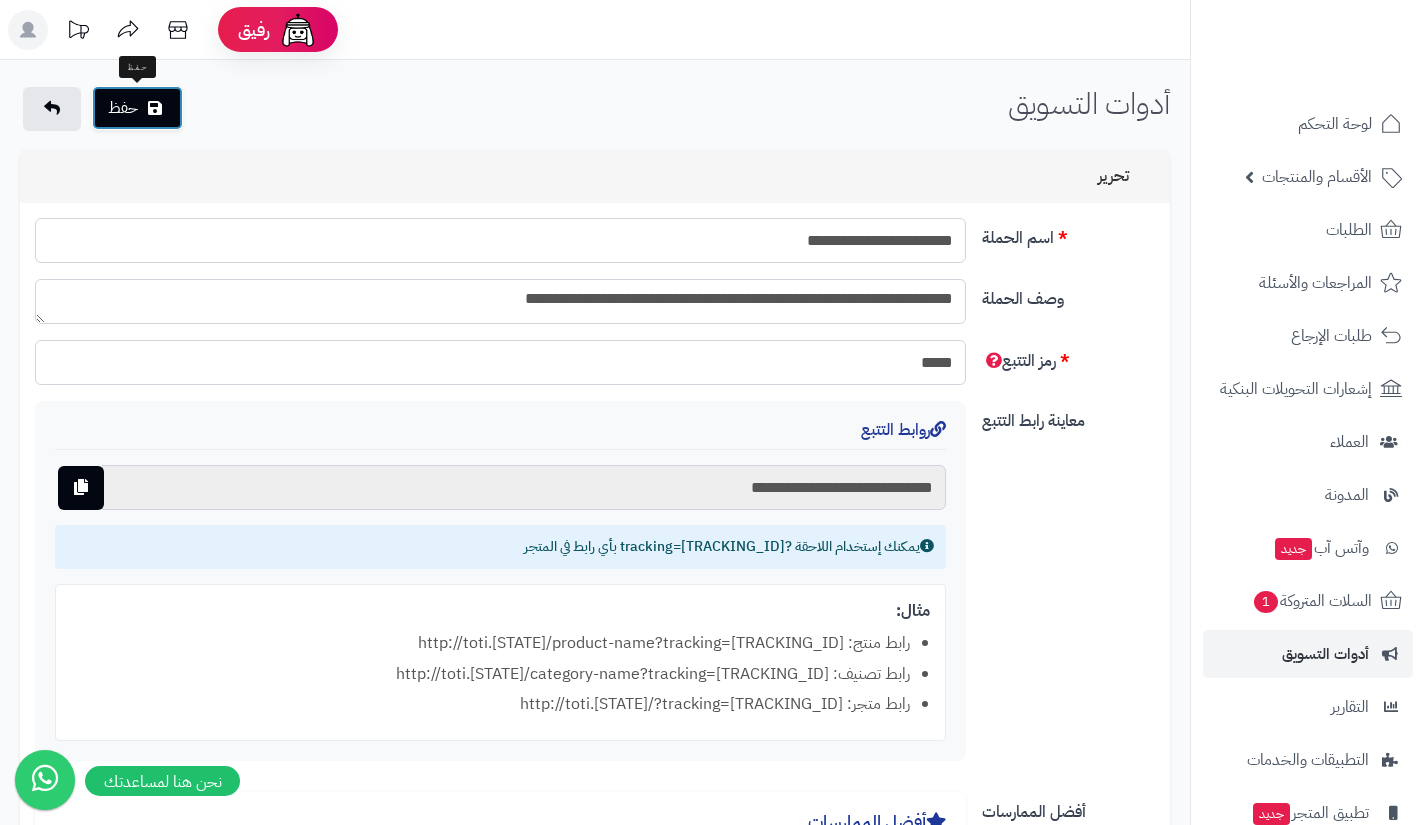 click at bounding box center [155, 108] 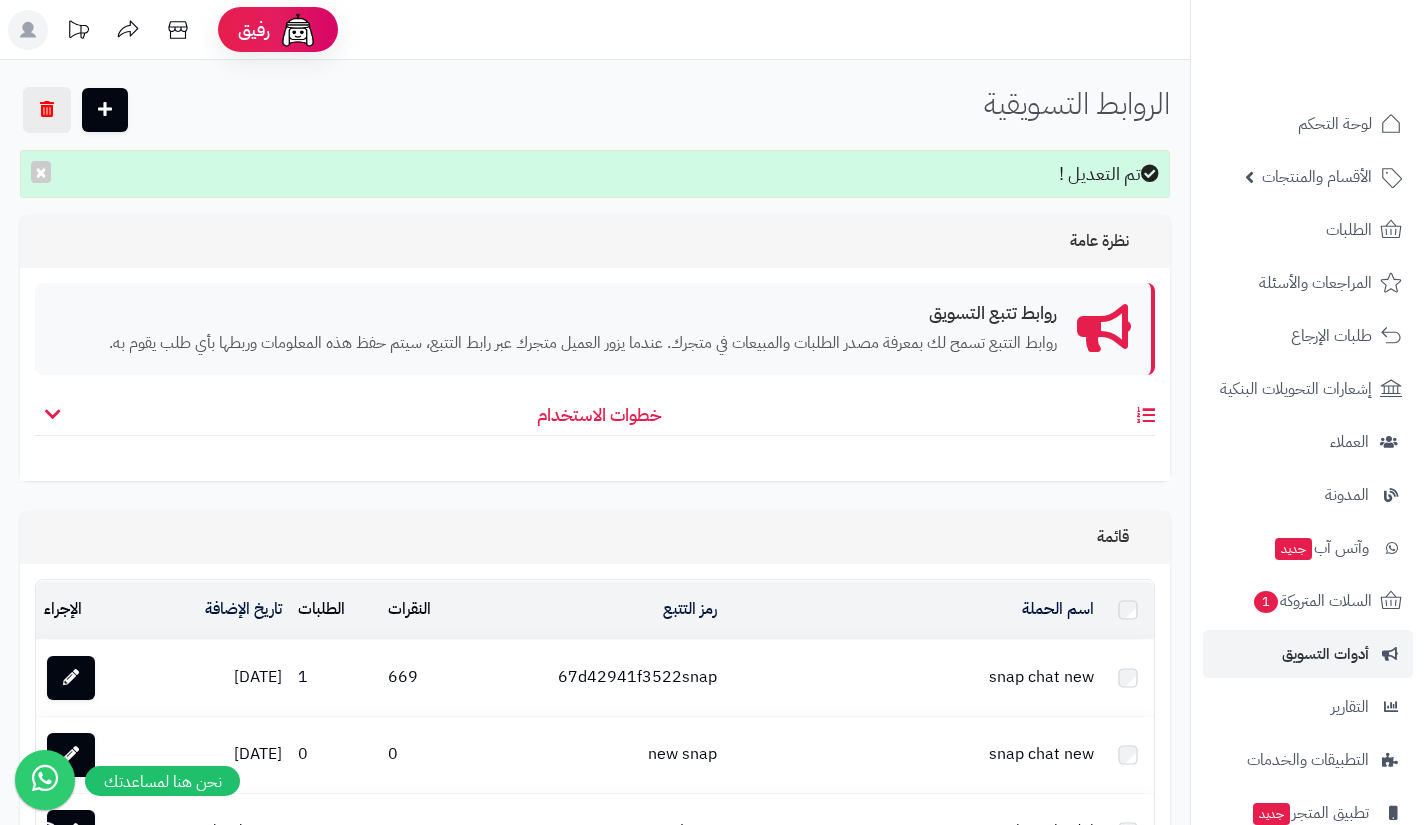 scroll, scrollTop: 0, scrollLeft: 0, axis: both 